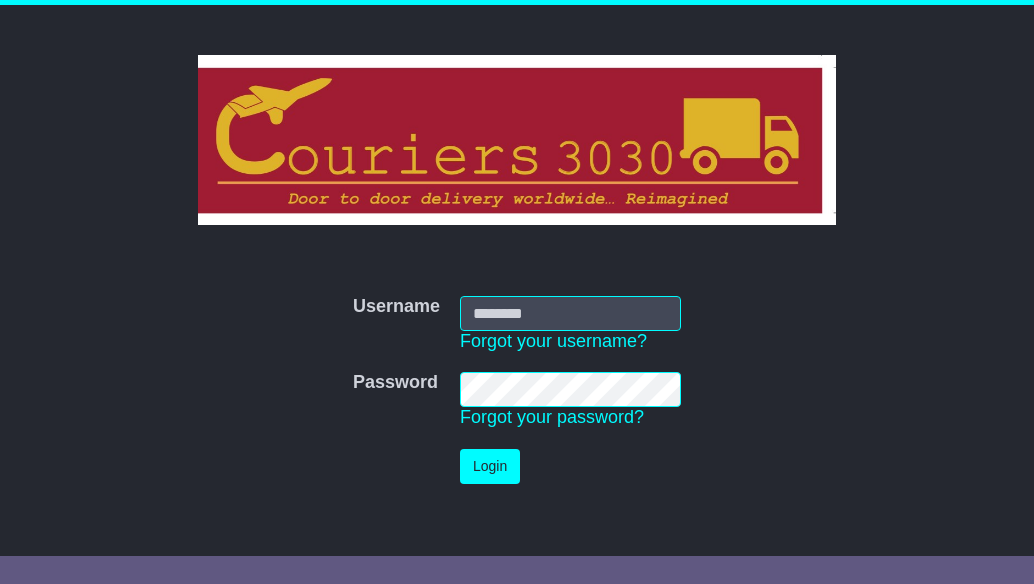 scroll, scrollTop: 0, scrollLeft: 0, axis: both 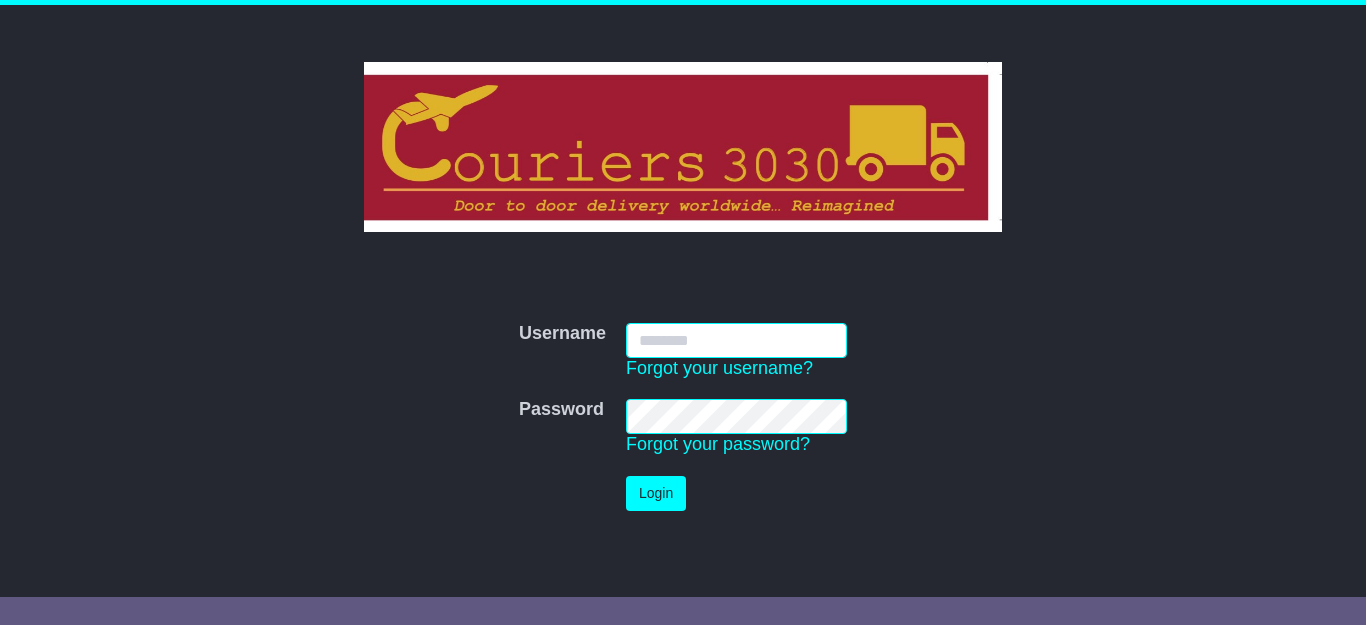 type on "**********" 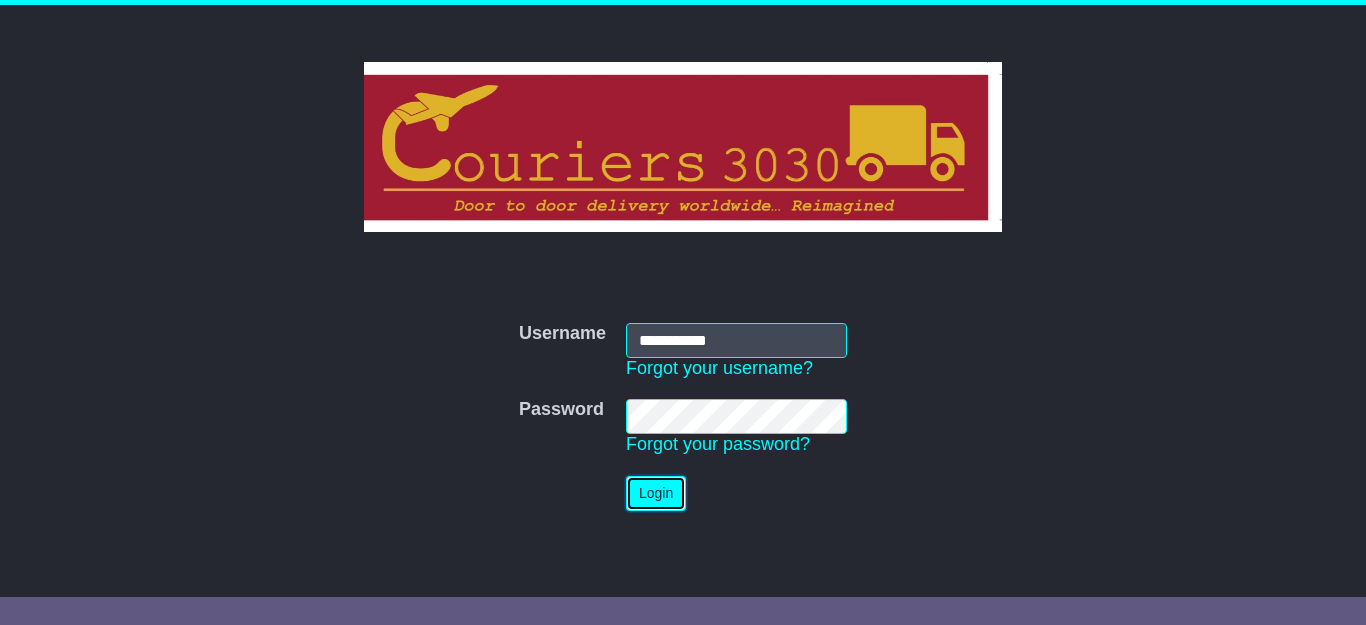 type 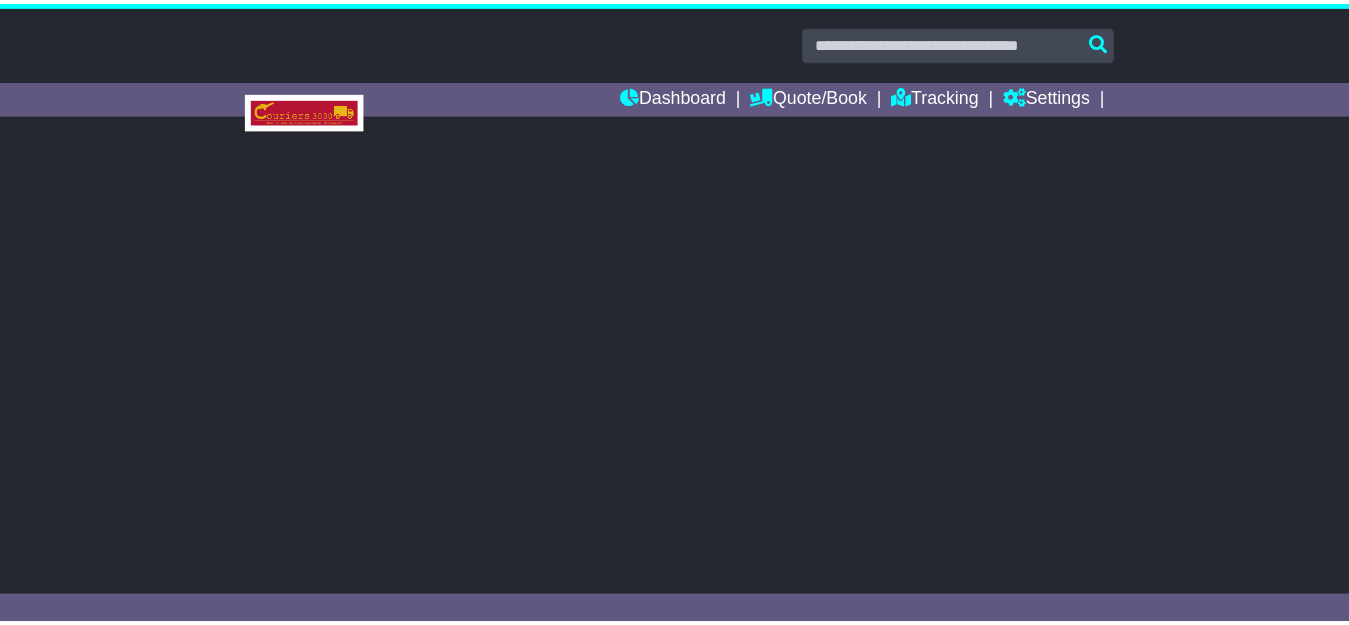 scroll, scrollTop: 0, scrollLeft: 0, axis: both 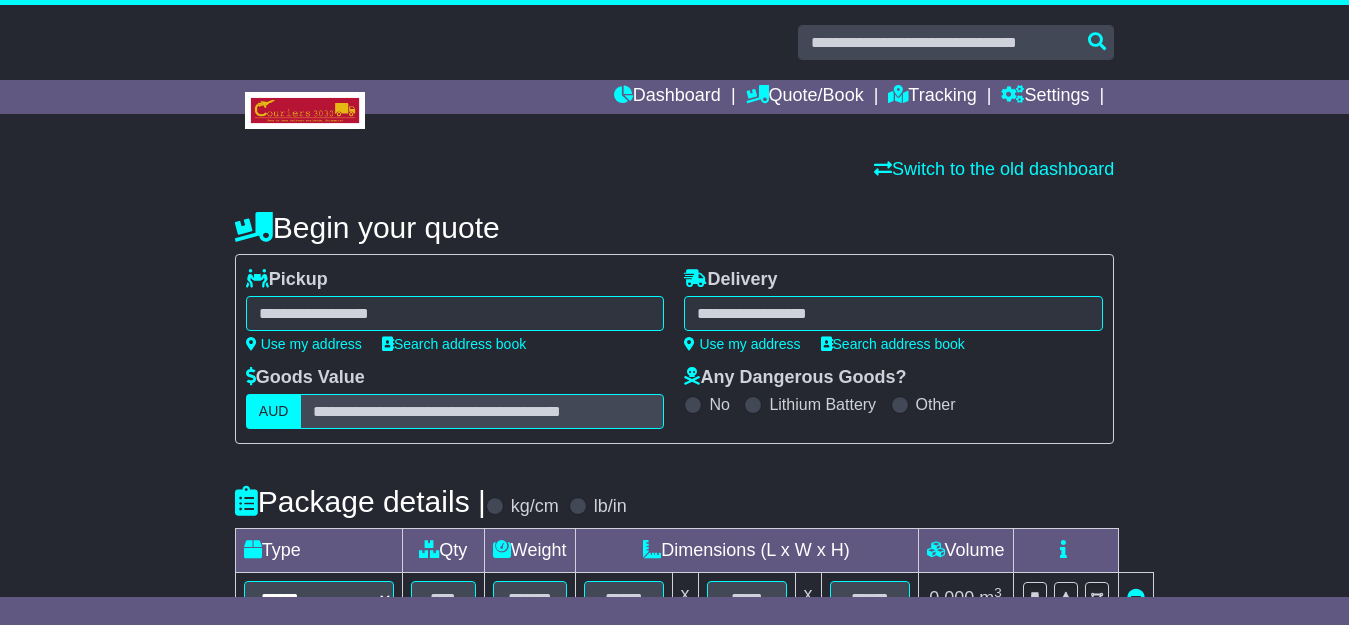click at bounding box center [455, 313] 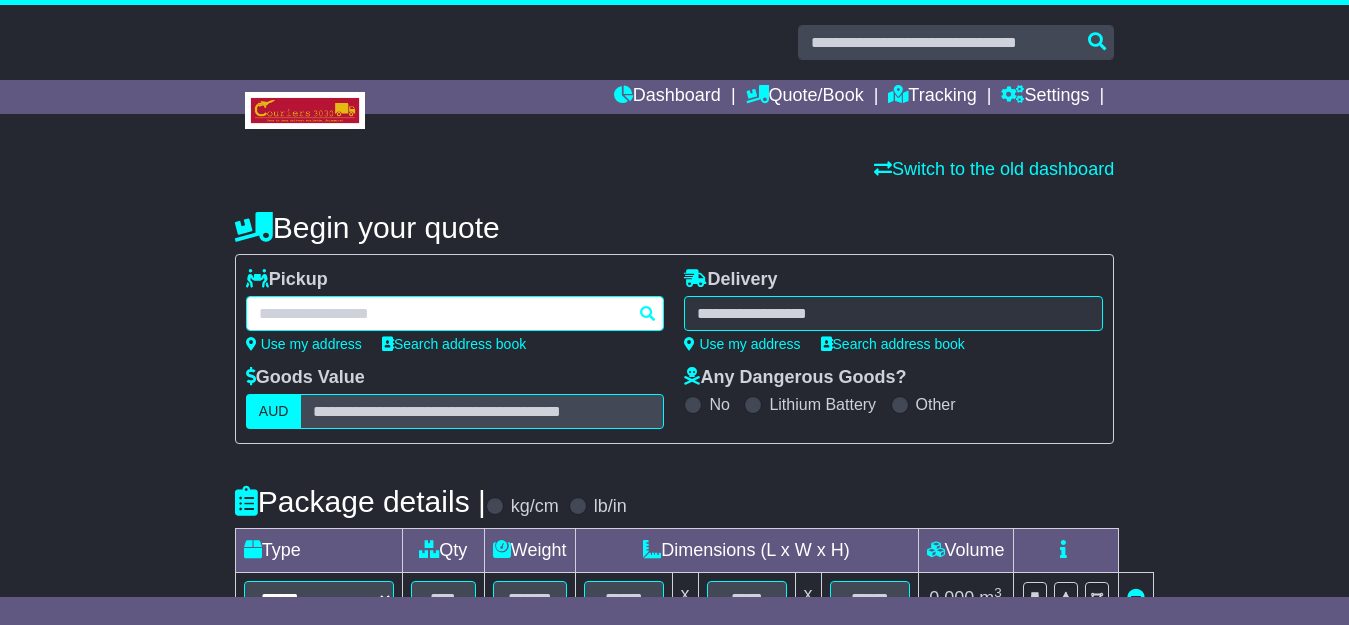 paste on "******" 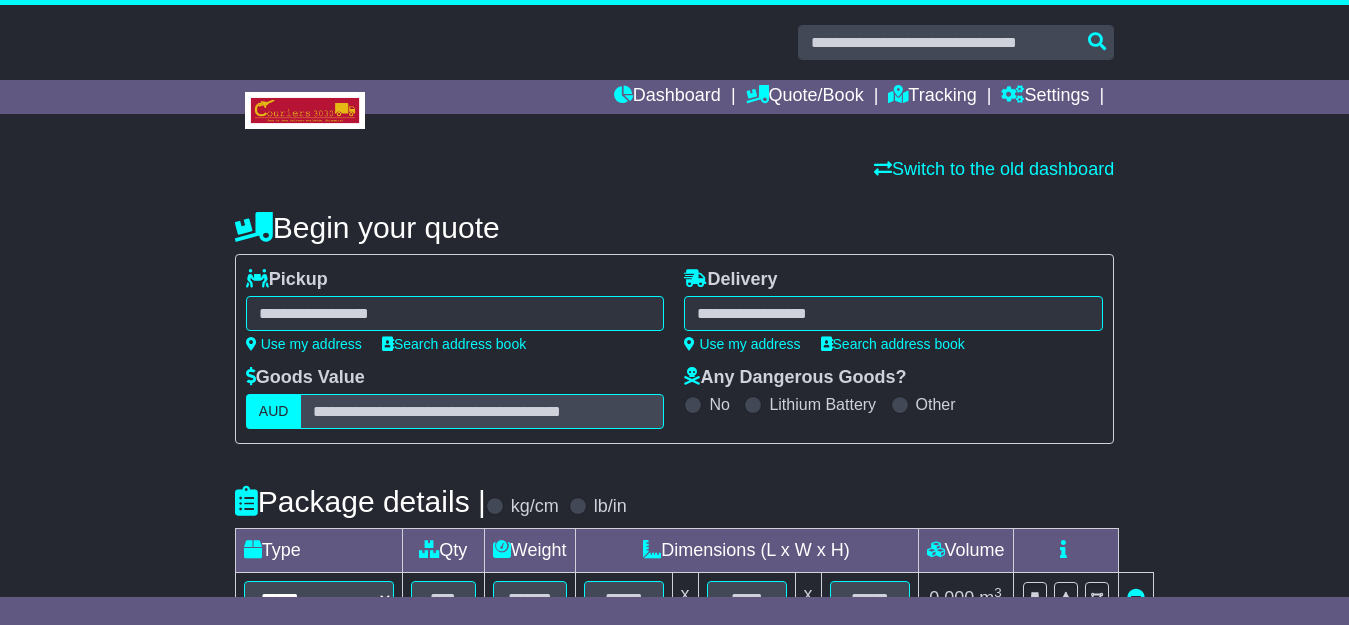 click on "****** KOTARA KOTARA 2289 KOTARA EAST 2305 KOTARA FAIR 2289 KOTARA SOUTH 2289" at bounding box center (455, 313) 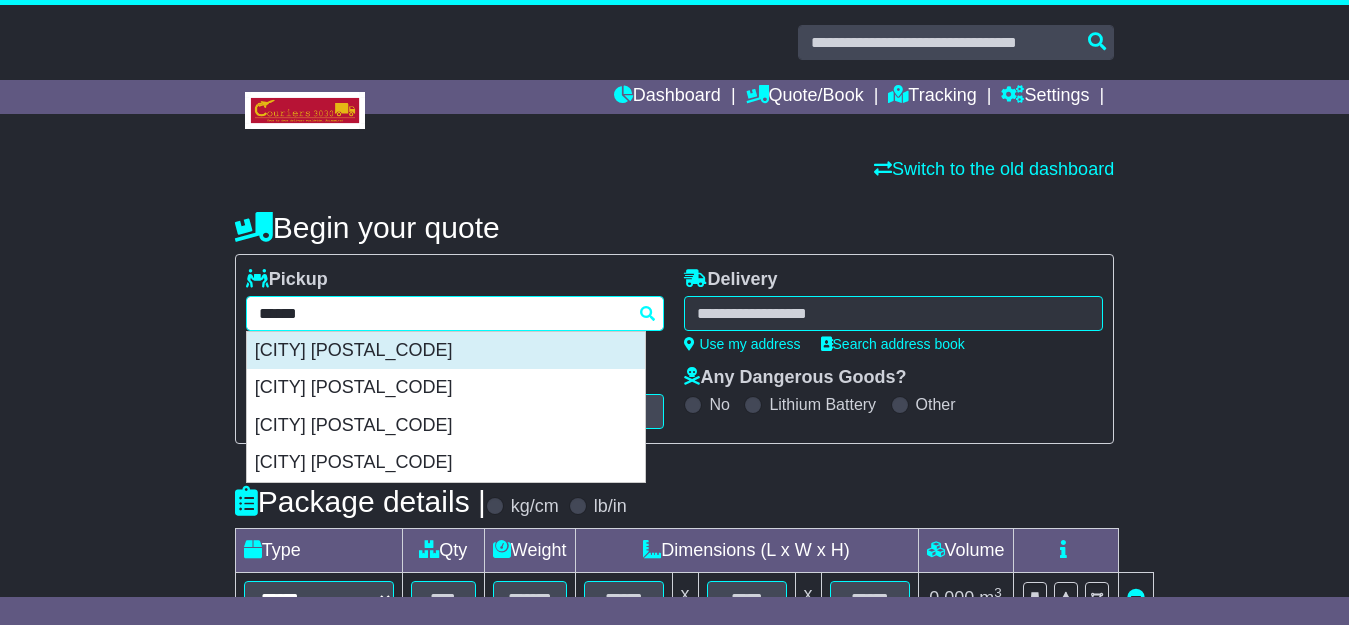 click on "KOTARA 2289" at bounding box center (446, 351) 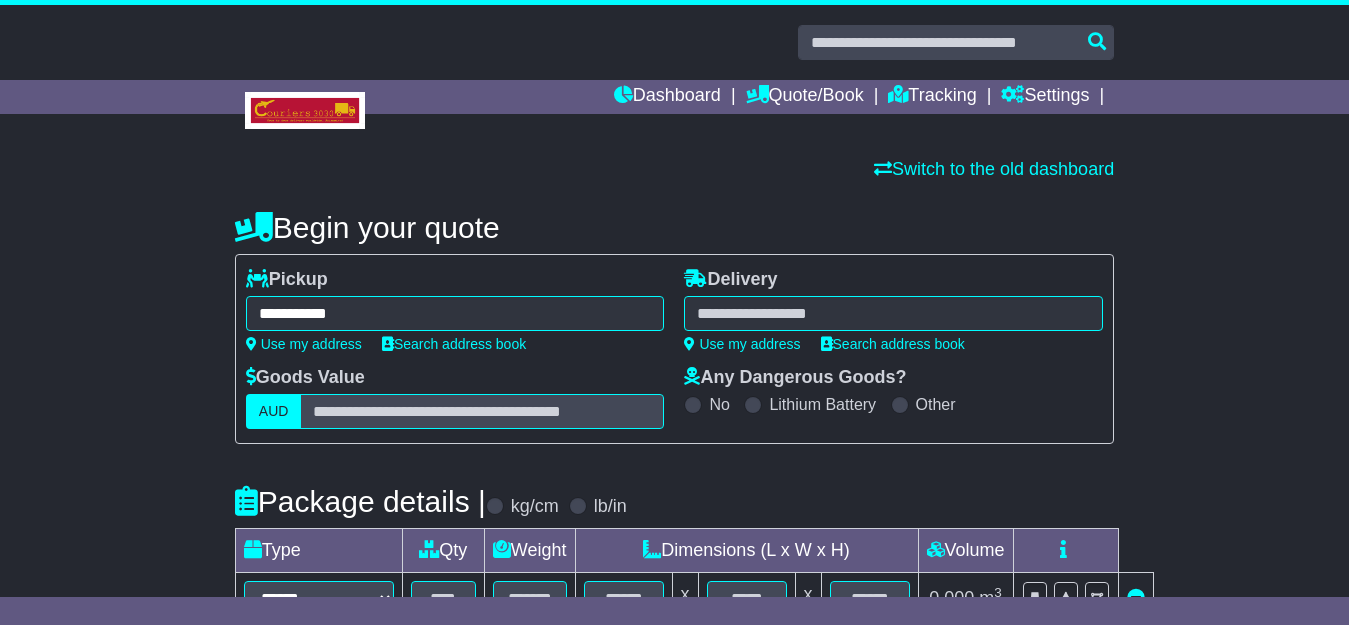 type on "**********" 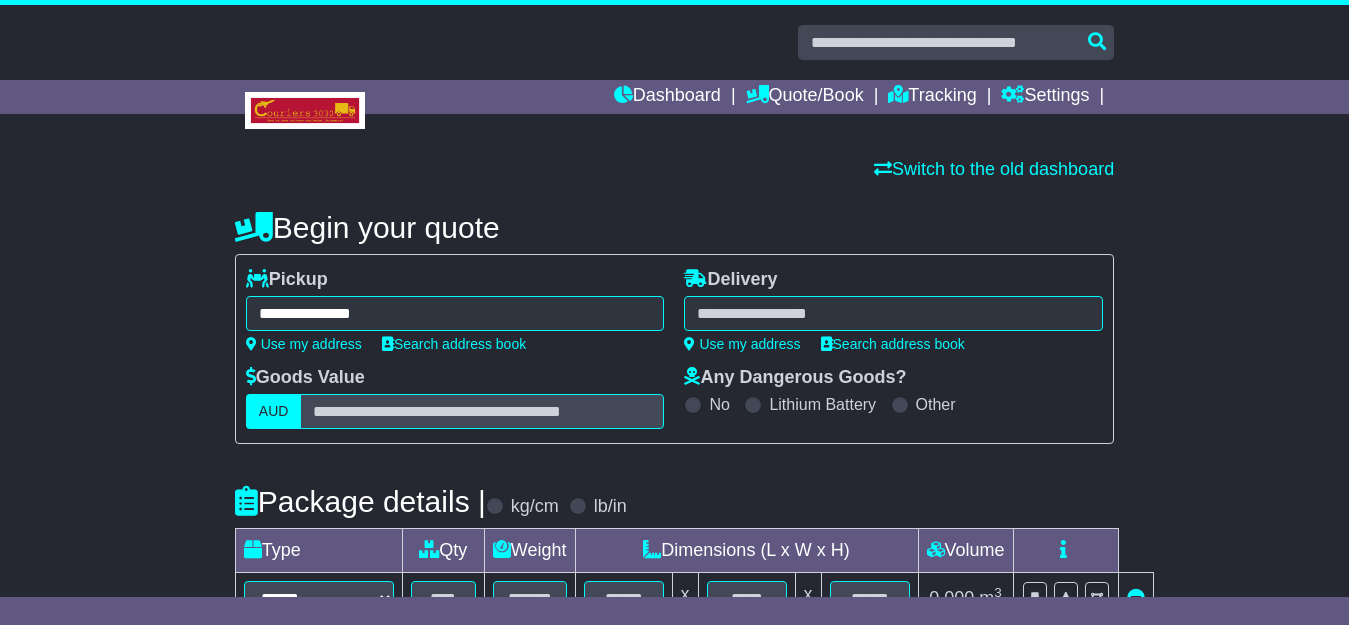 click at bounding box center [893, 313] 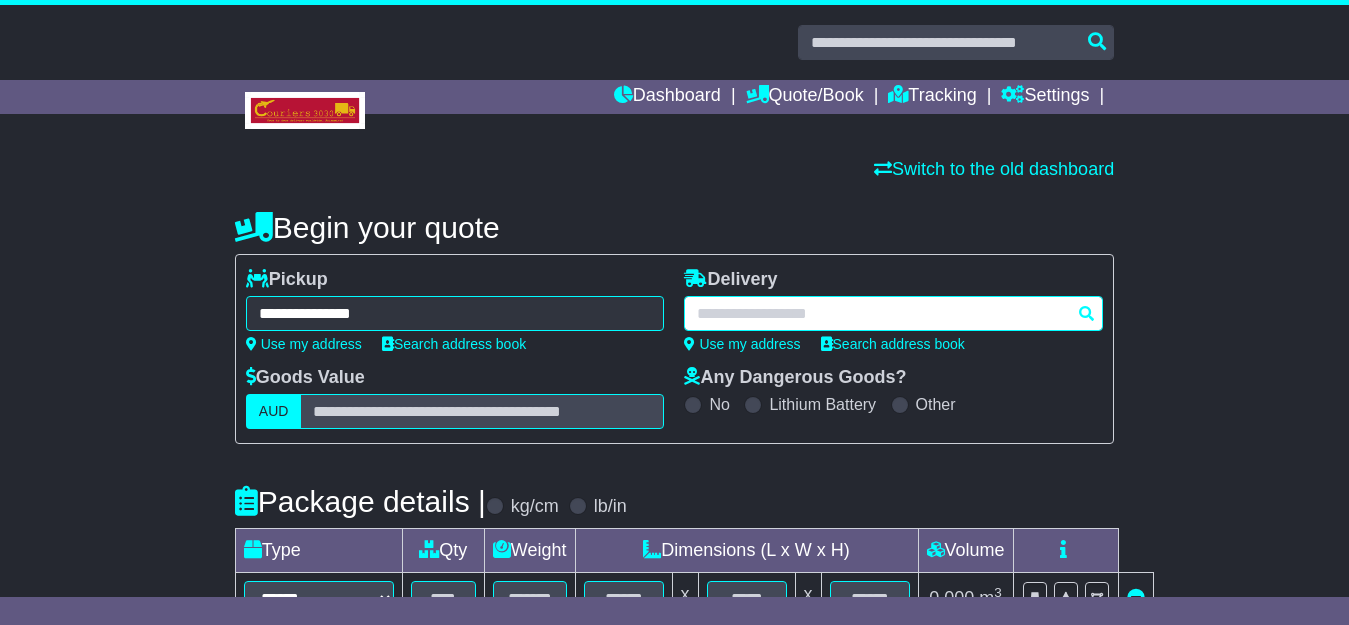 paste on "*****" 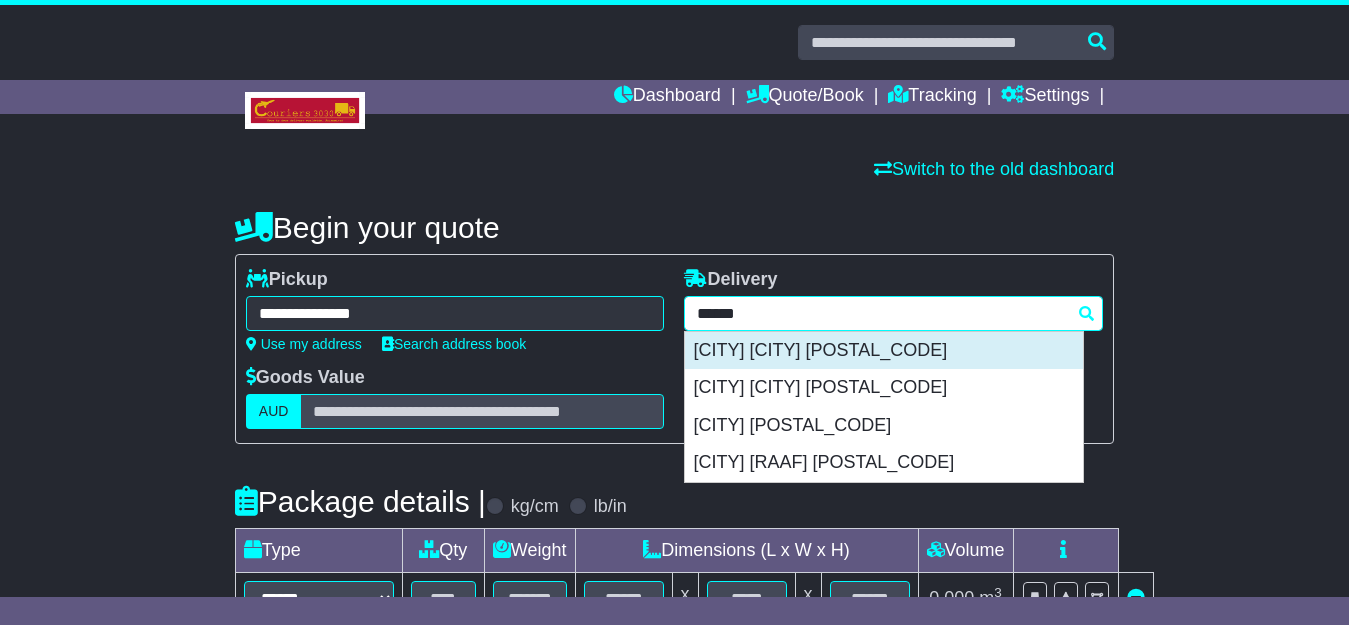 click on "EAST WAGGA WAGGA 2650" at bounding box center (884, 351) 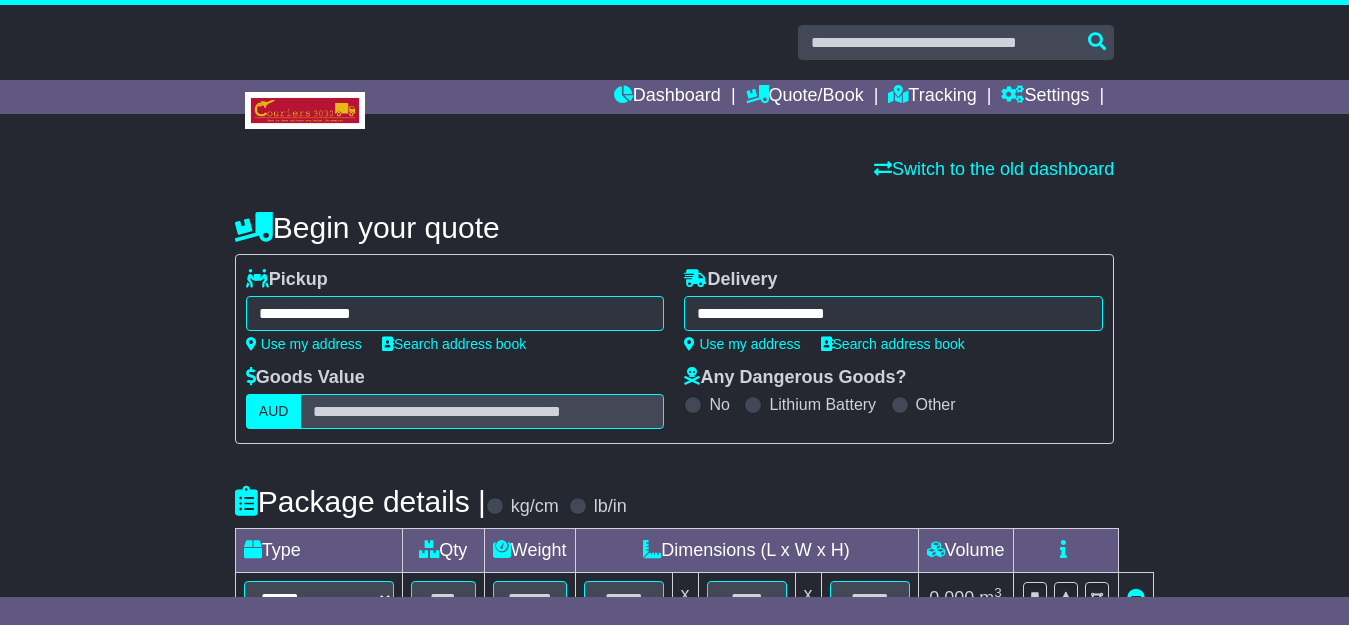 type on "**********" 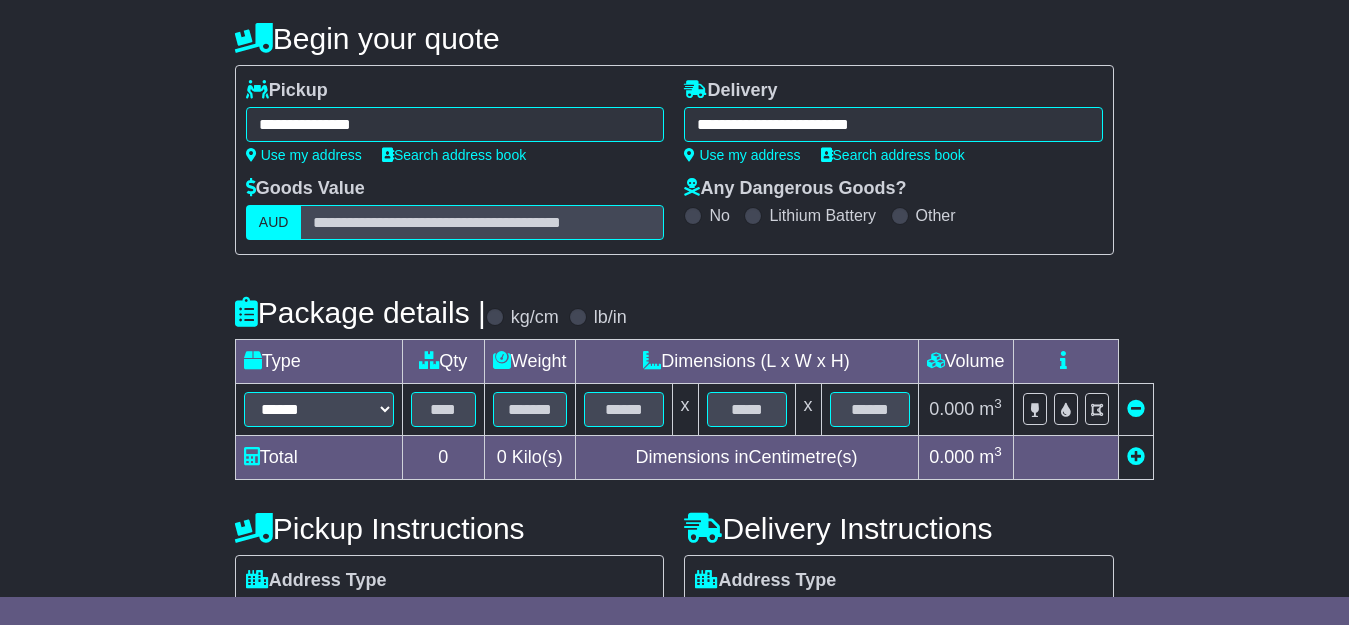 scroll, scrollTop: 296, scrollLeft: 0, axis: vertical 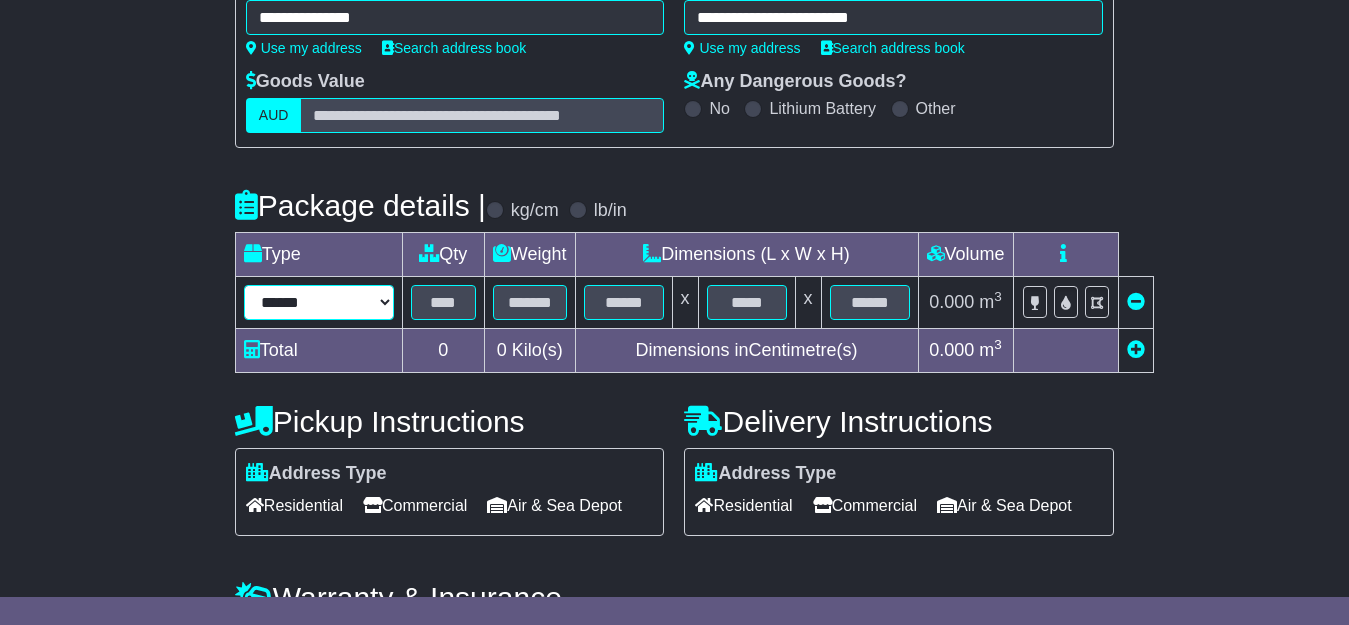 click on "****** ****** *** ******** ***** **** **** ****** *** *******" at bounding box center (319, 302) 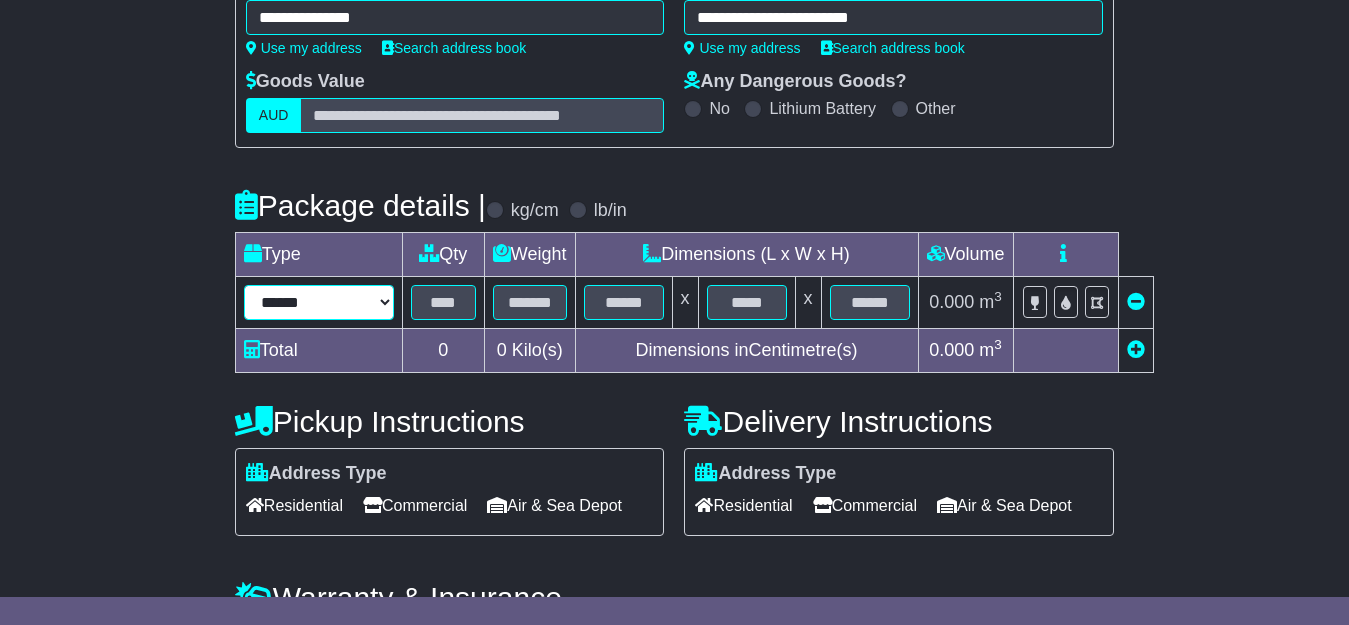 click on "****** ****** *** ******** ***** **** **** ****** *** *******" at bounding box center [319, 302] 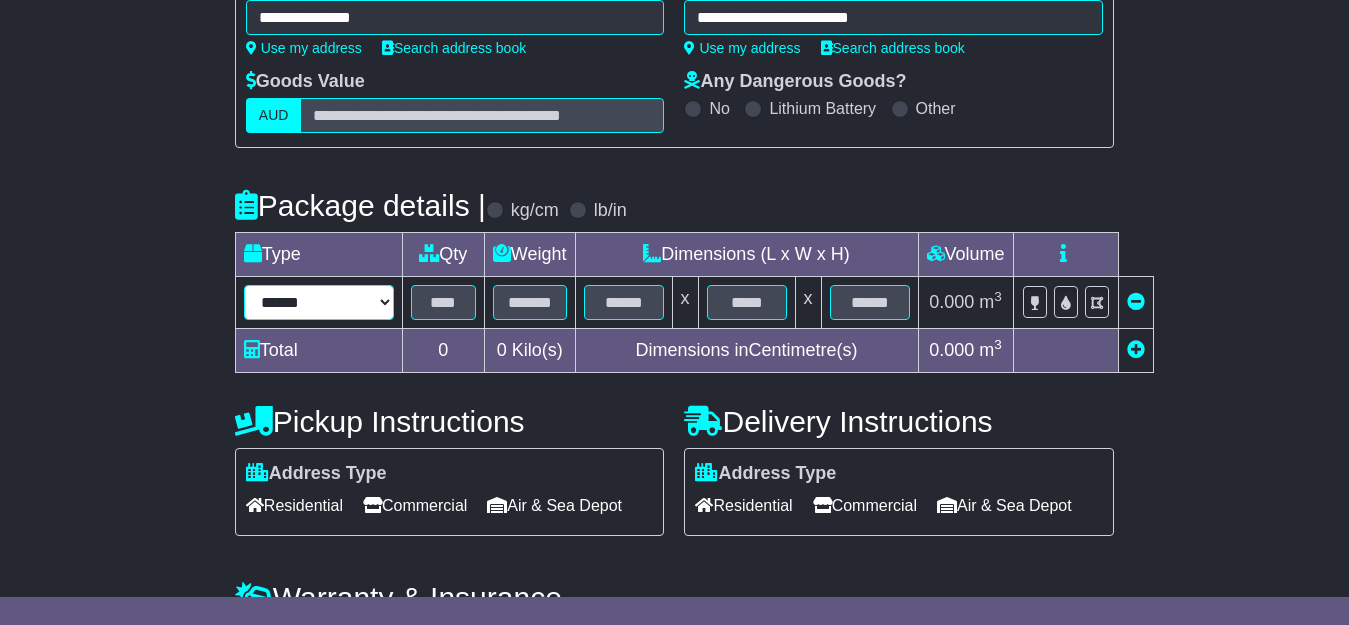 click on "****** ****** *** ******** ***** **** **** ****** *** *******" at bounding box center [319, 302] 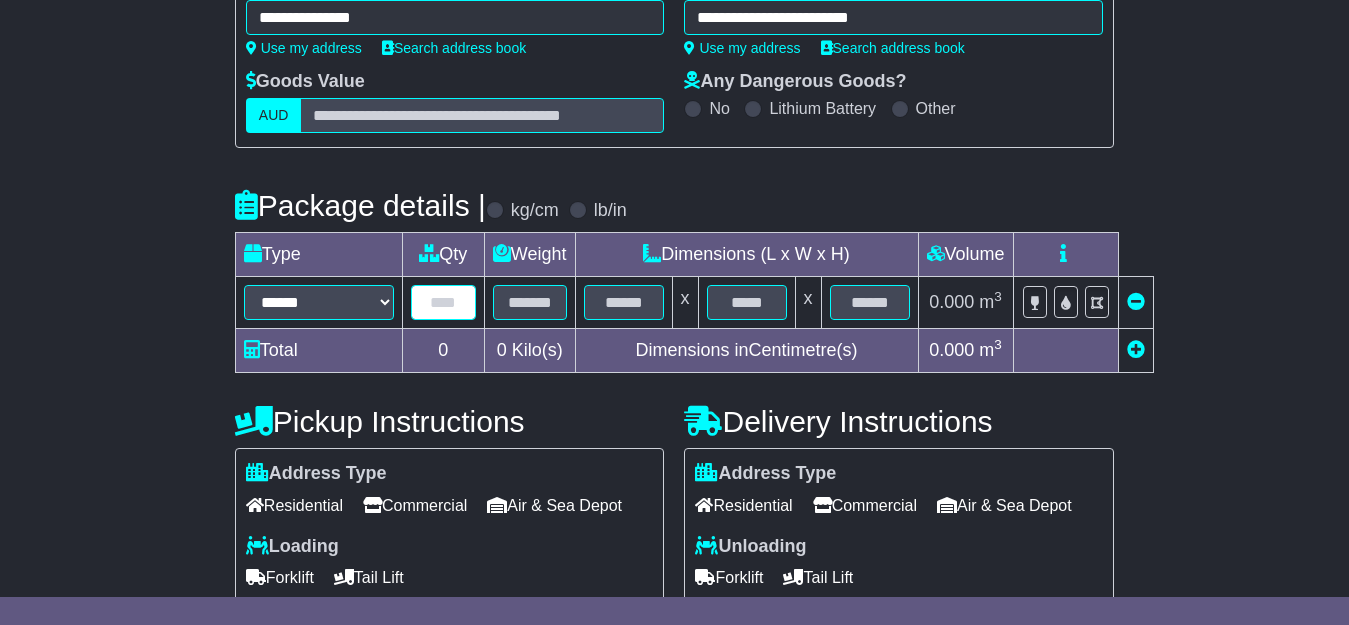click at bounding box center (443, 302) 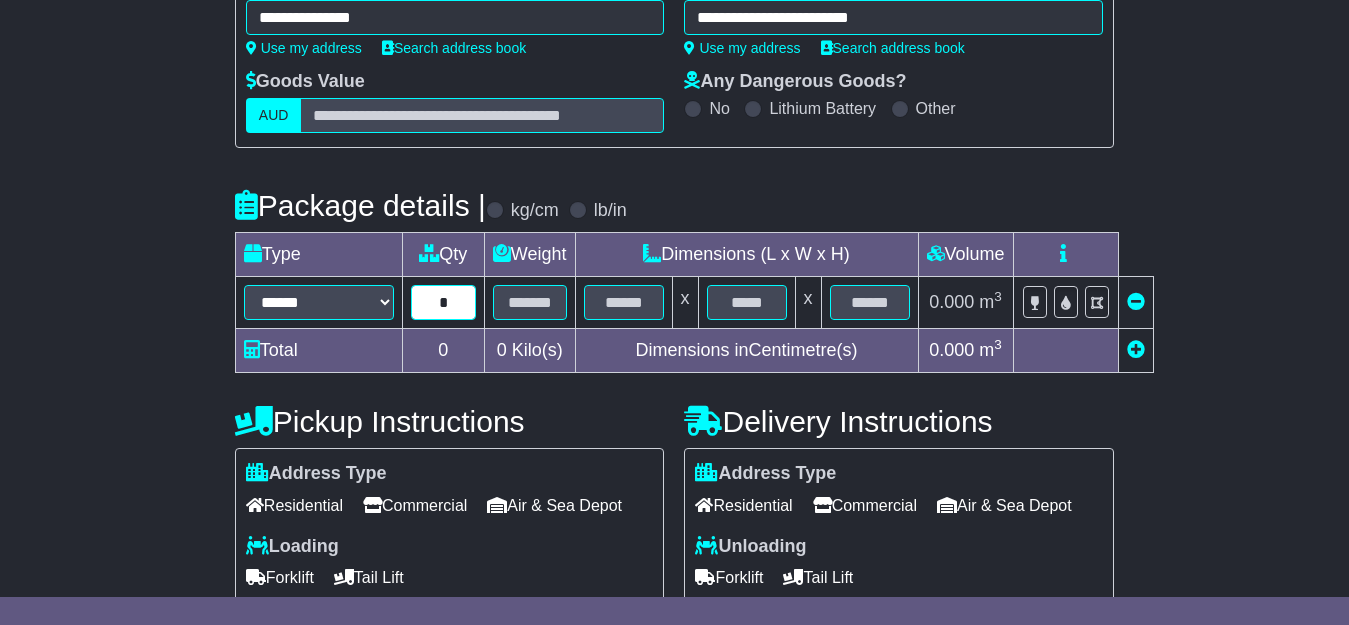 type on "*" 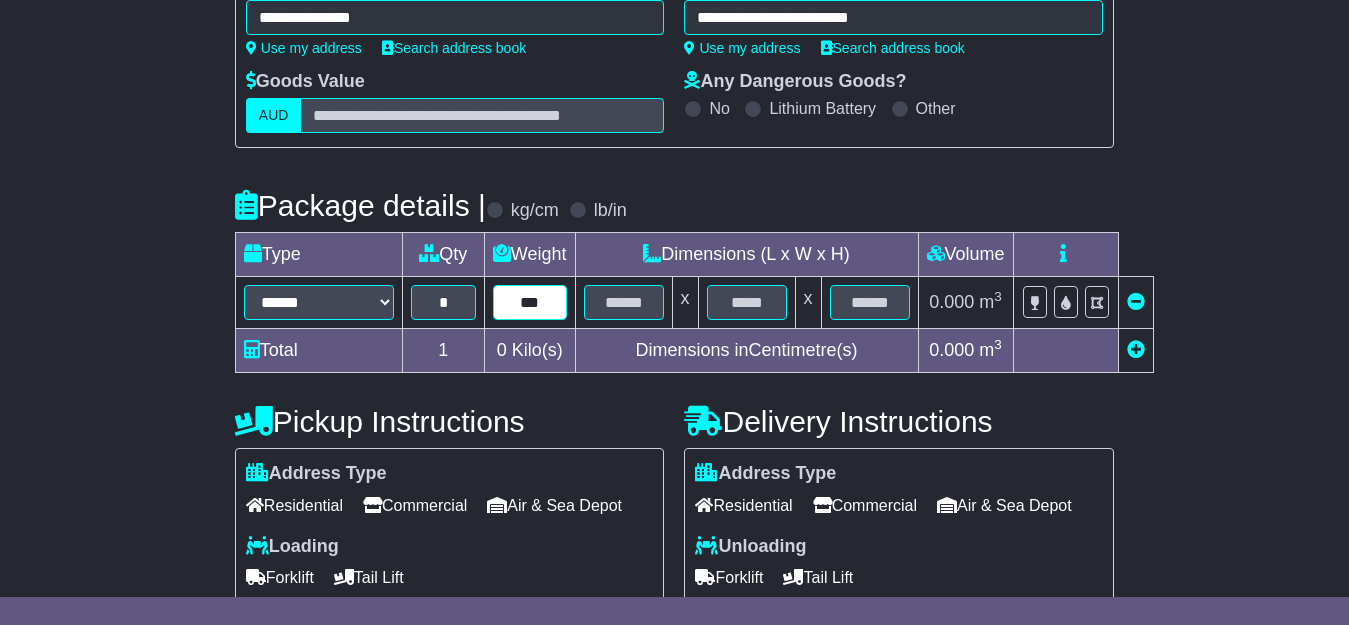 type on "***" 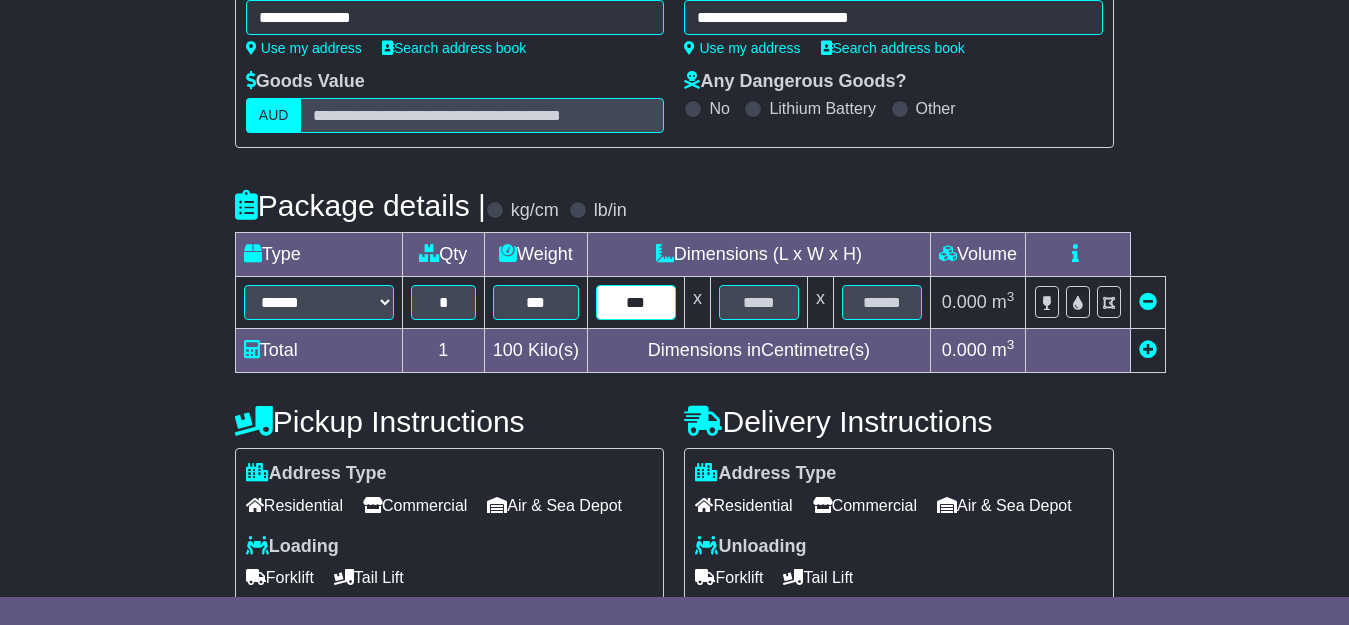 type on "***" 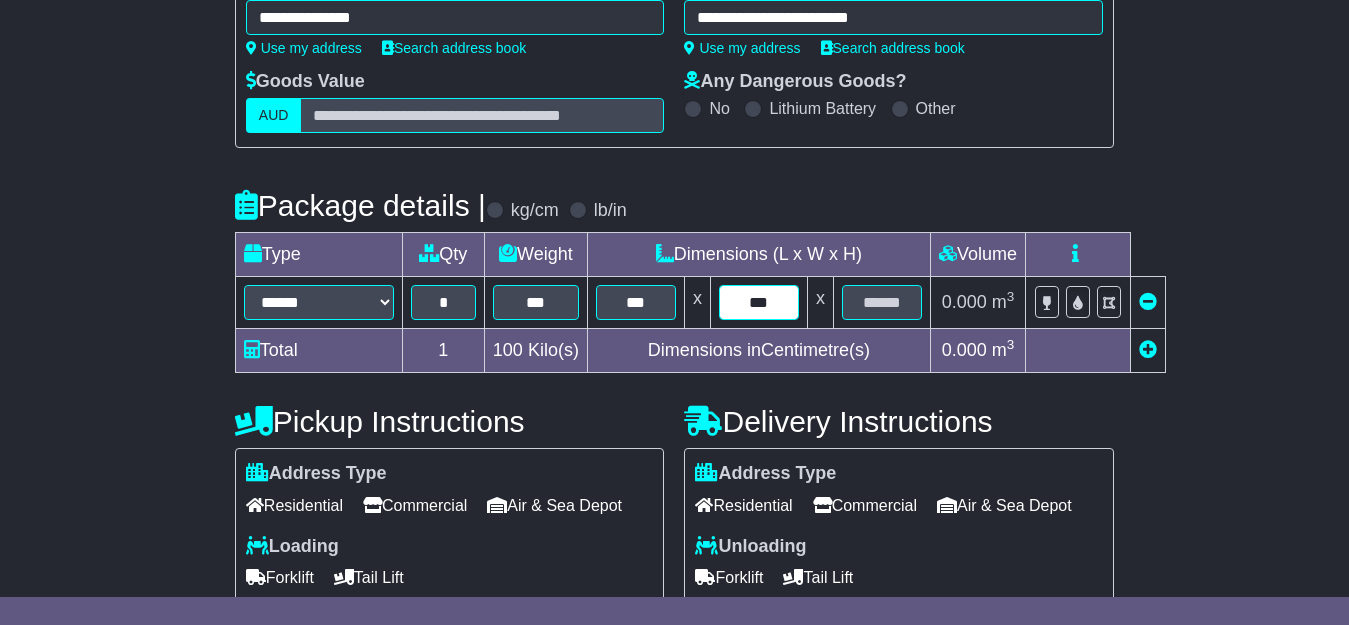 type on "***" 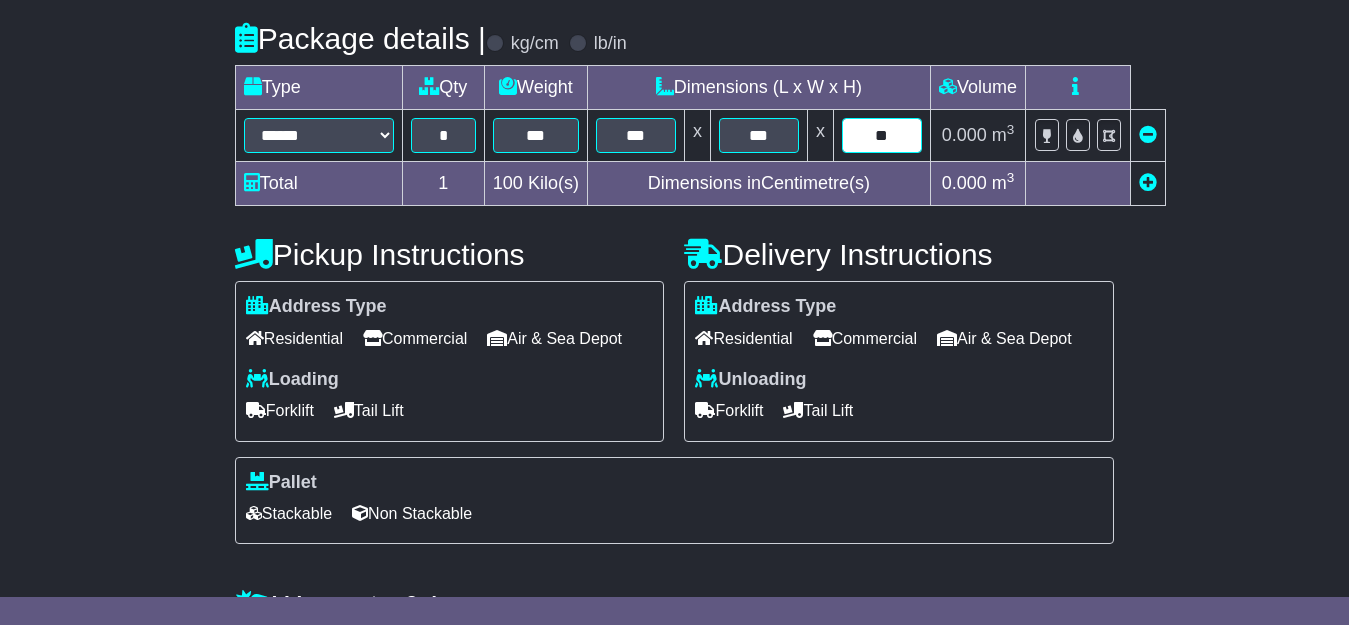 scroll, scrollTop: 466, scrollLeft: 0, axis: vertical 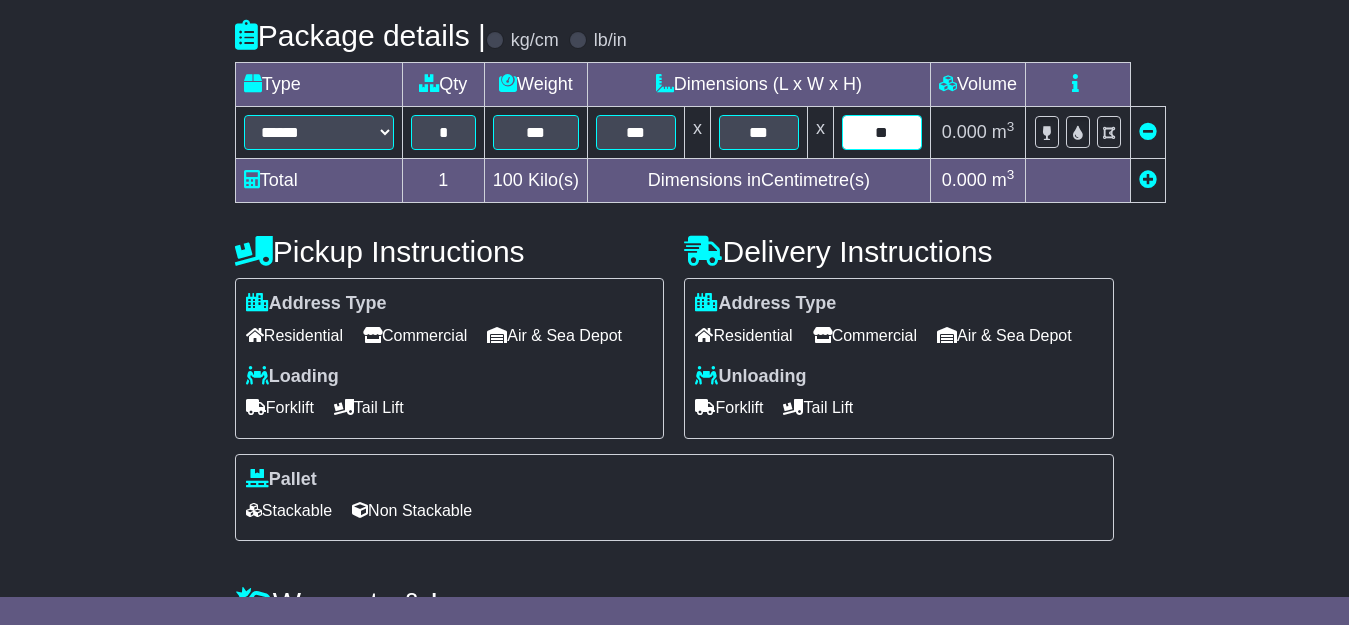 type on "**" 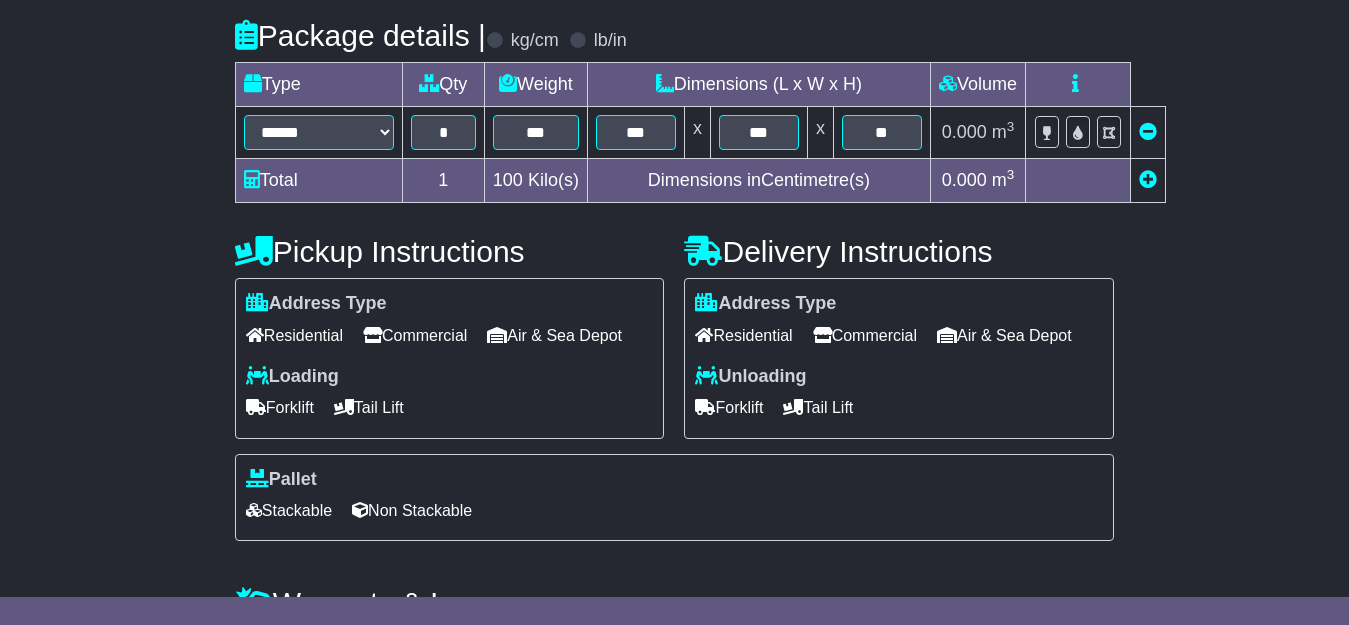 click on "Commercial" at bounding box center [415, 335] 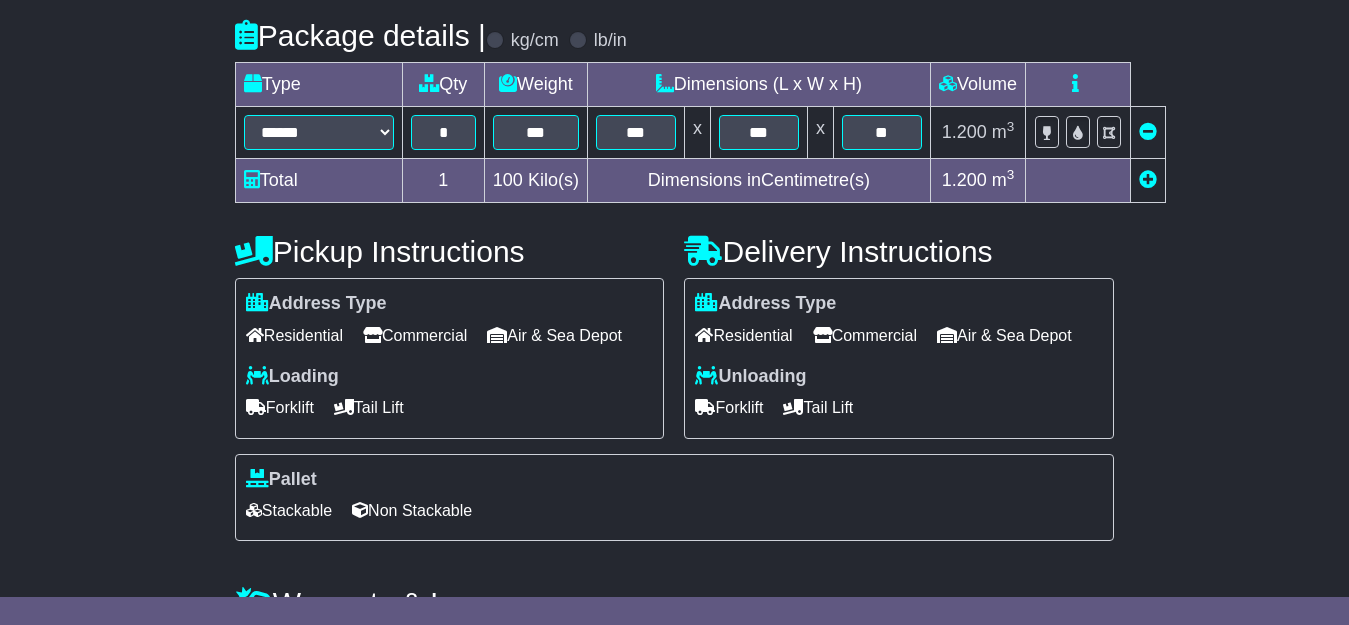 click on "Forklift" at bounding box center (280, 407) 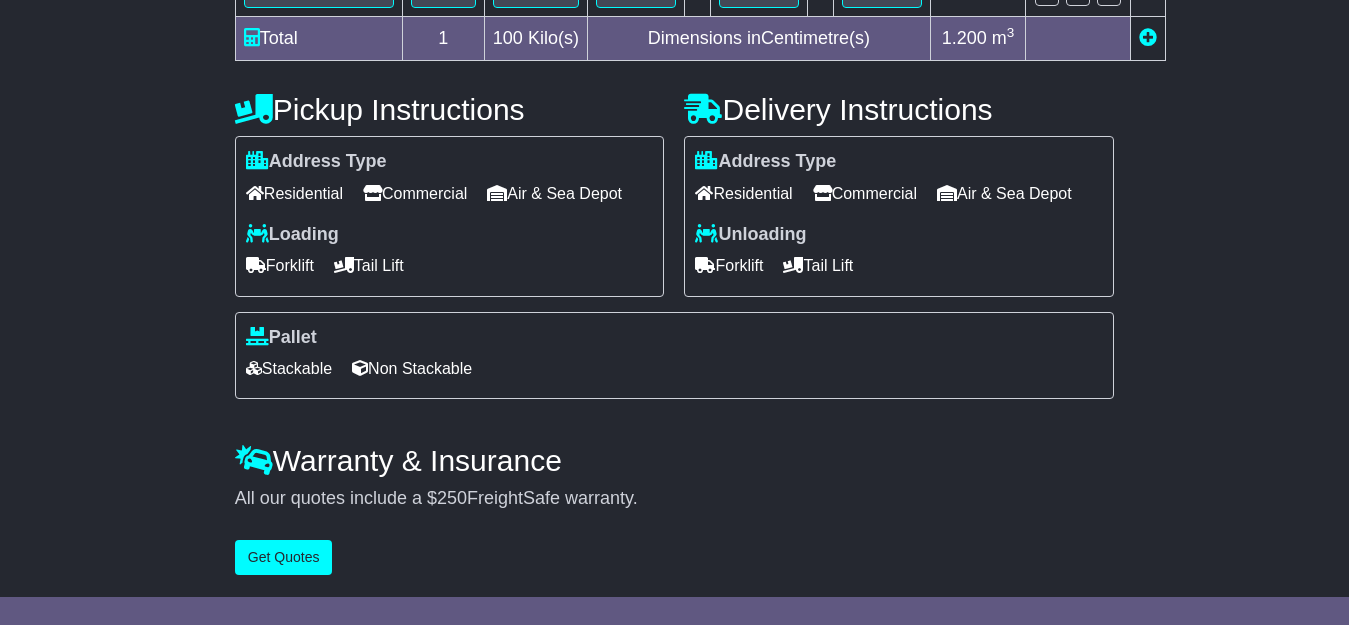 scroll, scrollTop: 639, scrollLeft: 0, axis: vertical 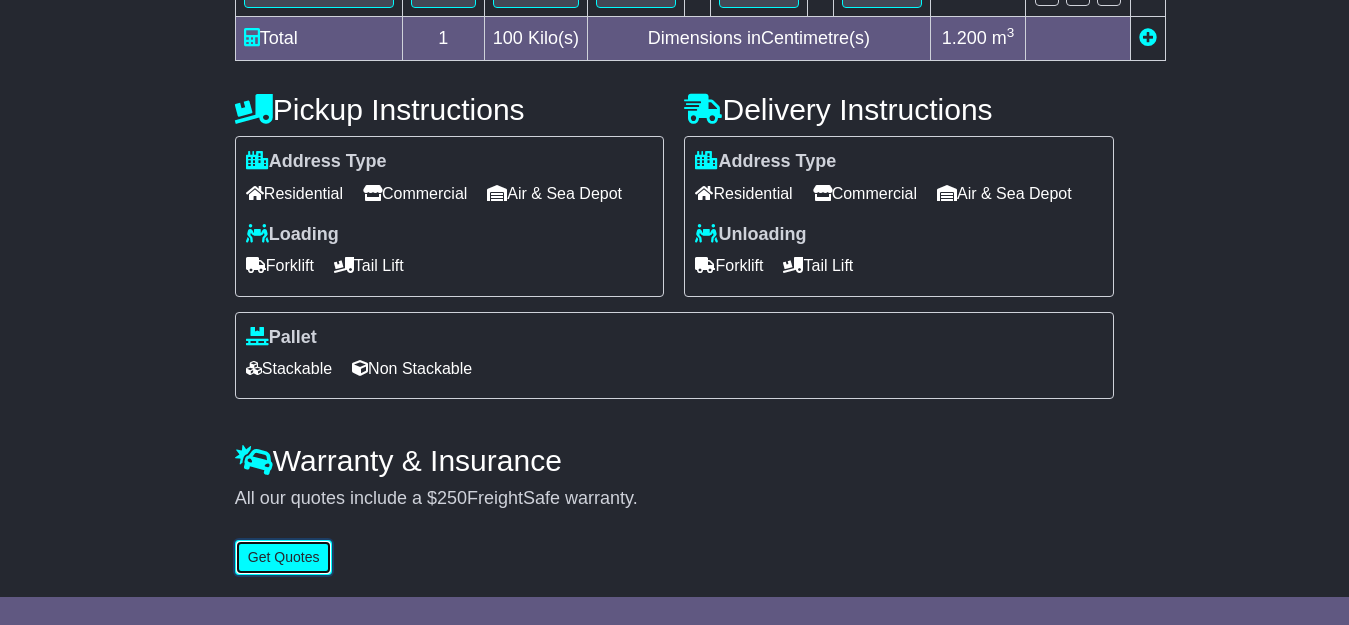 click on "Get Quotes" at bounding box center (284, 557) 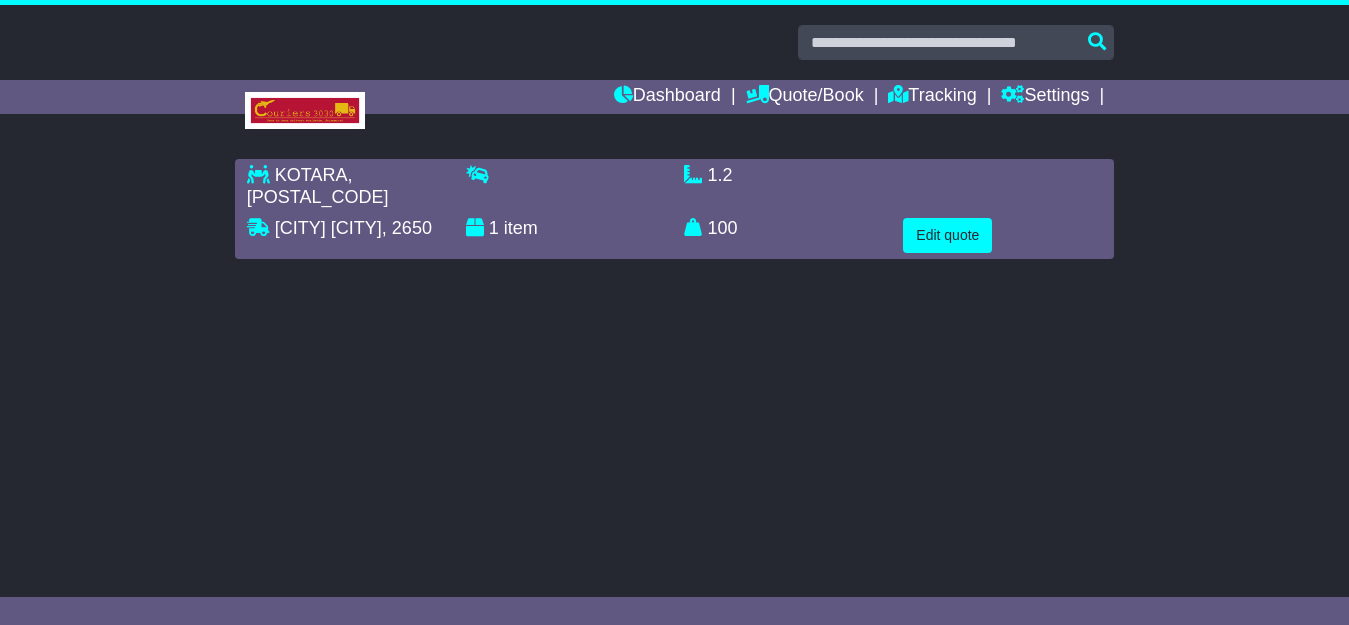 scroll, scrollTop: 0, scrollLeft: 0, axis: both 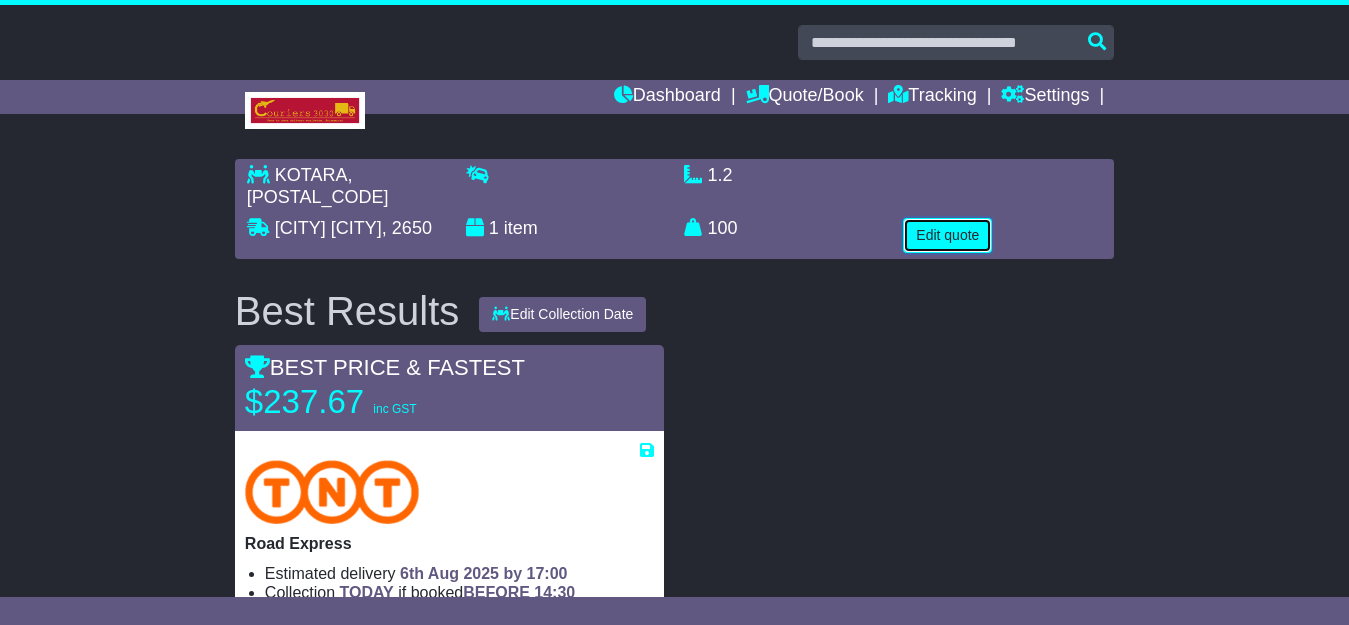 click on "Edit quote" at bounding box center [947, 235] 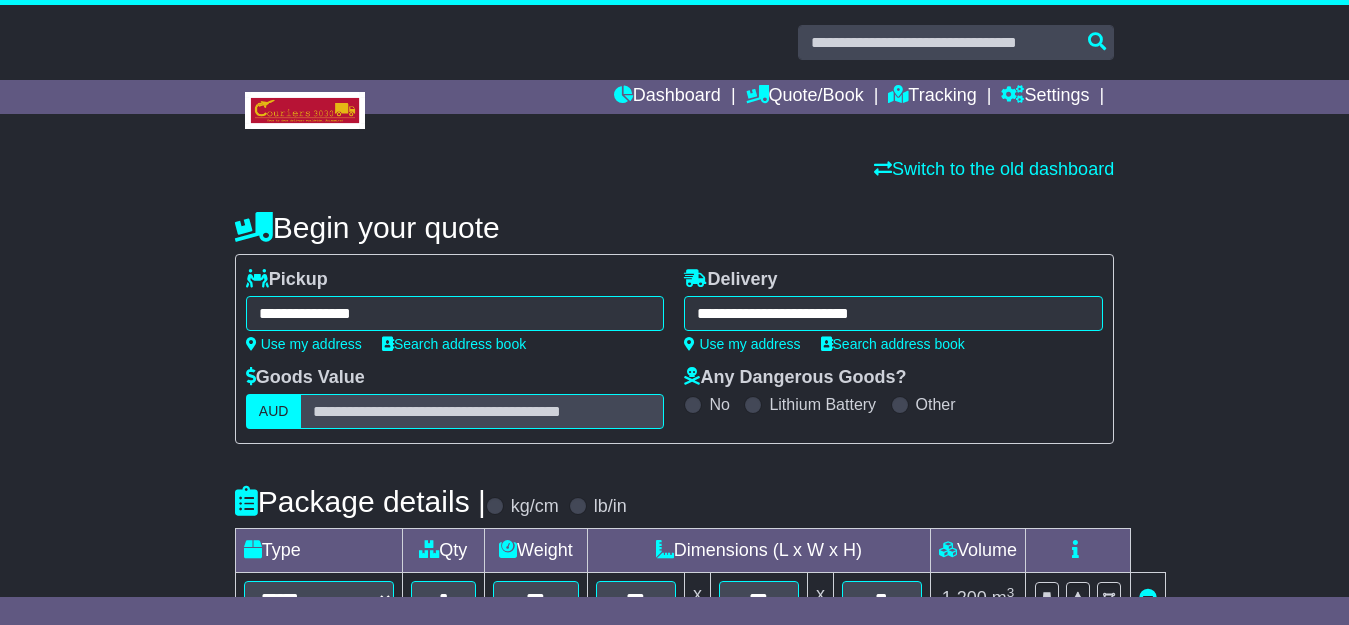 click on "**********" at bounding box center (455, 313) 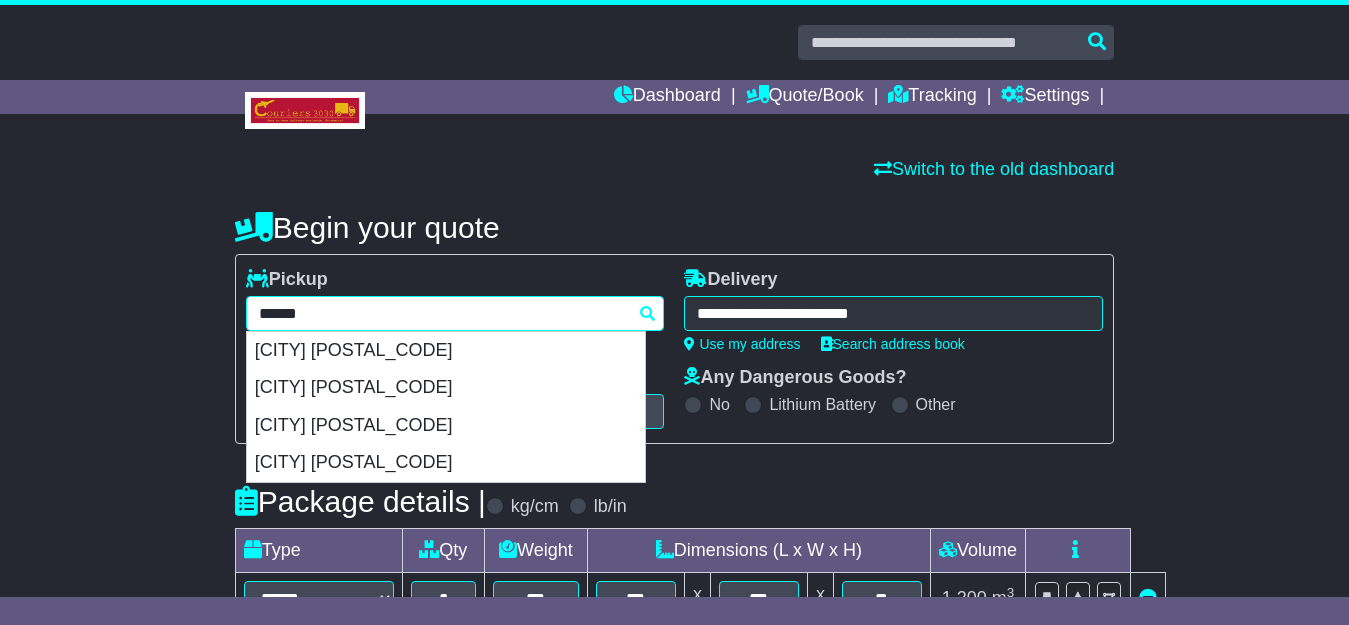 click on "******" at bounding box center (455, 313) 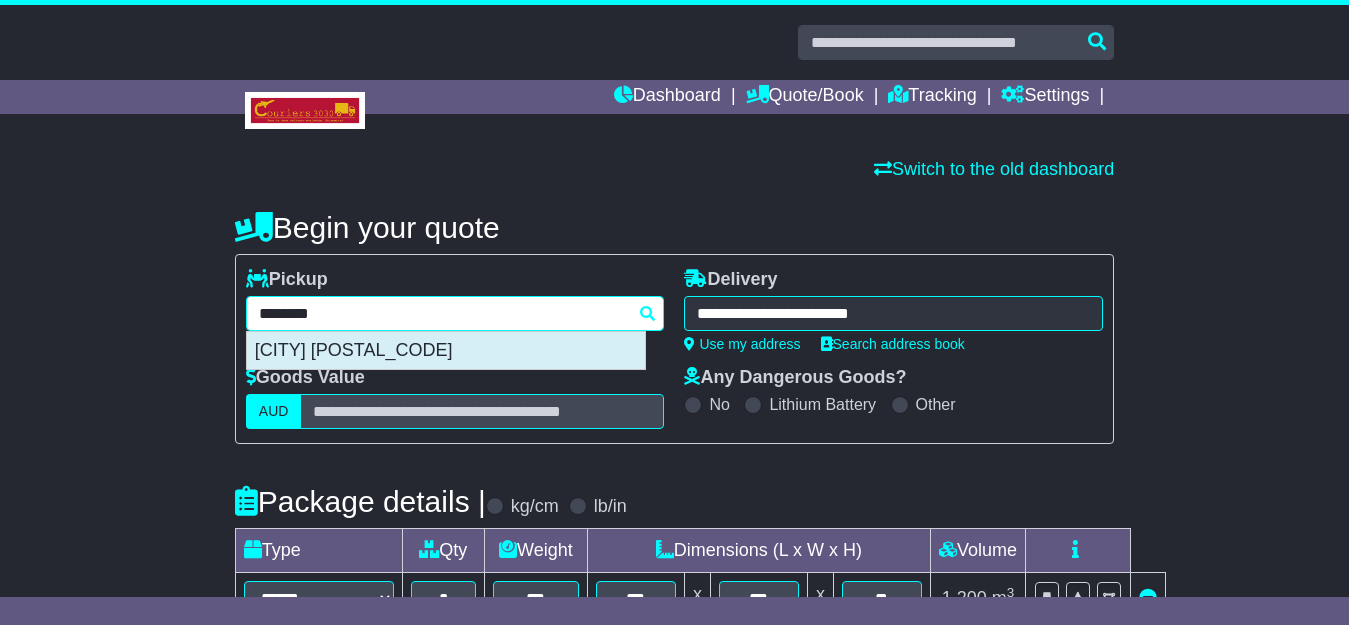 click on "CORRYONG 3707" at bounding box center [446, 351] 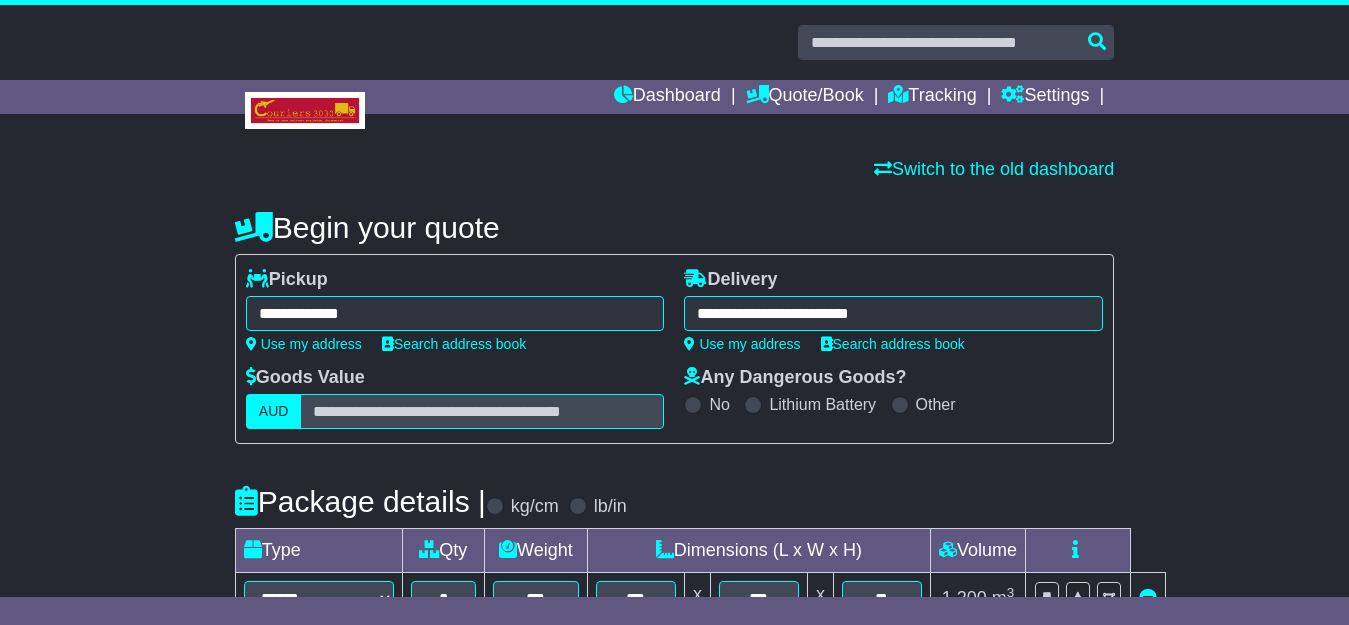 type on "**********" 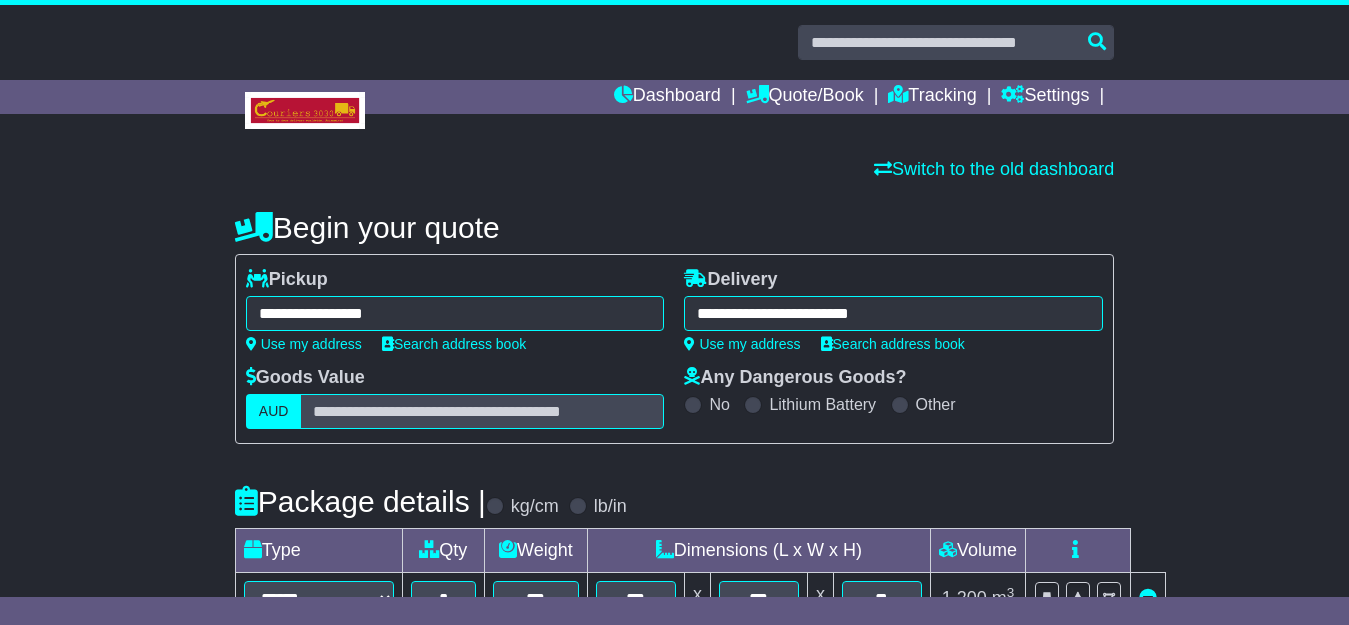 click on "**********" at bounding box center (893, 313) 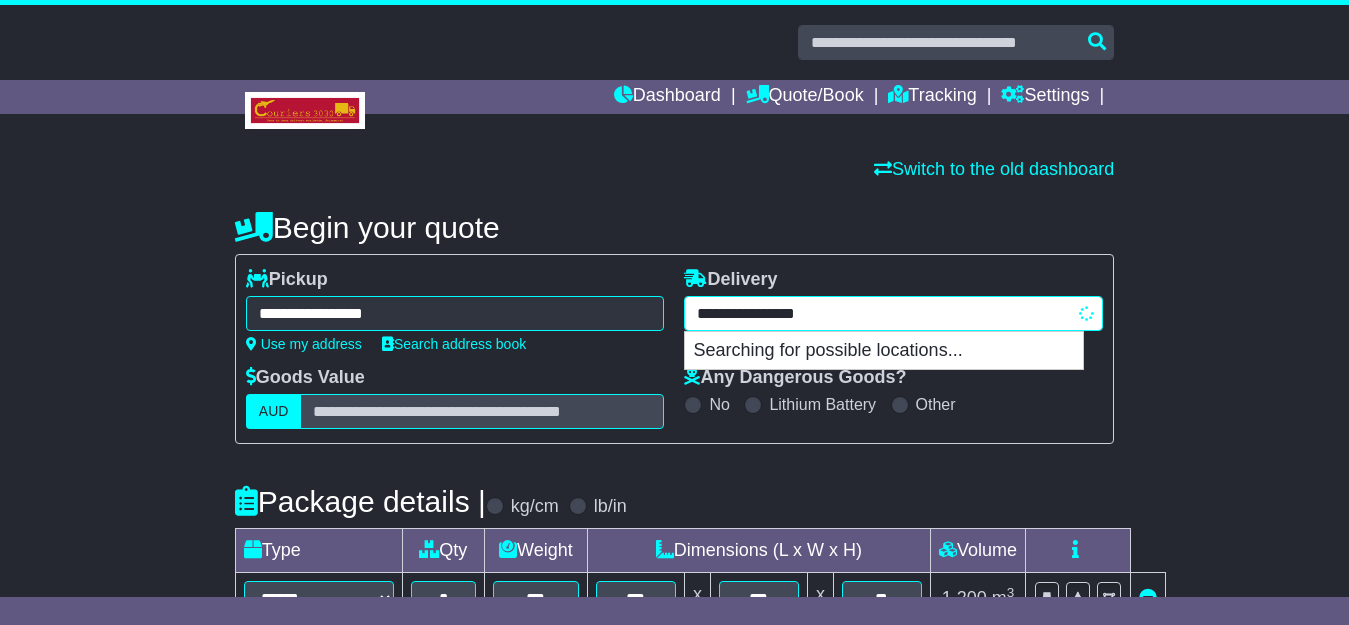 click on "**********" at bounding box center (893, 313) 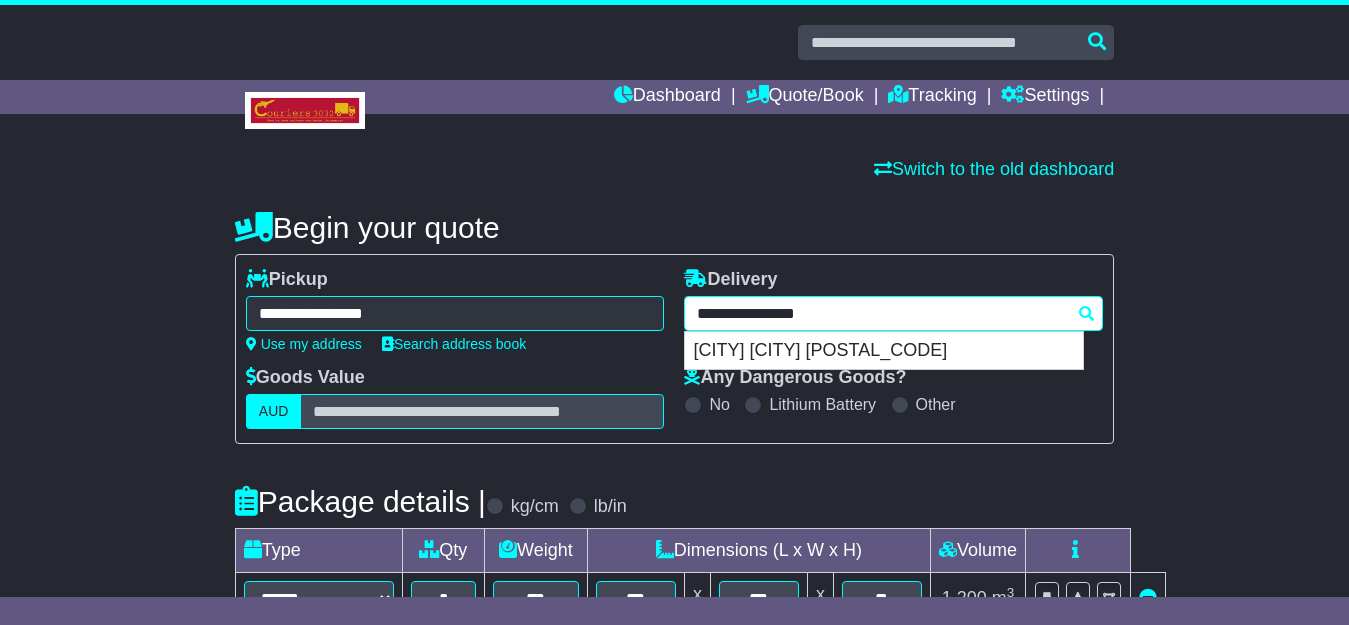 paste 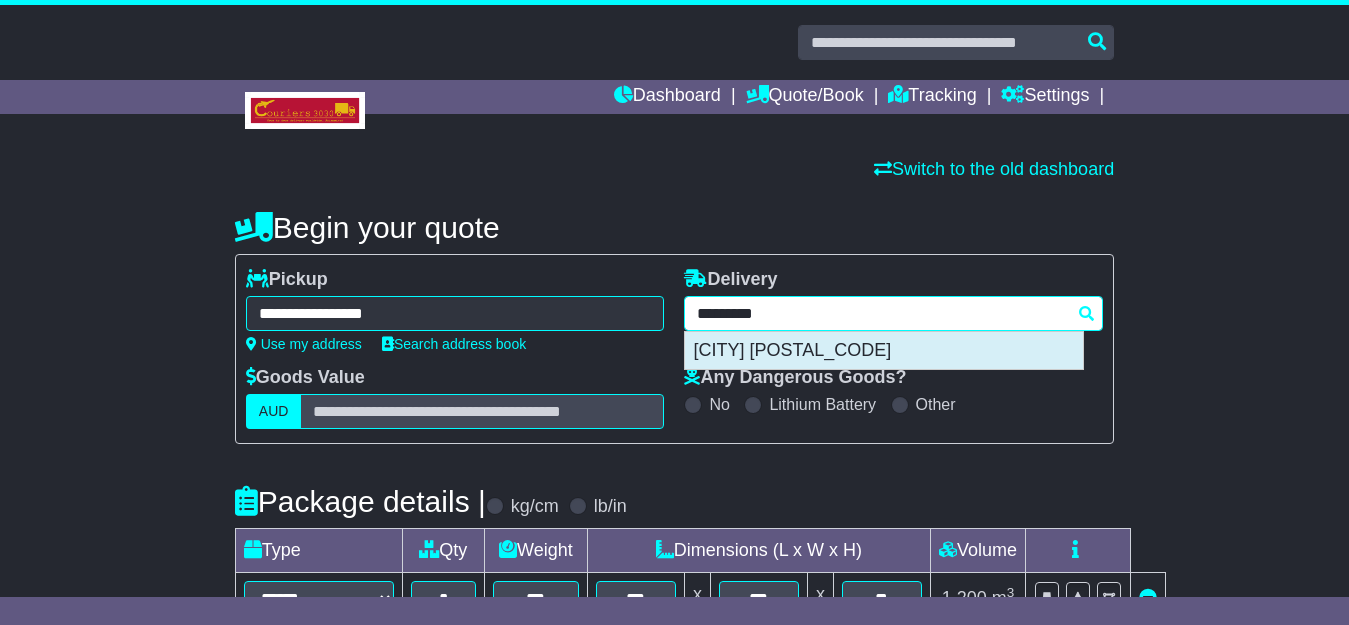 click on "CLONCURRY 4824" at bounding box center [884, 351] 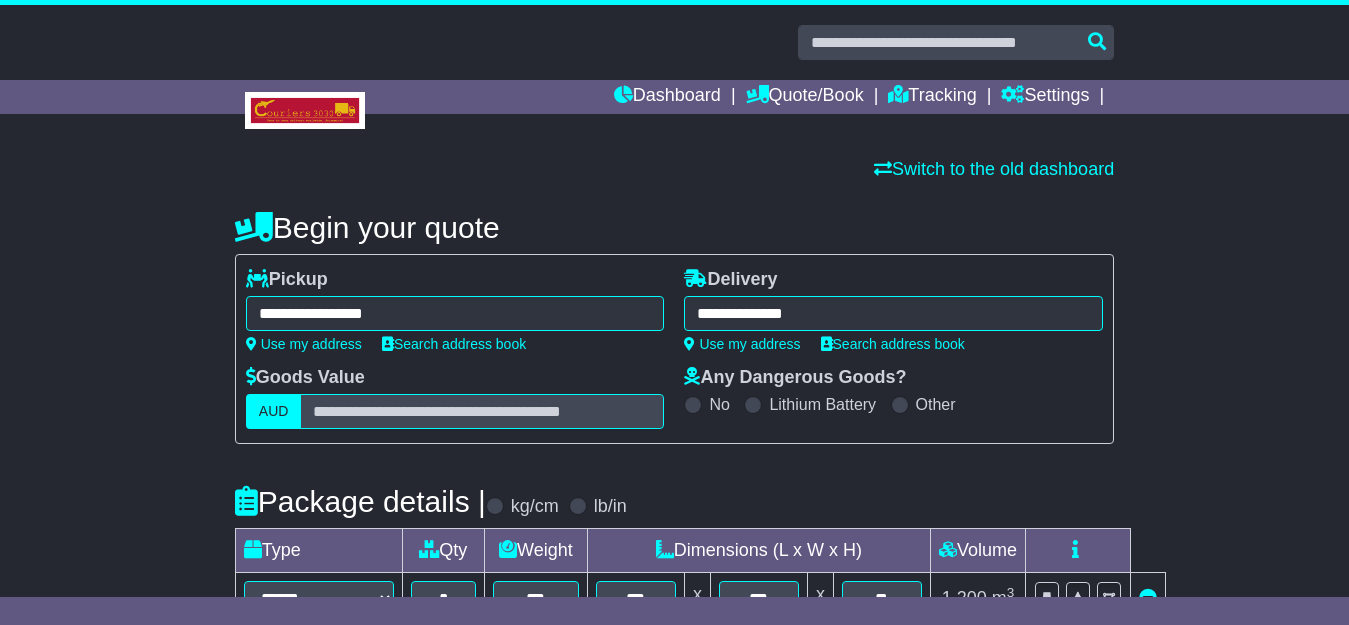 type on "**********" 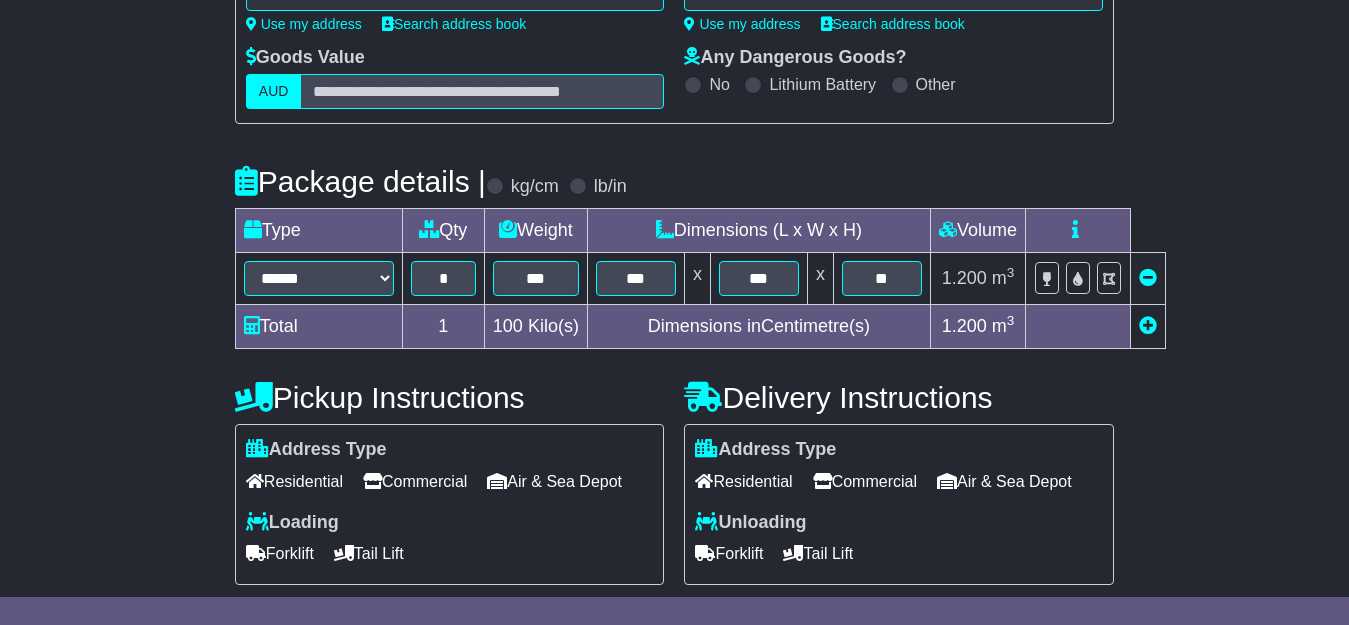 scroll, scrollTop: 378, scrollLeft: 0, axis: vertical 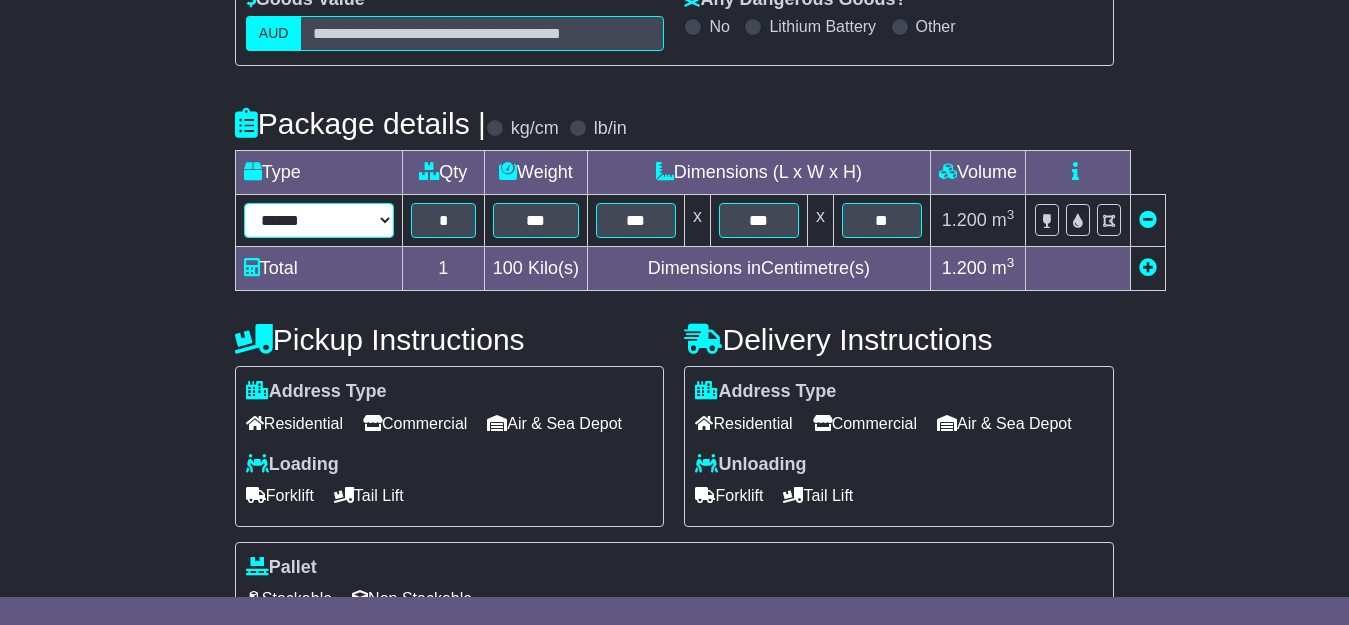 click on "****** ****** *** ******** ***** **** **** ****** *** *******" at bounding box center [319, 220] 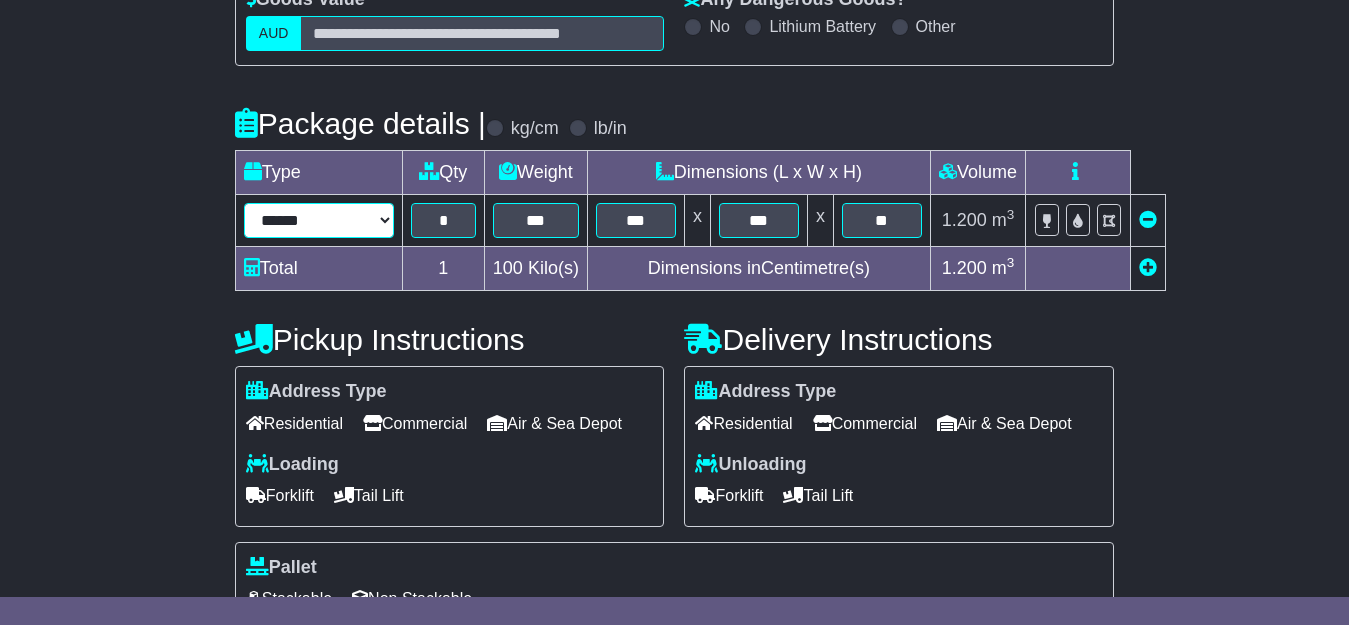 click on "****** ****** *** ******** ***** **** **** ****** *** *******" at bounding box center [319, 220] 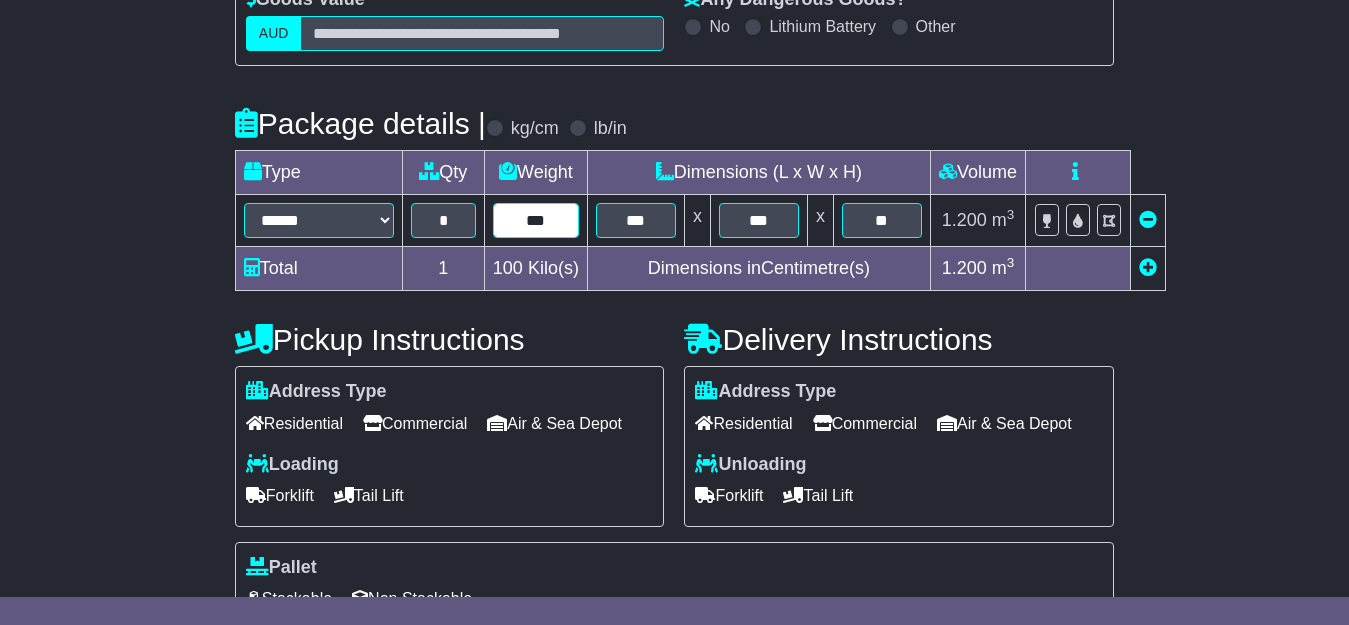 click on "***" at bounding box center (536, 220) 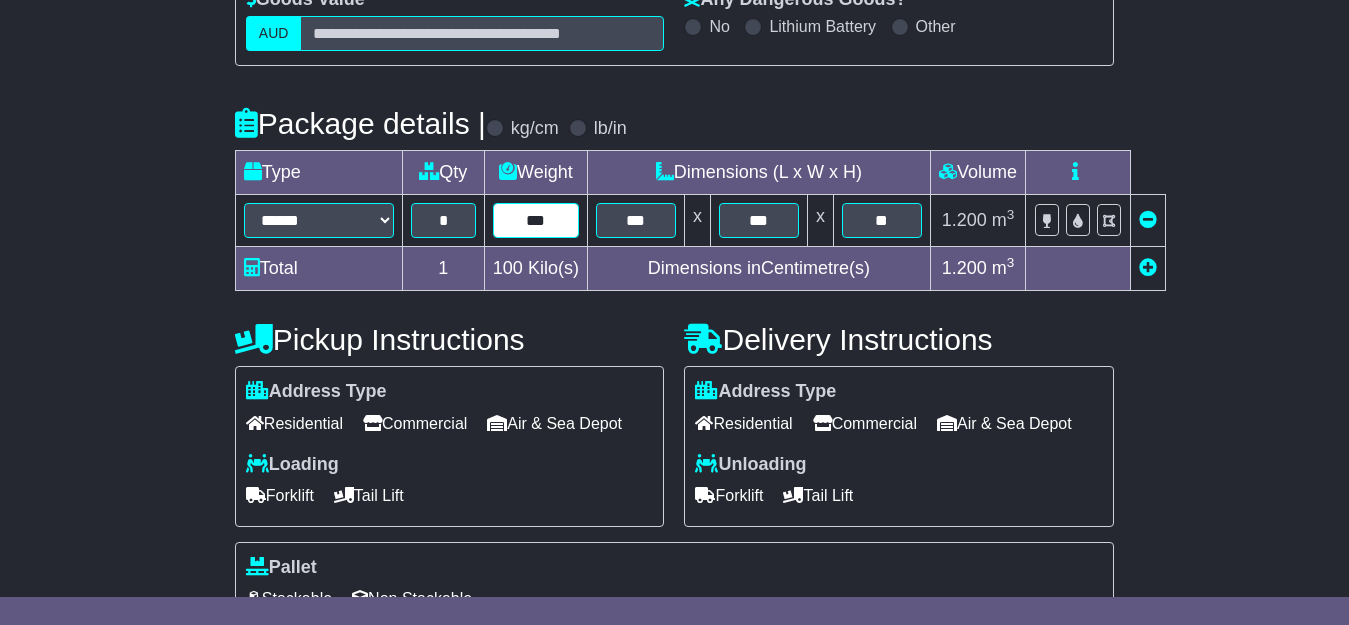 type on "***" 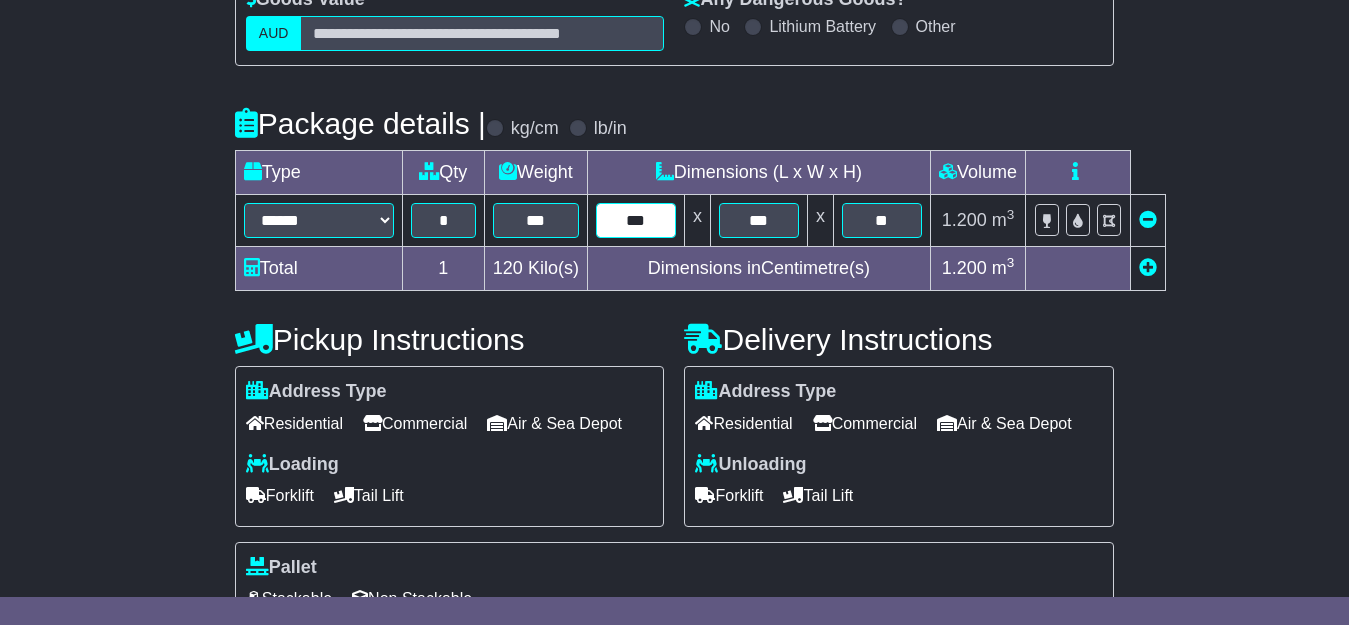 click on "***" at bounding box center (636, 220) 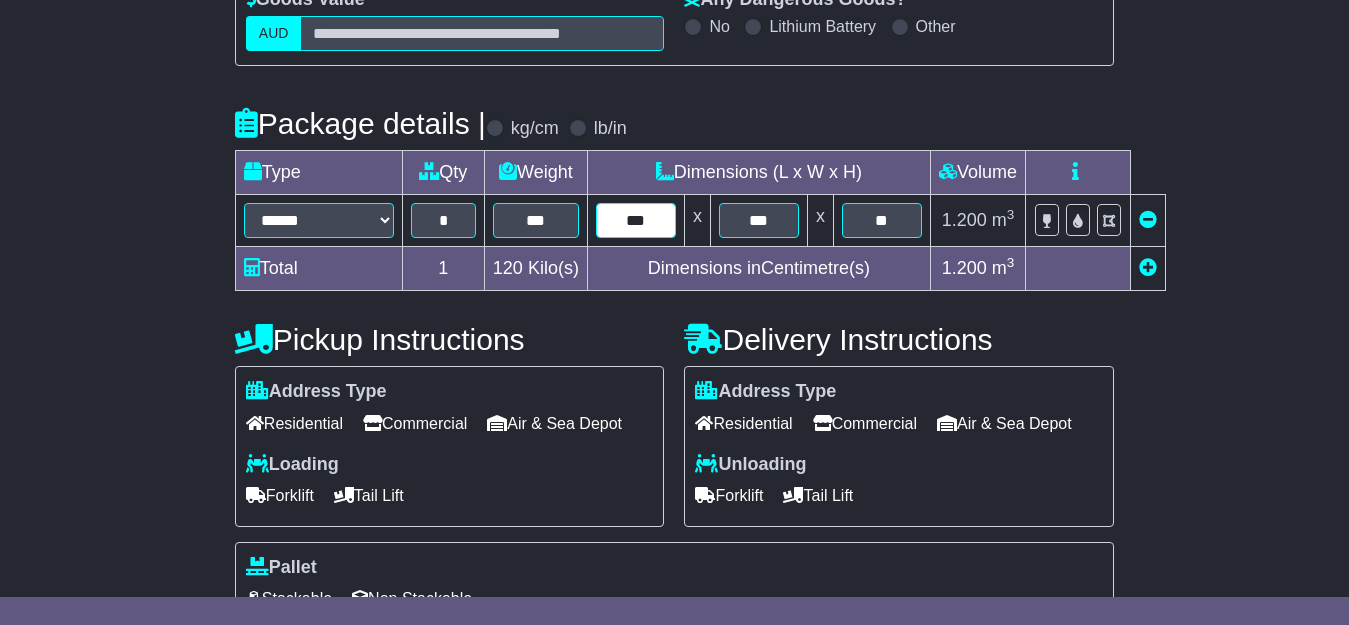 type on "***" 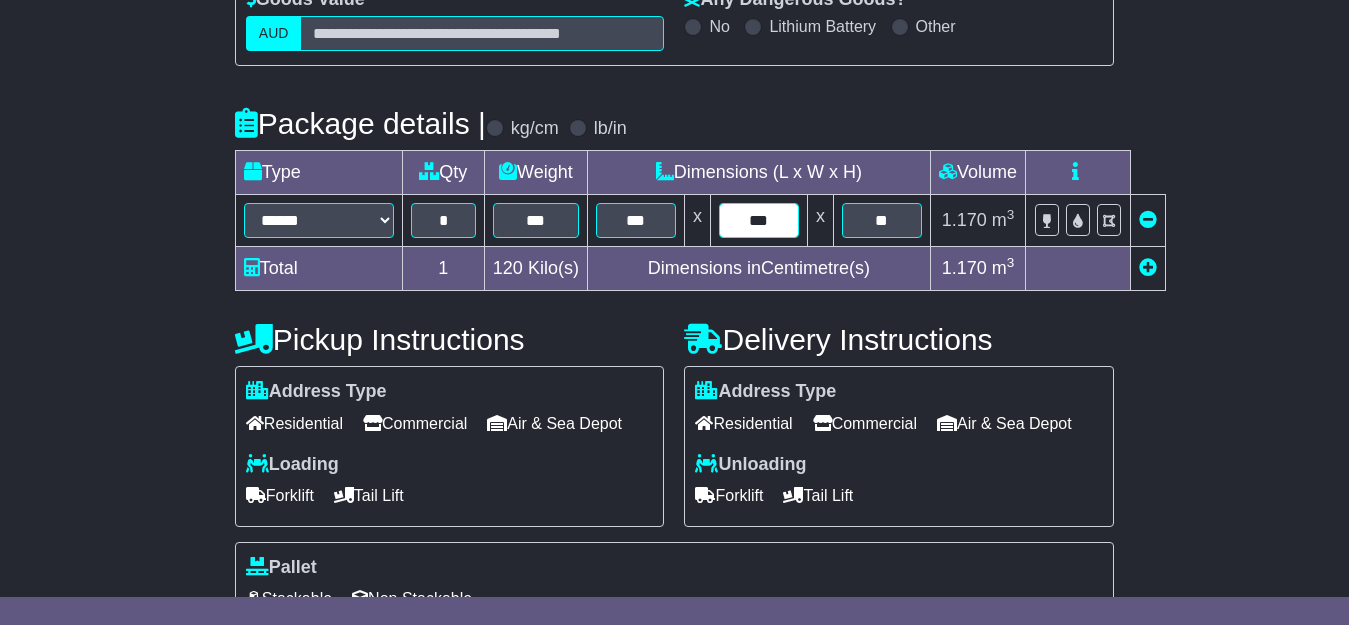 type on "***" 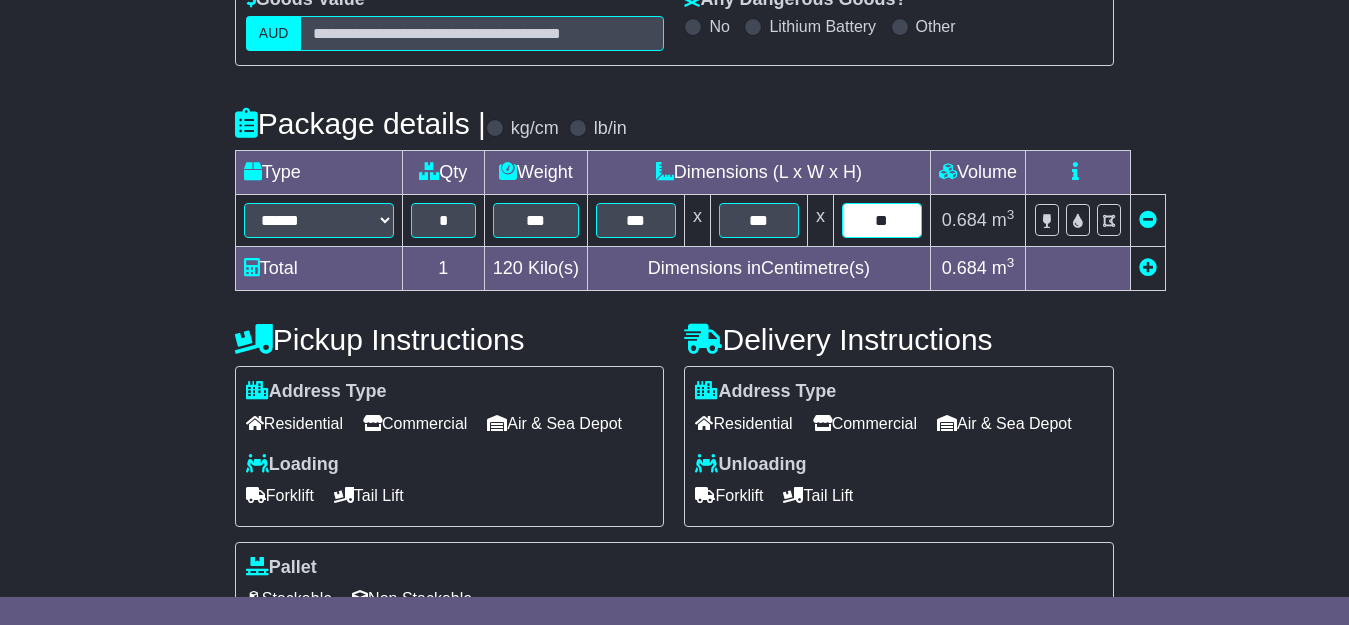 type on "***" 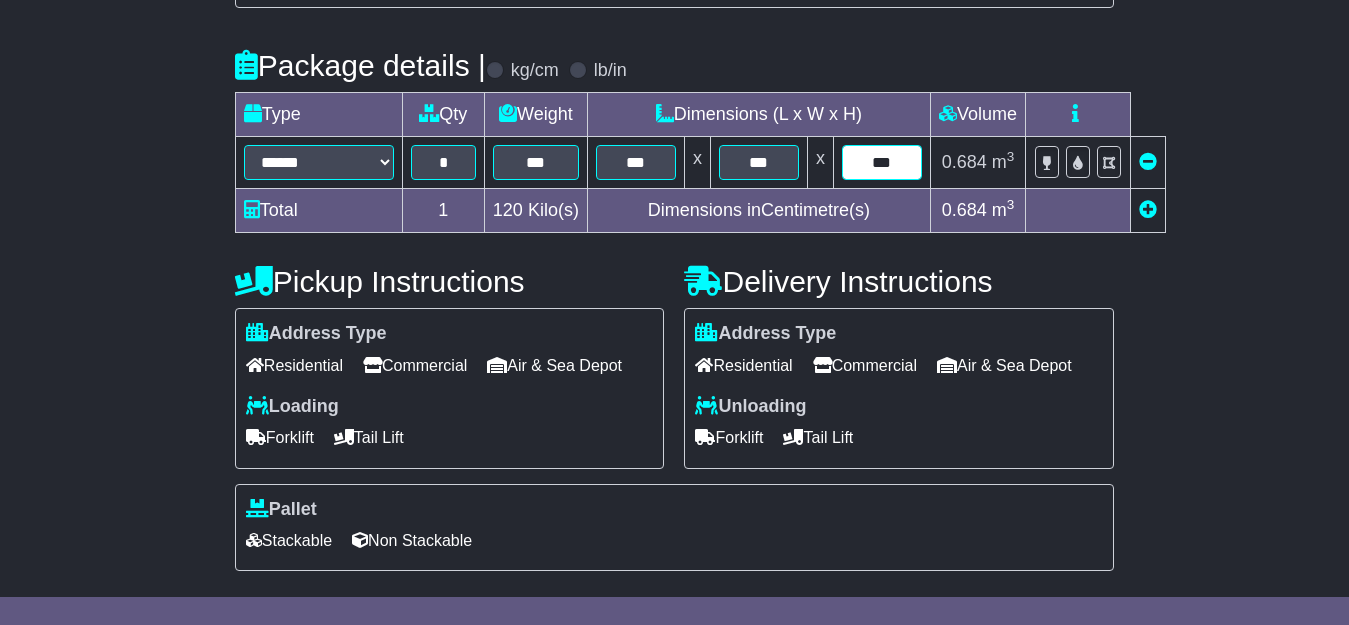 scroll, scrollTop: 445, scrollLeft: 0, axis: vertical 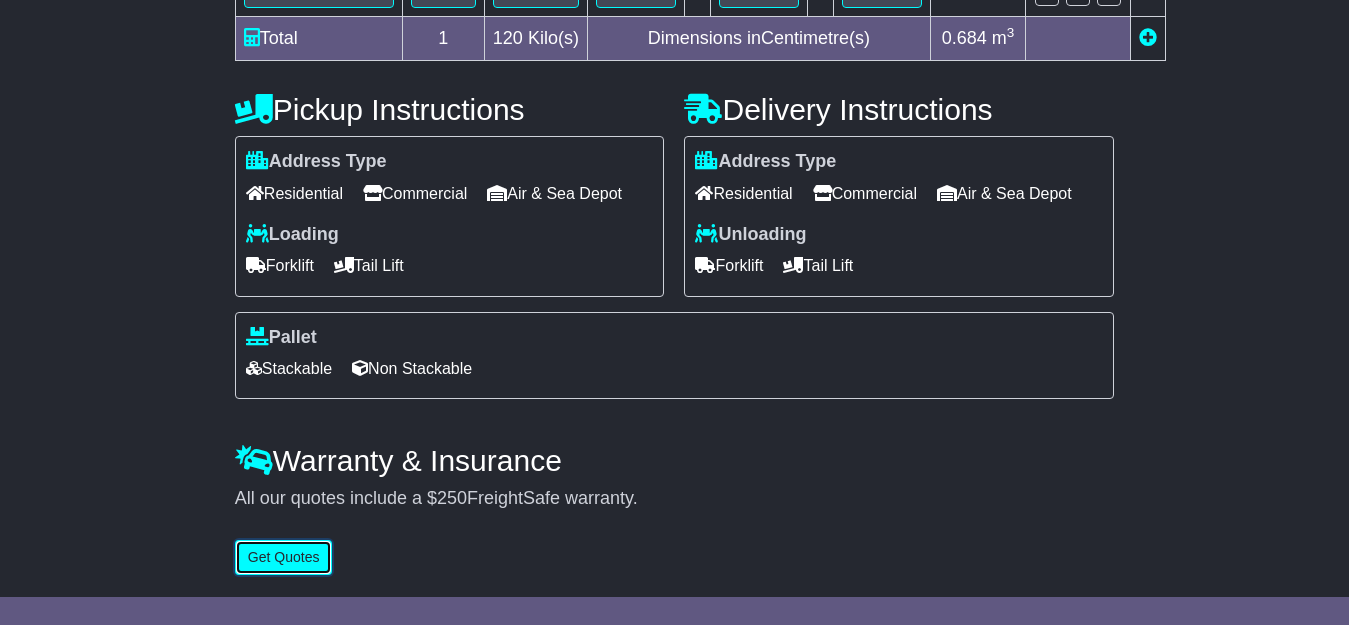click on "Get Quotes" at bounding box center [284, 557] 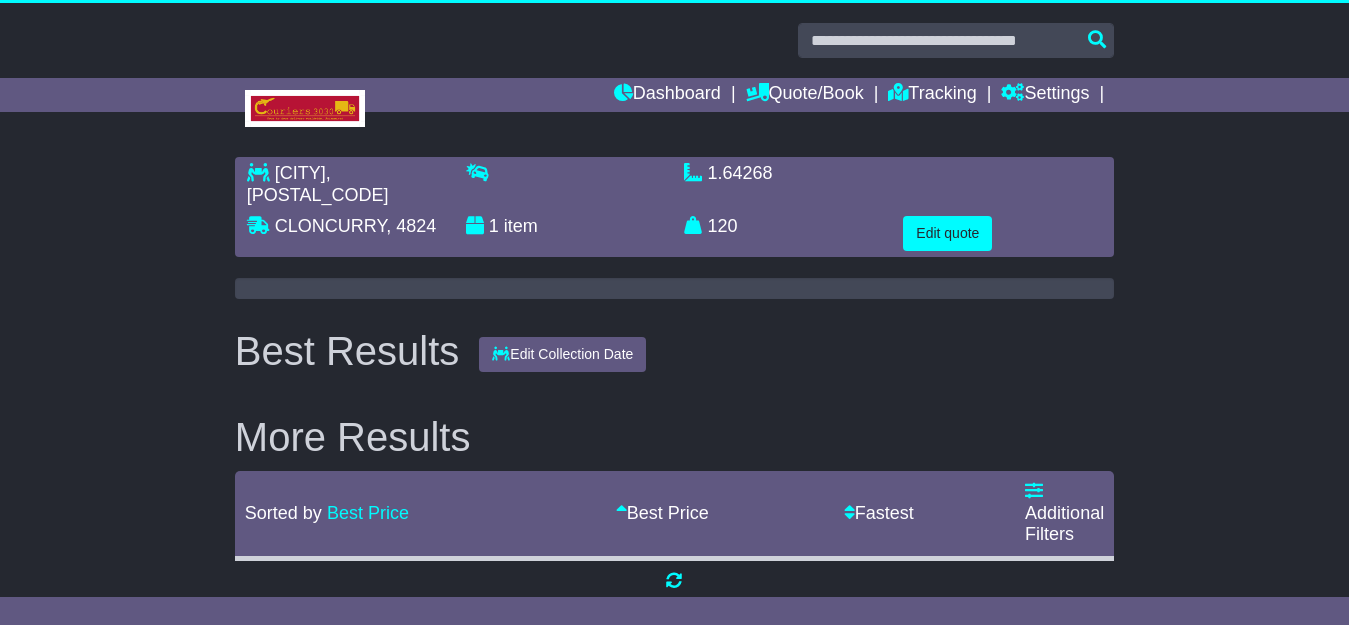 scroll, scrollTop: 0, scrollLeft: 0, axis: both 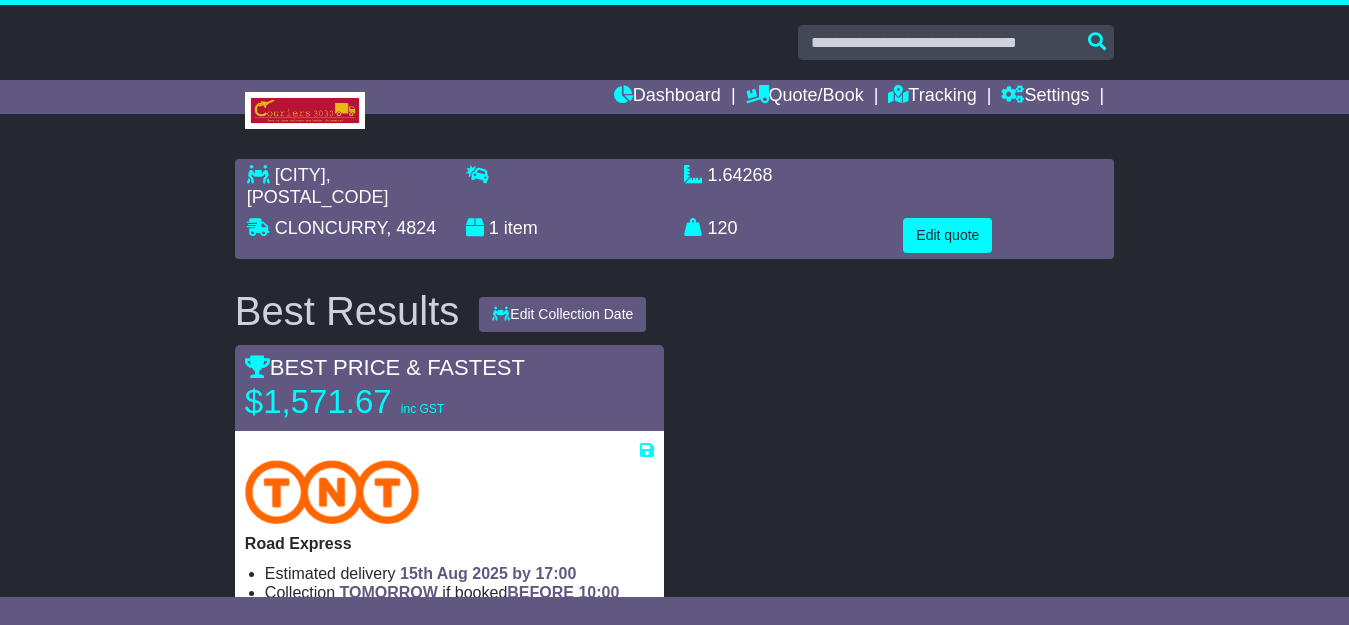 type 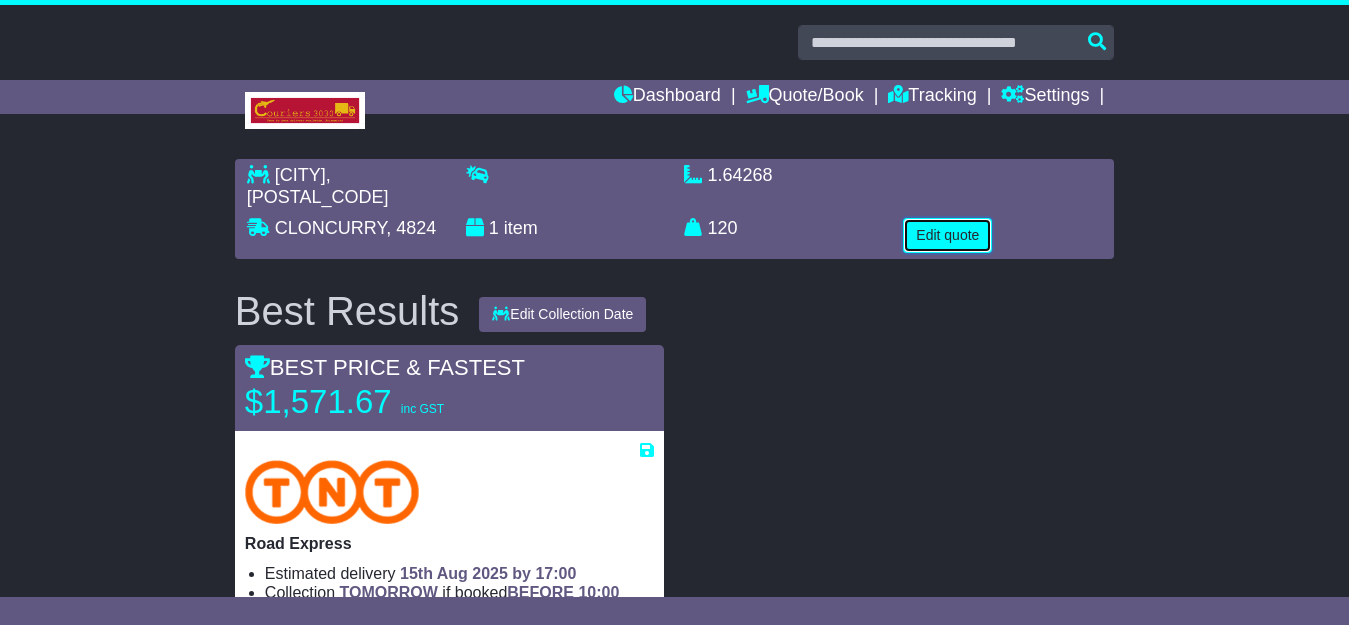 click on "Edit quote" at bounding box center [947, 235] 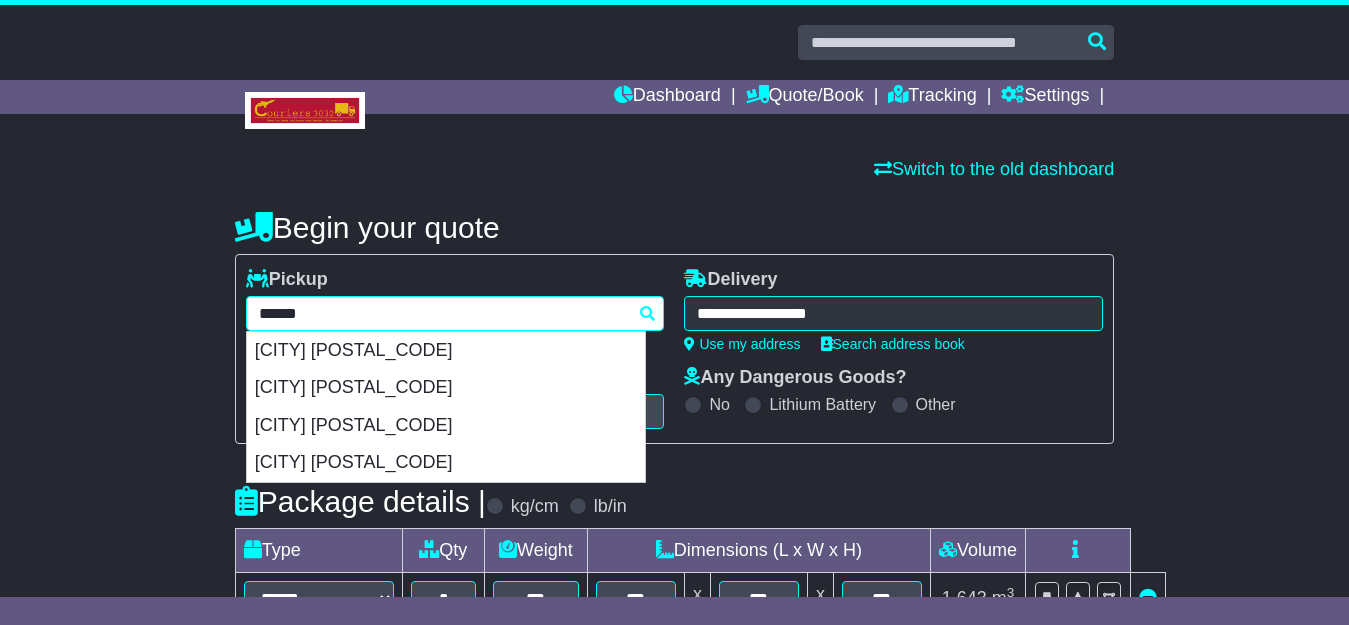 click on "**********" at bounding box center (455, 313) 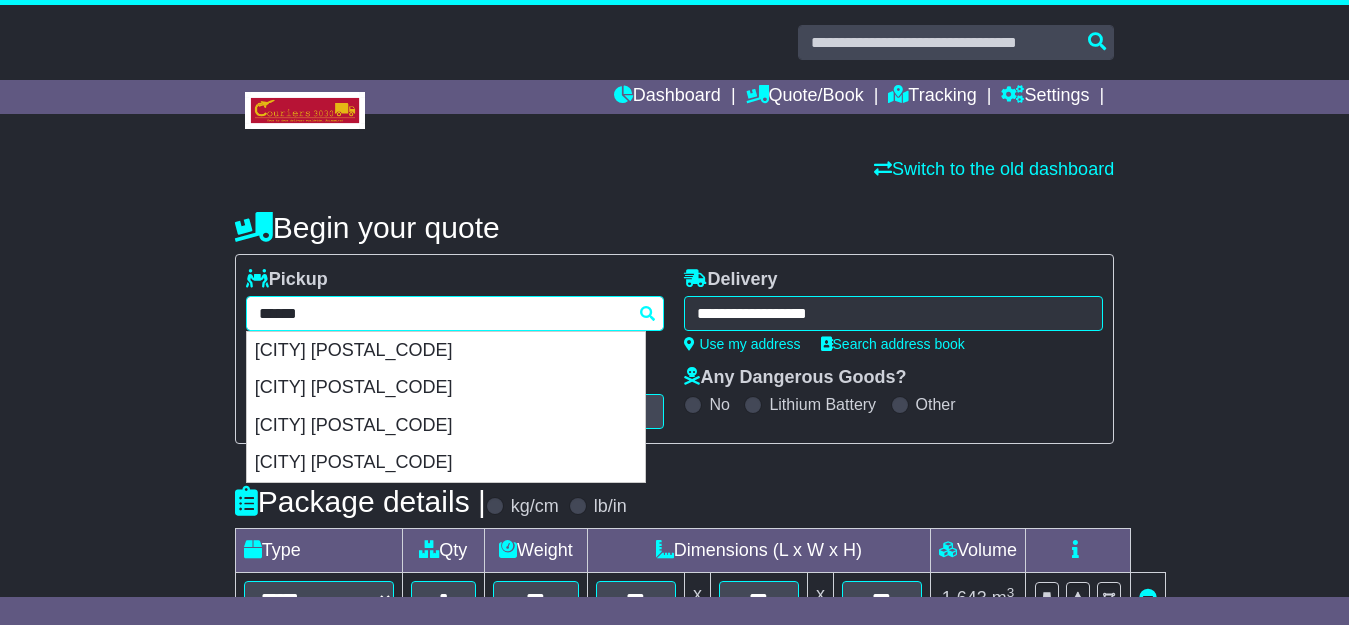 paste on "****" 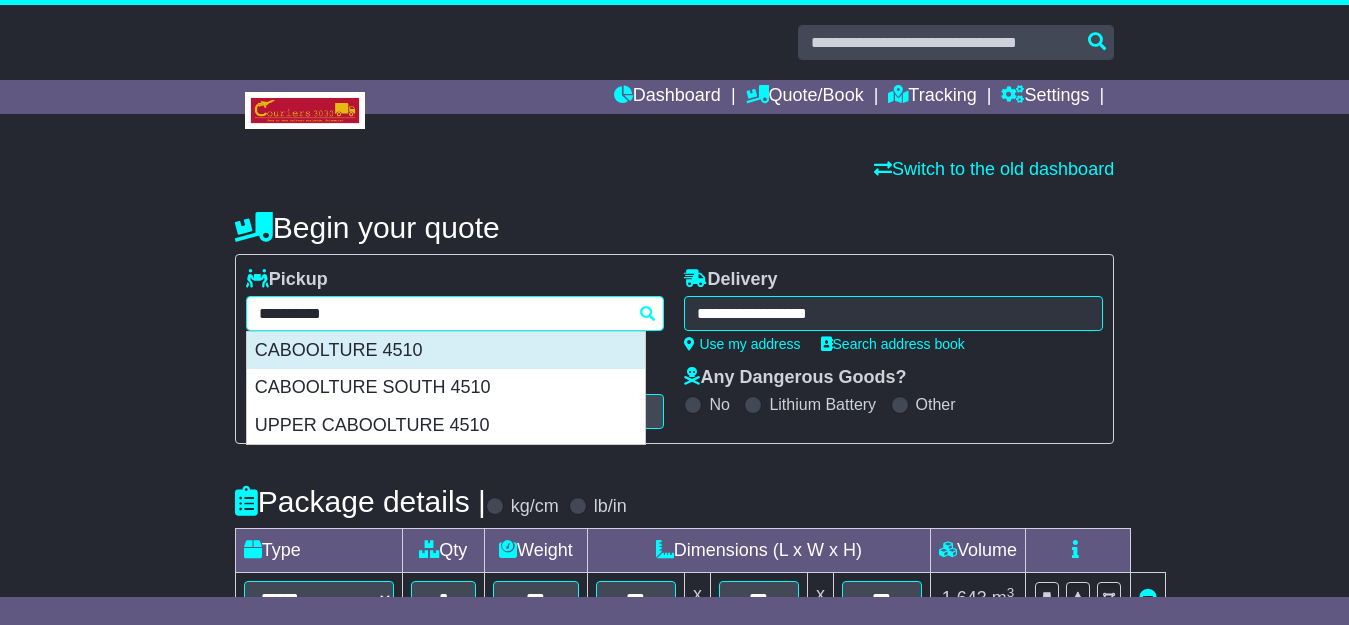 click on "CABOOLTURE 4510" at bounding box center (446, 351) 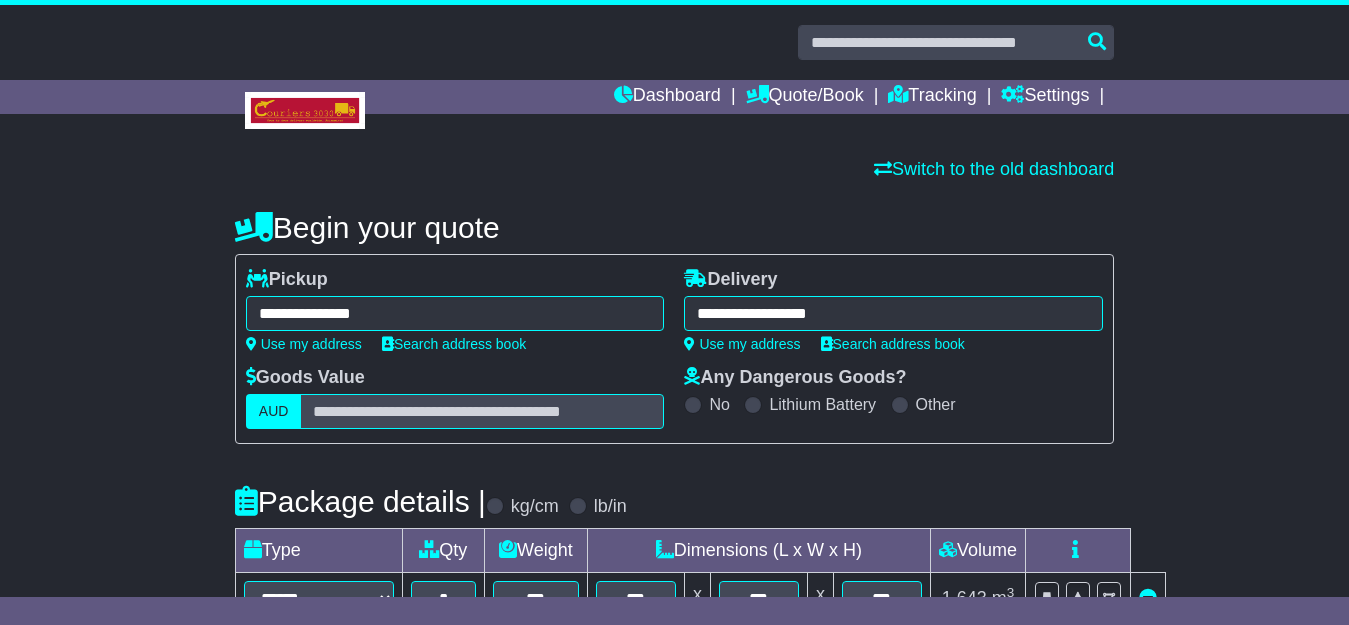 type on "**********" 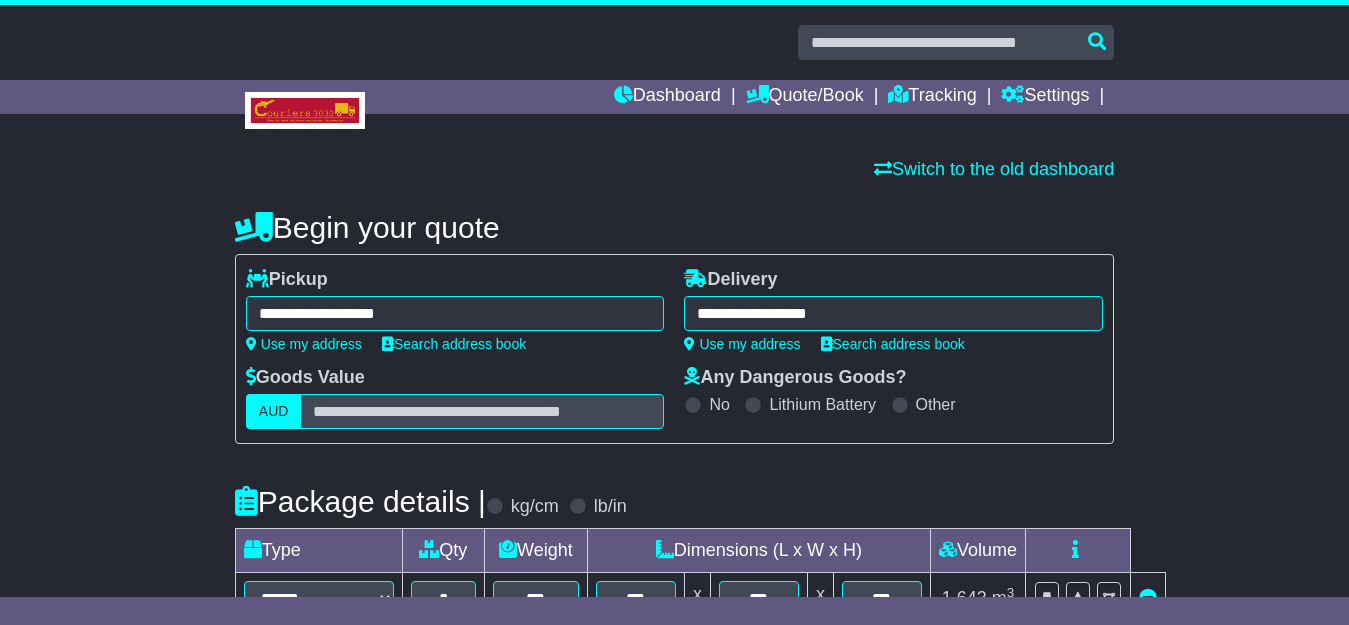 click on "**********" at bounding box center [893, 313] 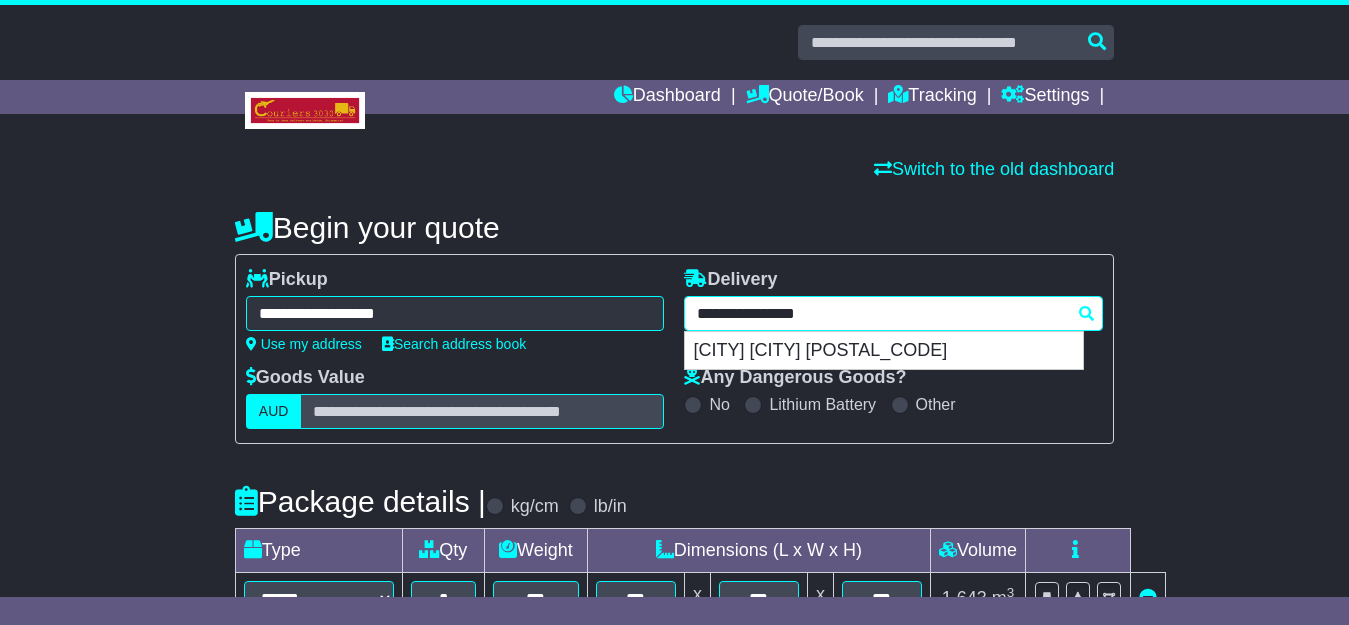 click on "**********" at bounding box center [893, 313] 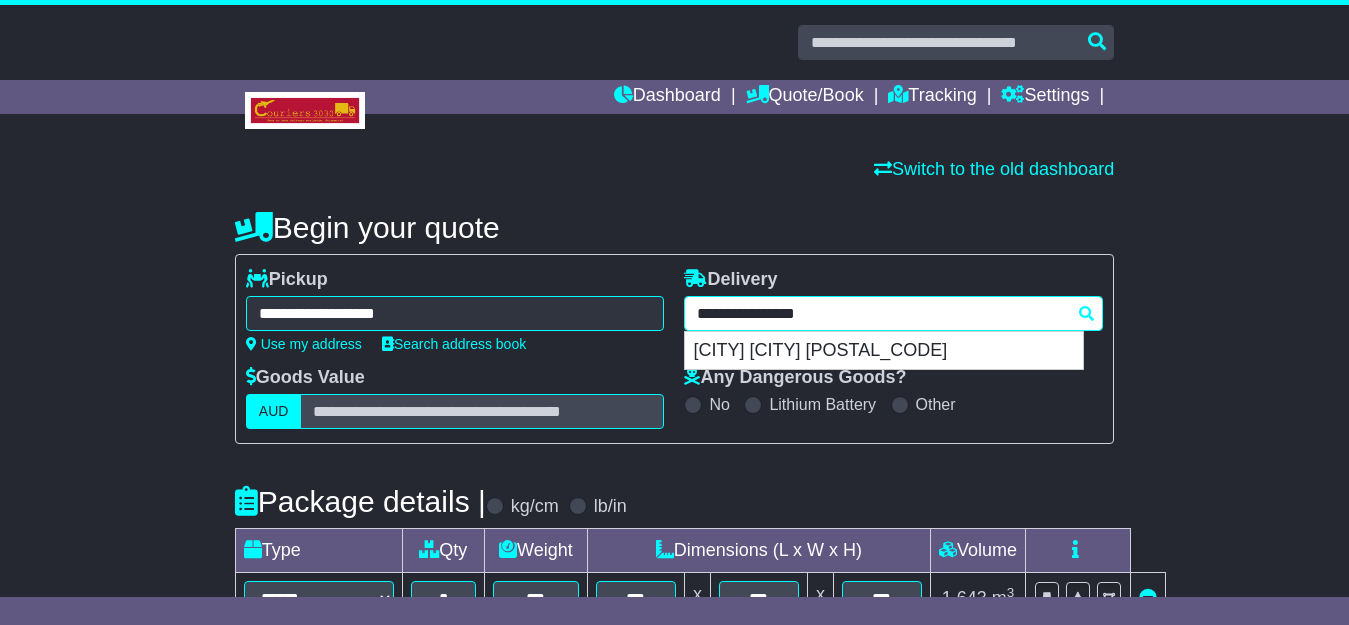 paste 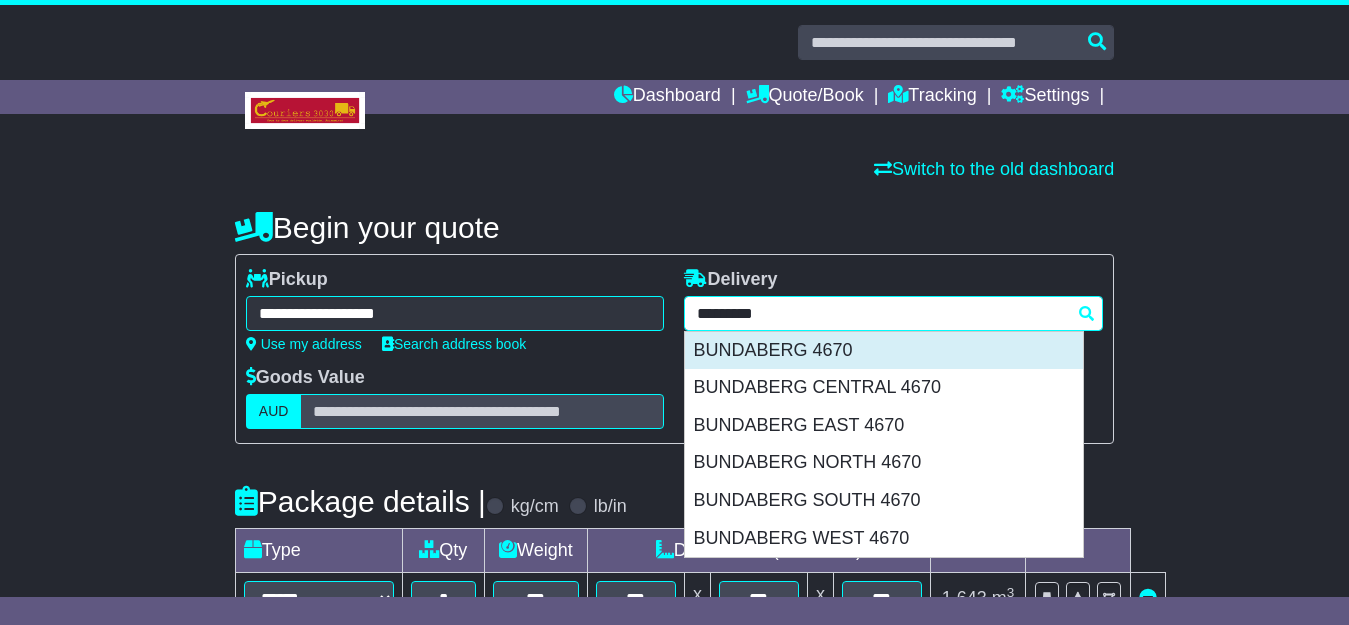 click on "BUNDABERG 4670" at bounding box center [884, 351] 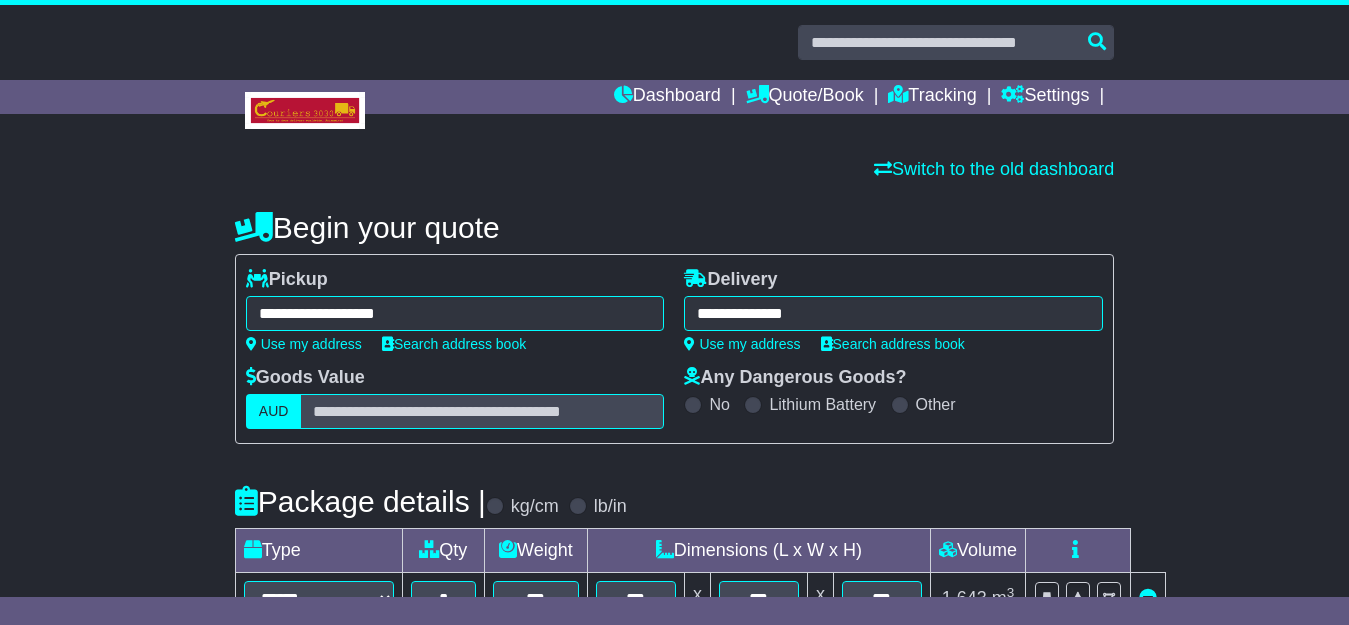 type on "**********" 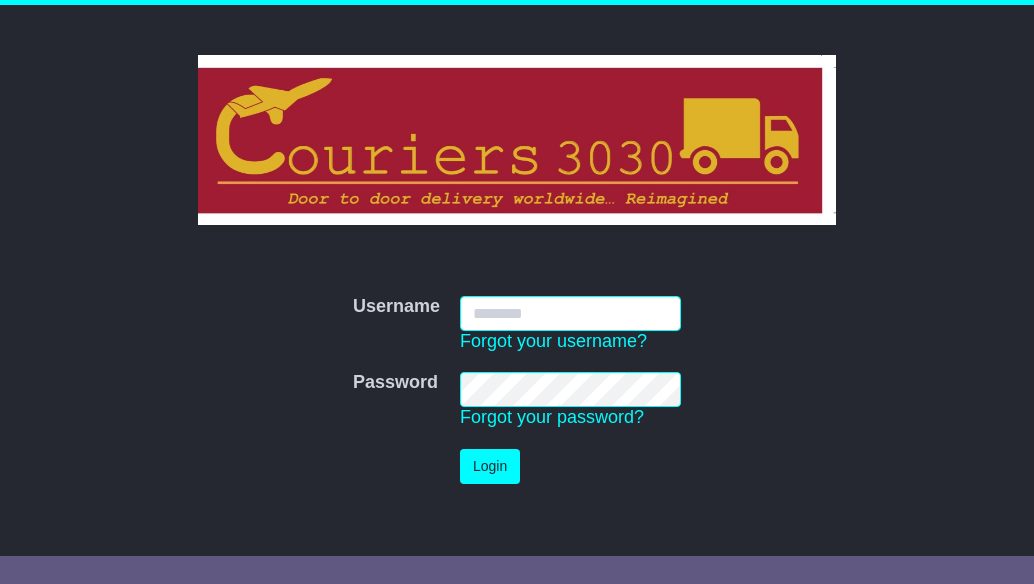 scroll, scrollTop: 0, scrollLeft: 0, axis: both 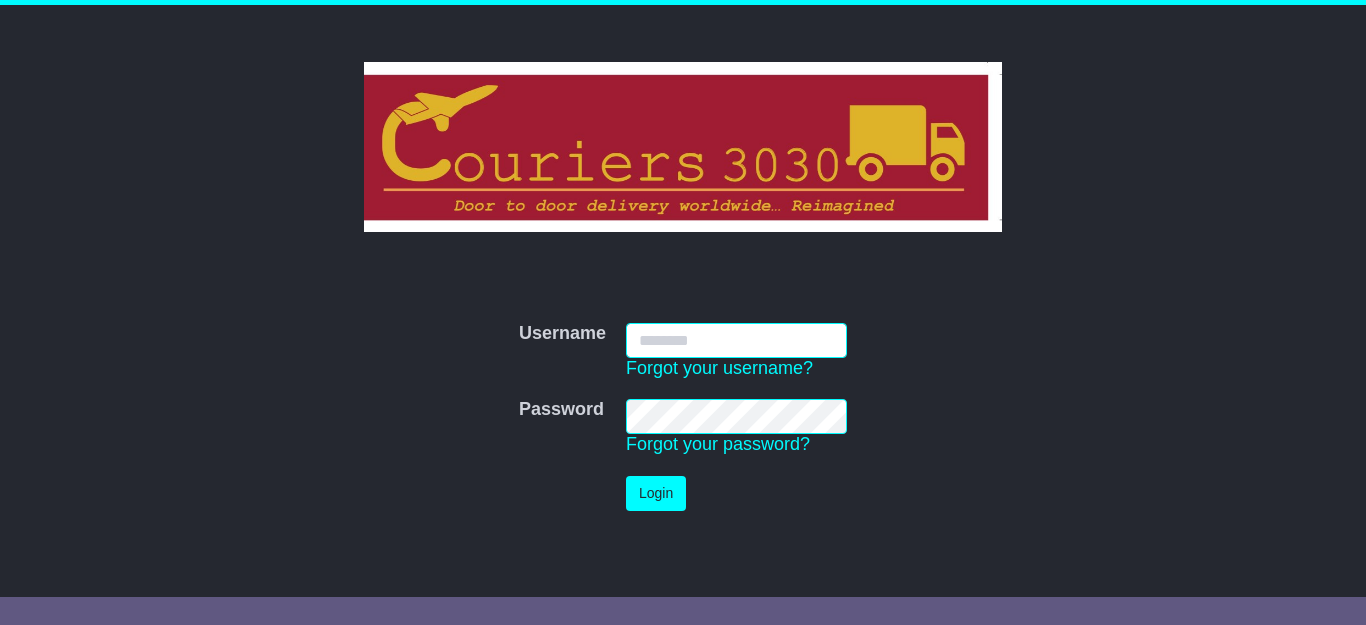 type on "**********" 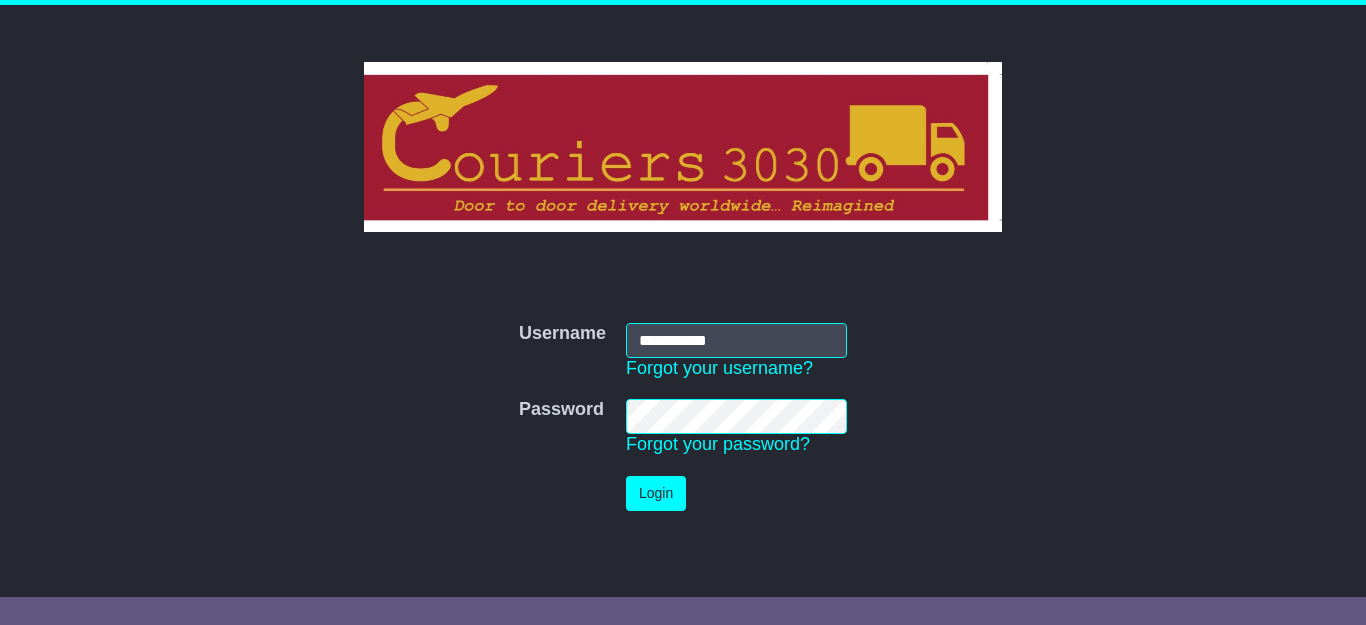 click on "Login" at bounding box center [736, 493] 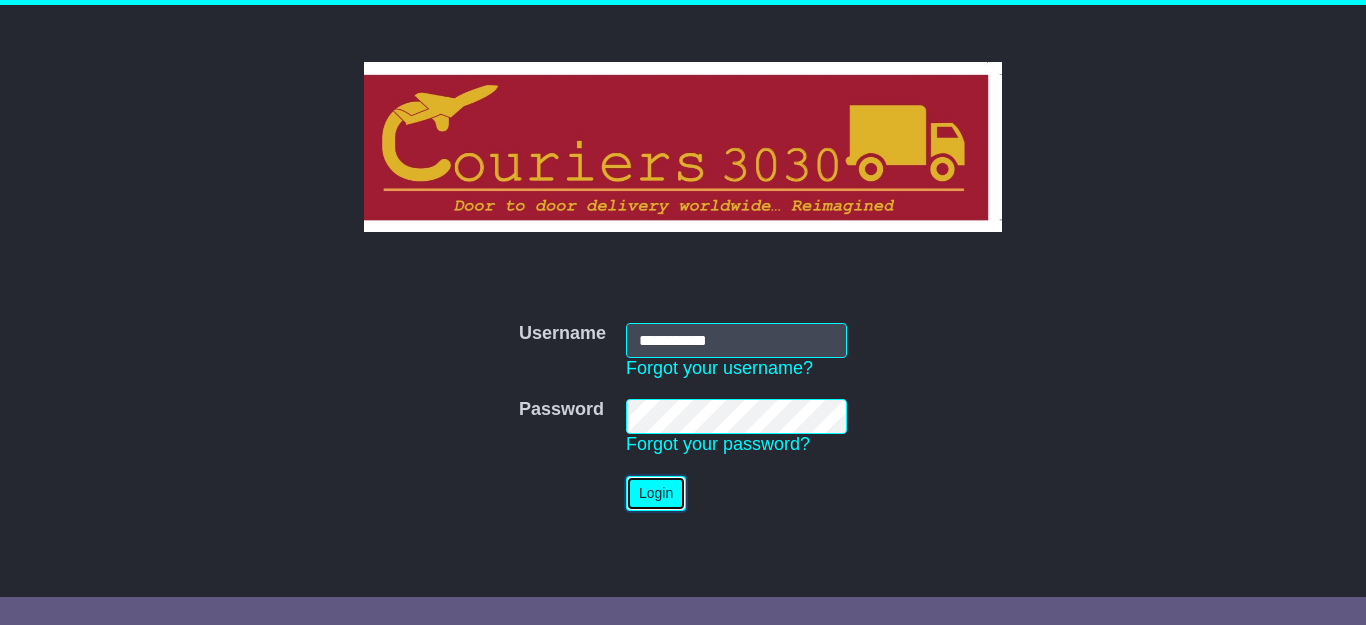 type 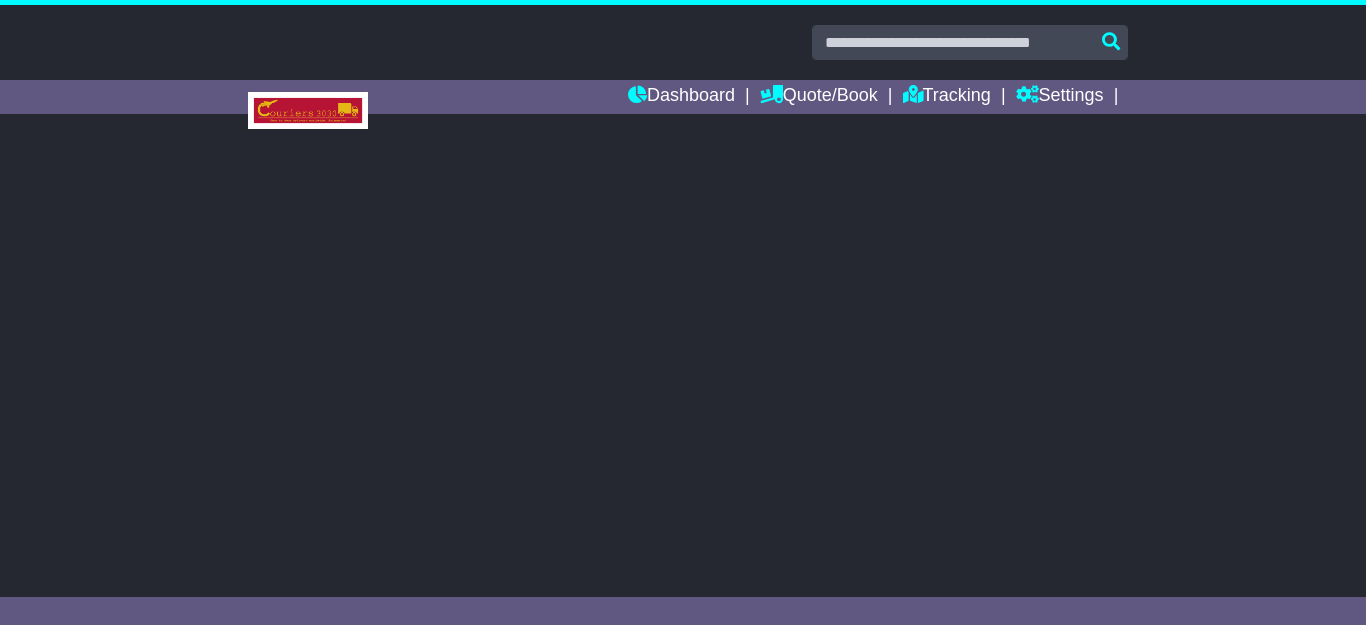 scroll, scrollTop: 0, scrollLeft: 0, axis: both 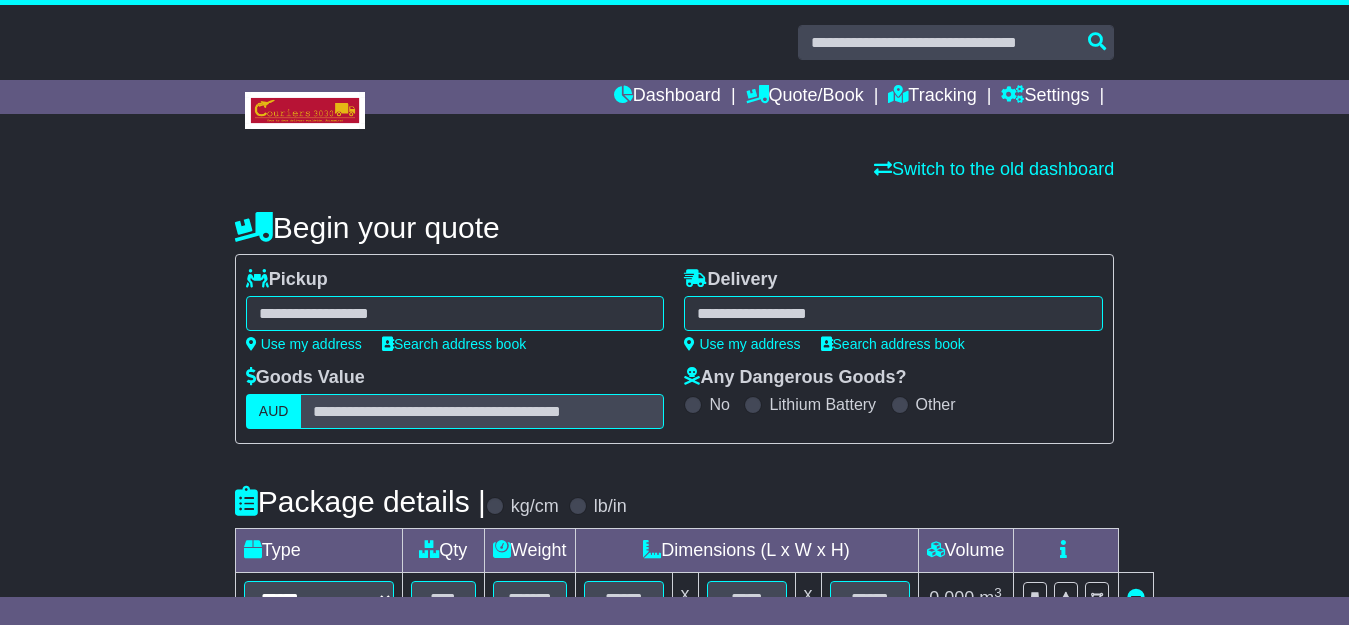 click at bounding box center (455, 313) 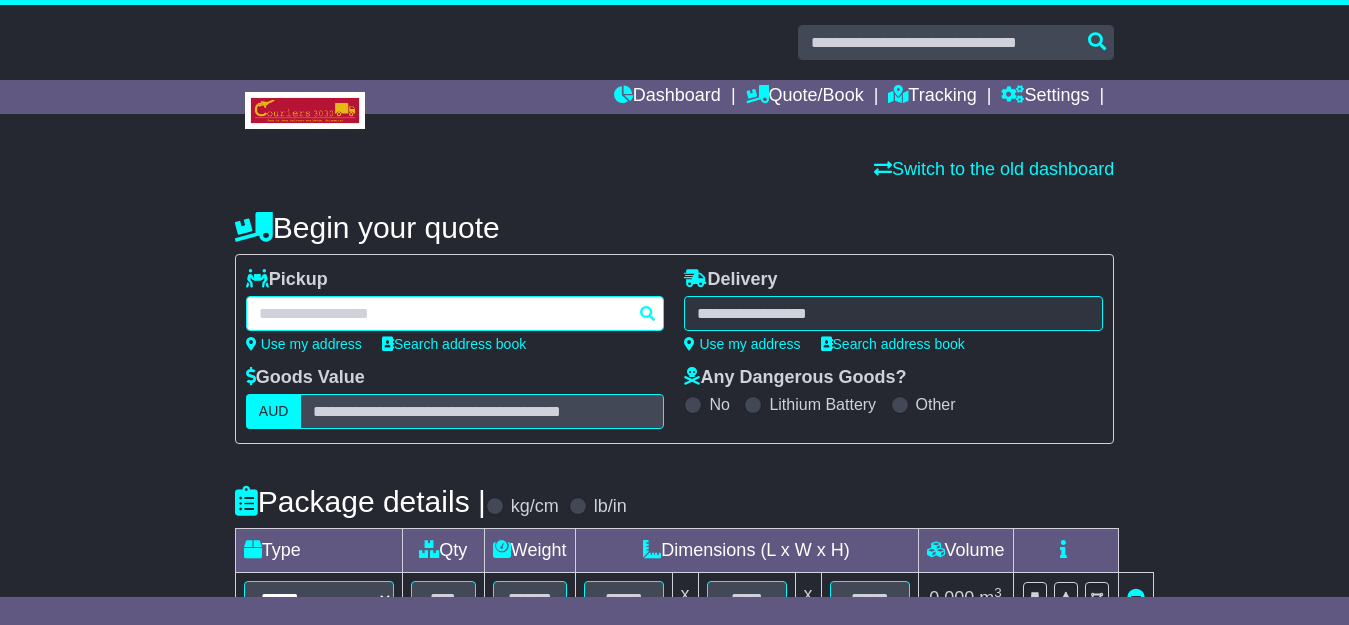click at bounding box center (455, 313) 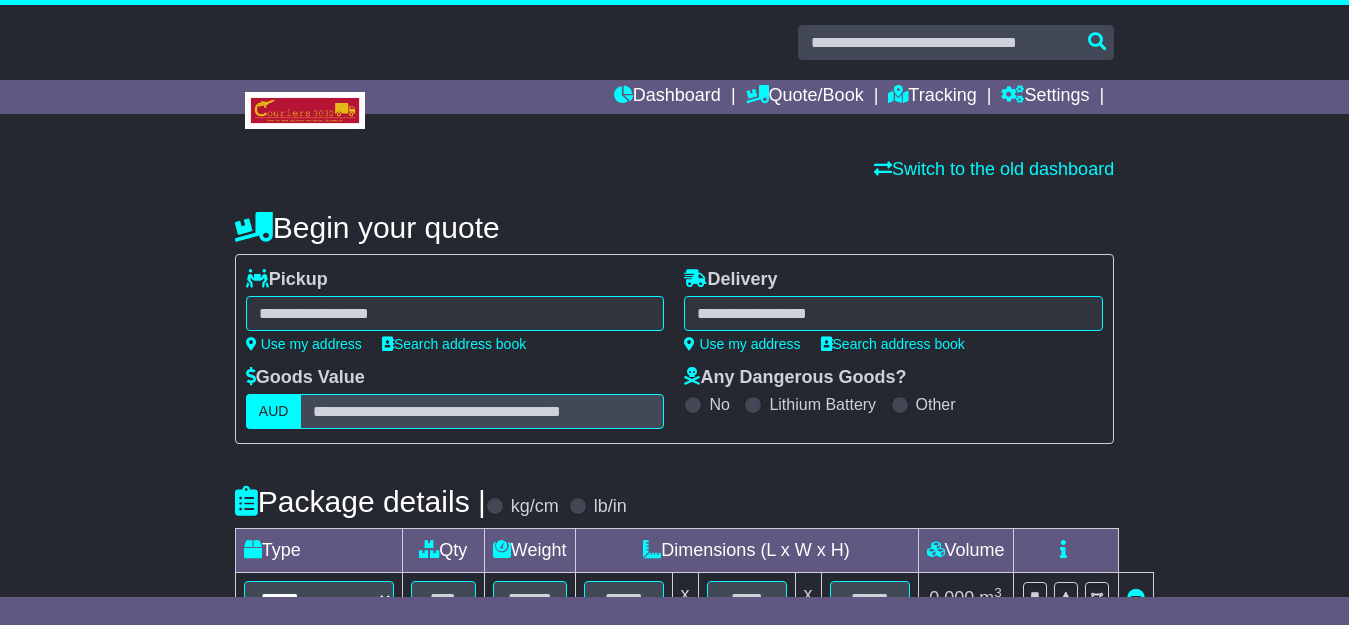click at bounding box center [455, 313] 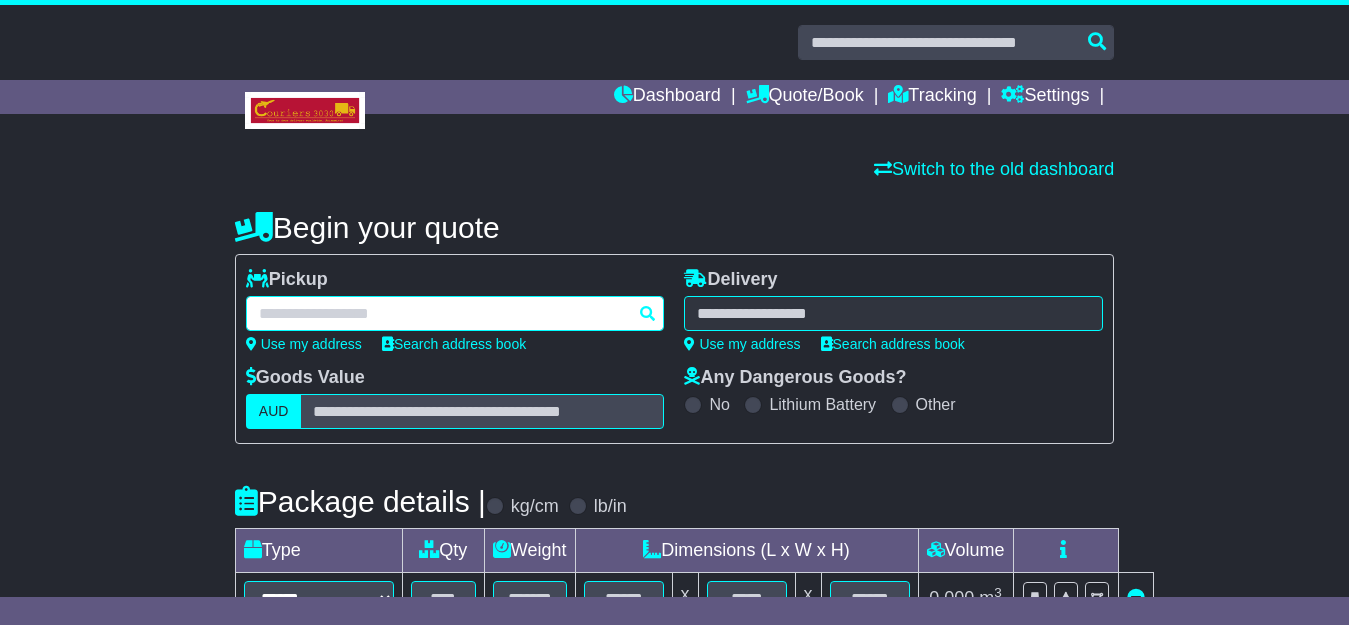 paste on "**********" 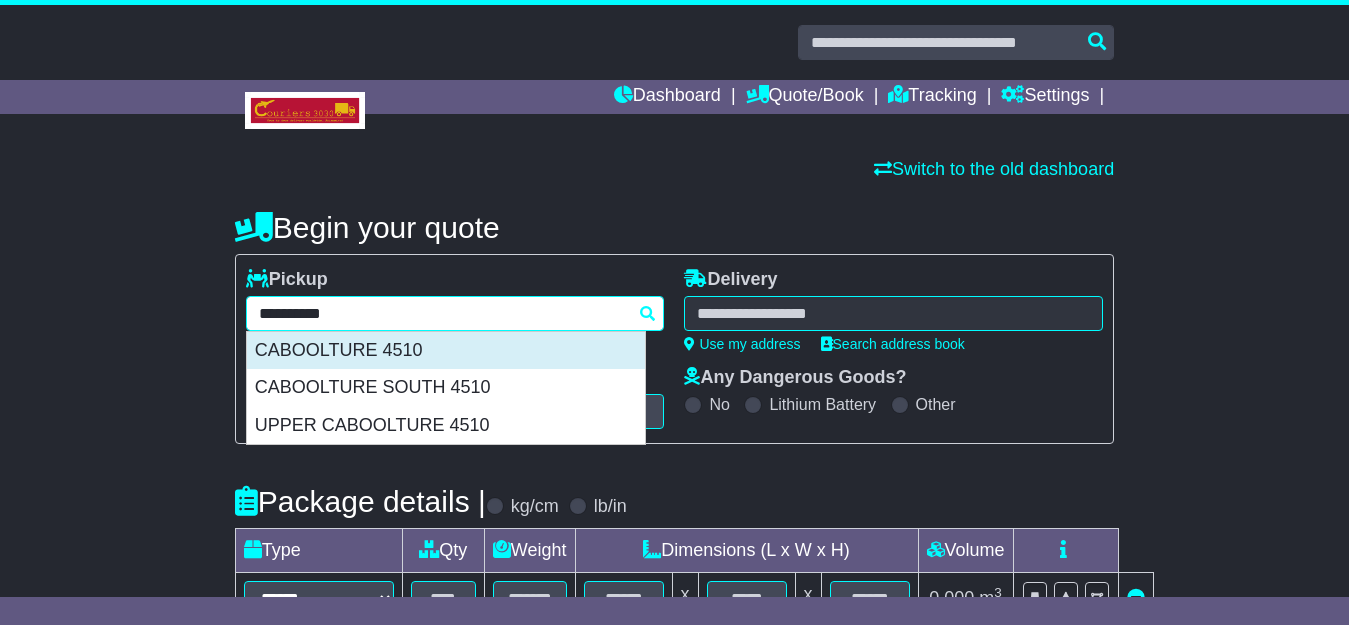 click on "CABOOLTURE 4510" at bounding box center [446, 351] 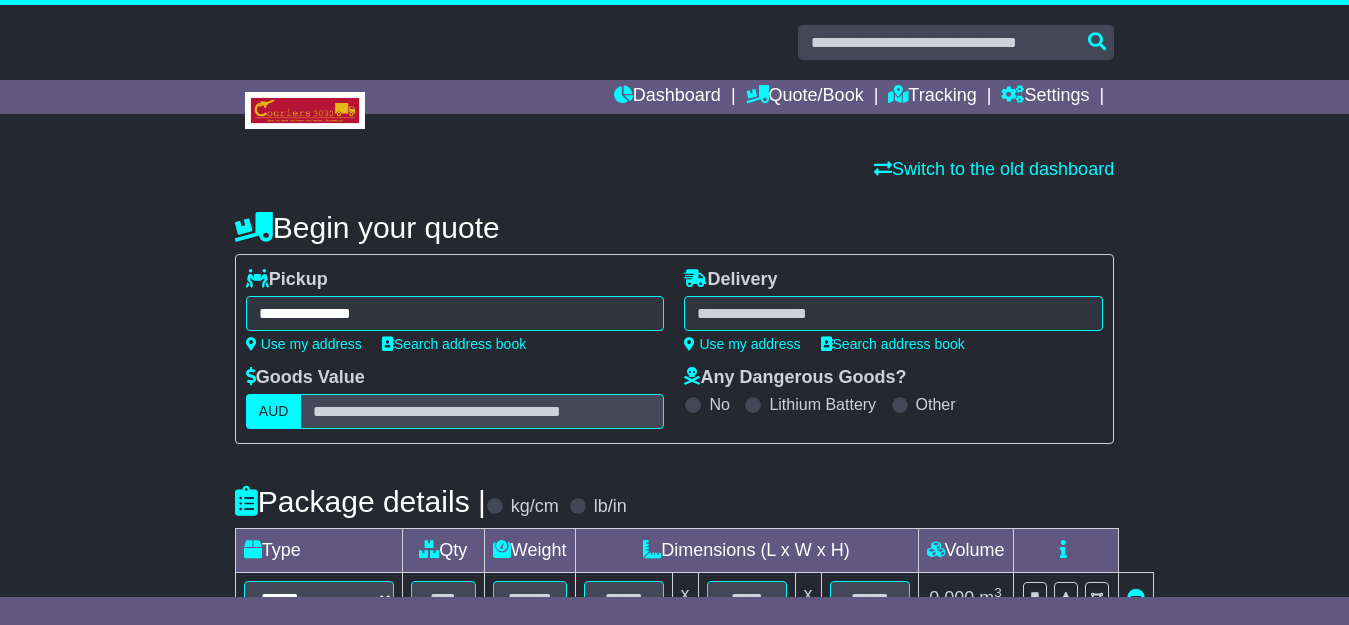 type on "**********" 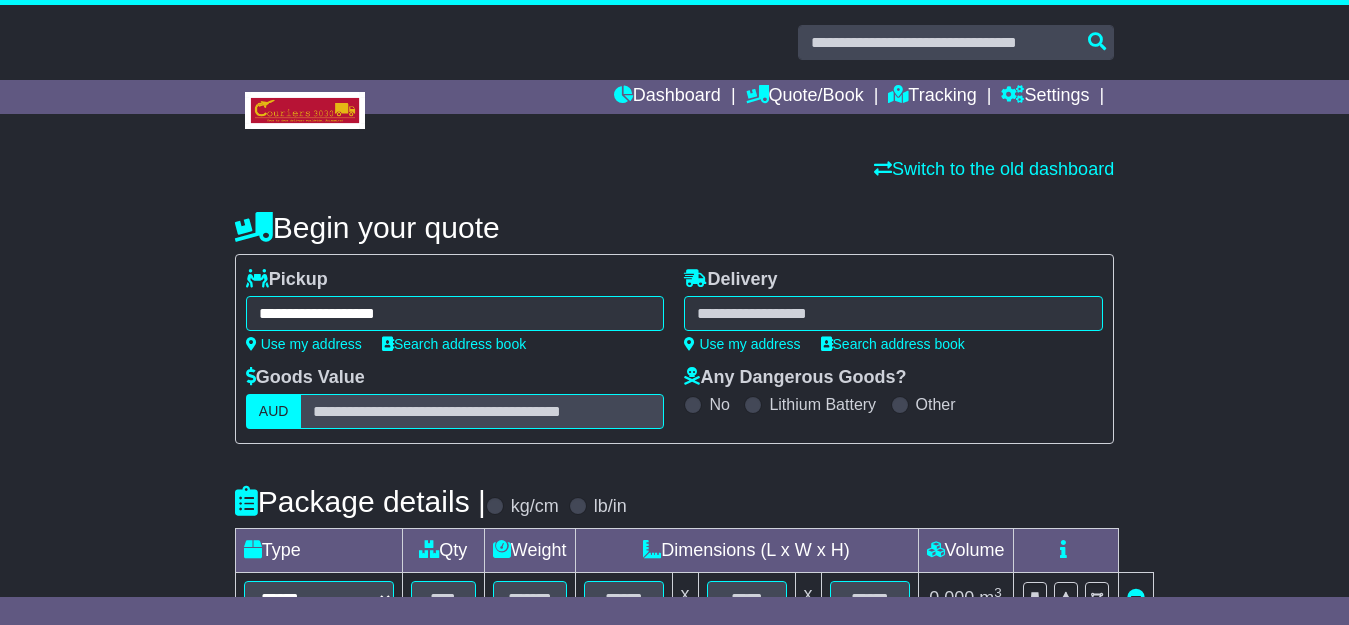 click at bounding box center (893, 313) 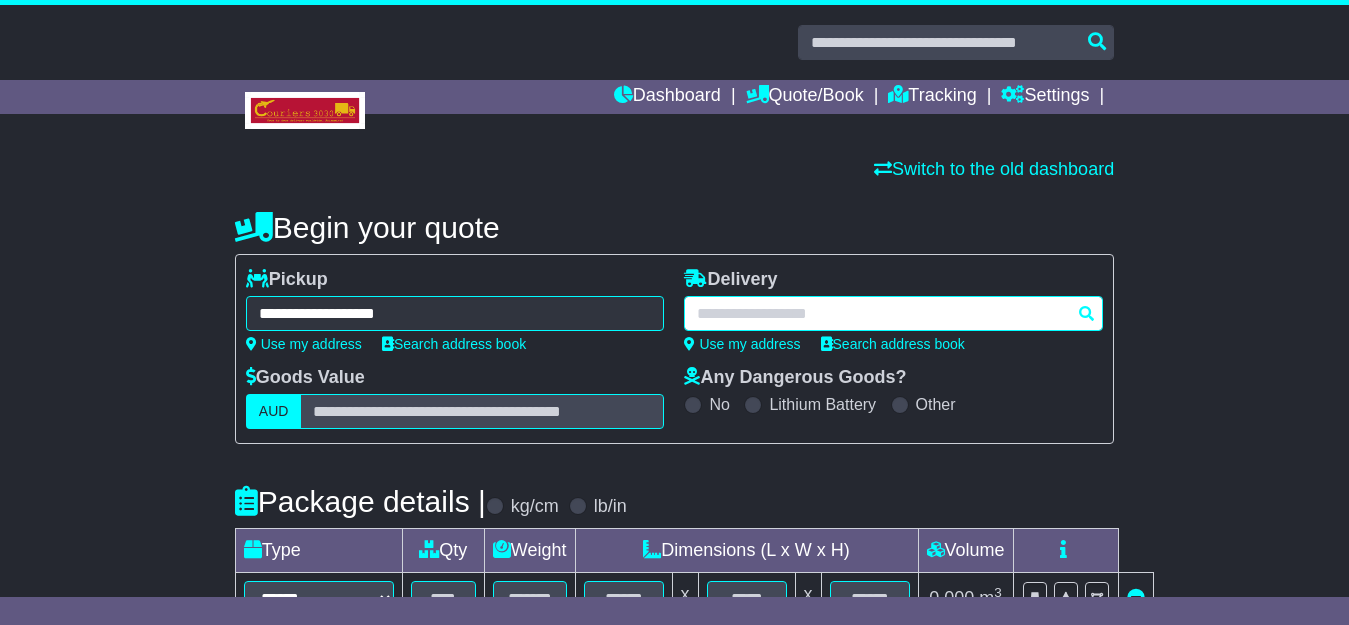 paste on "*********" 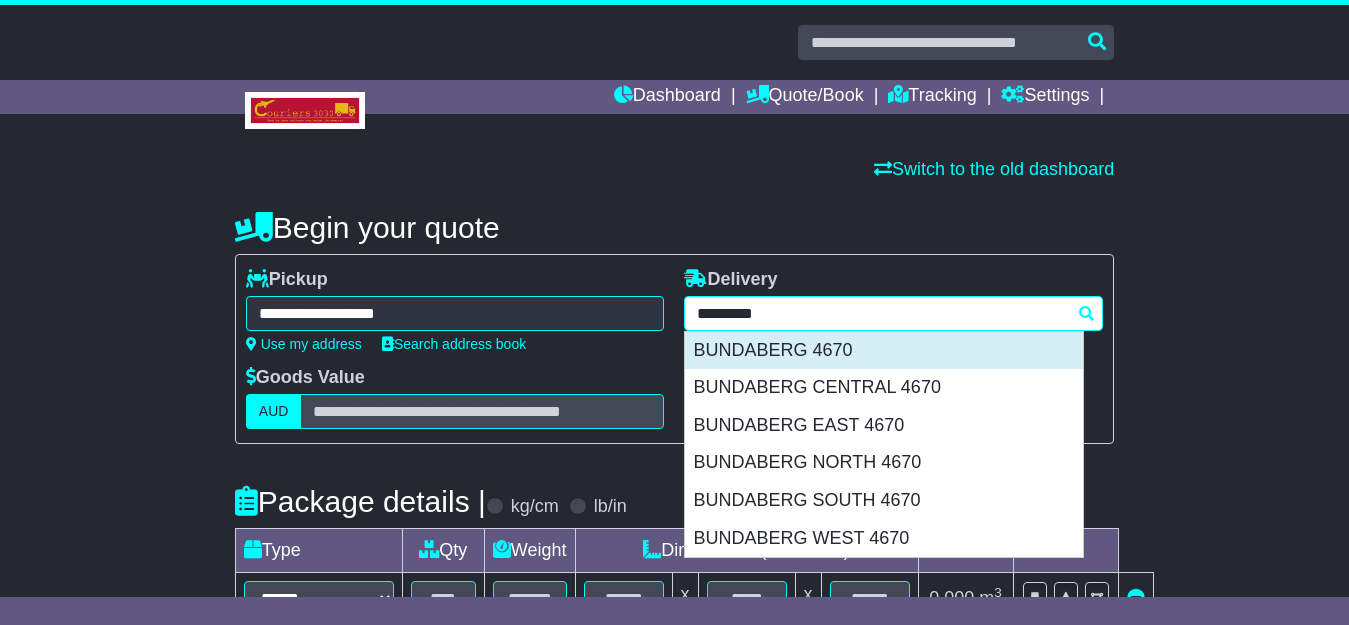 click on "BUNDABERG 4670" at bounding box center [884, 351] 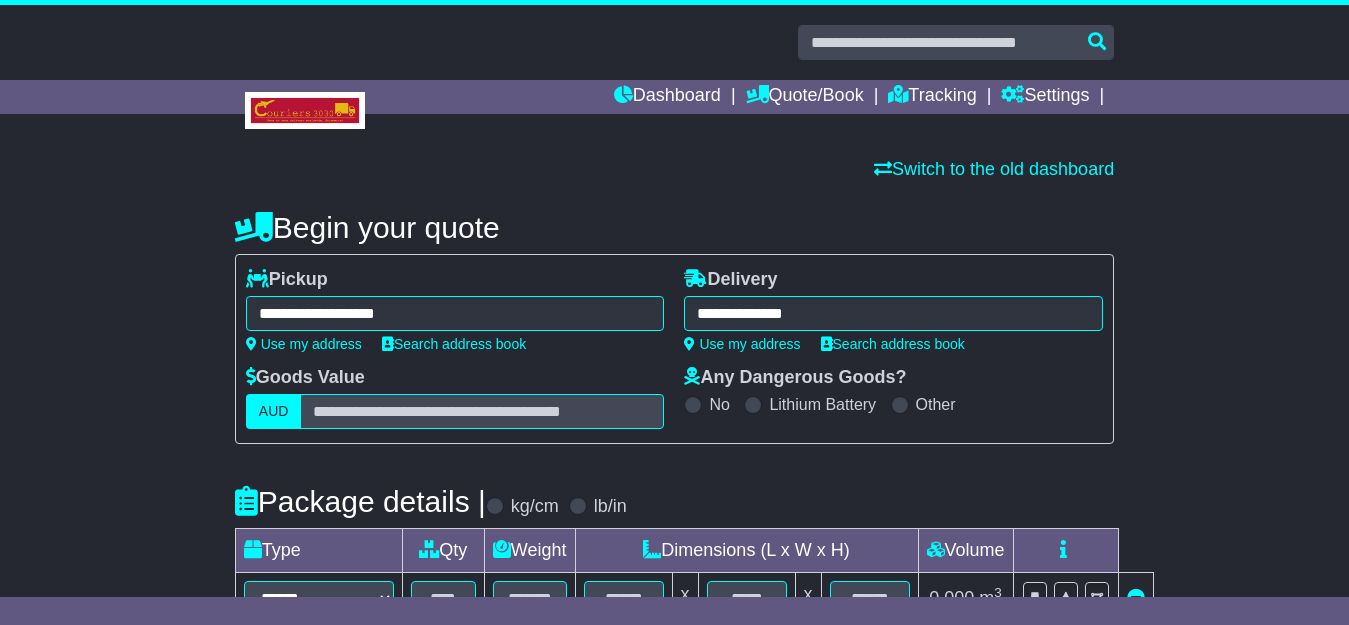 type on "**********" 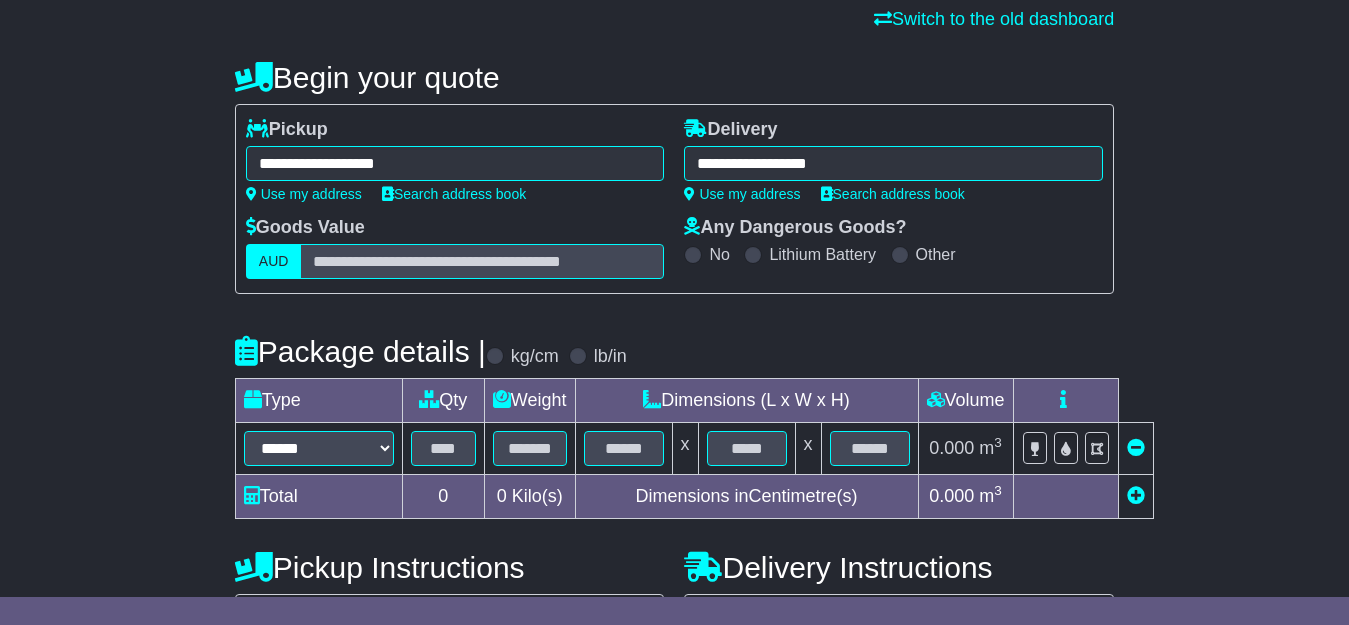 scroll, scrollTop: 179, scrollLeft: 0, axis: vertical 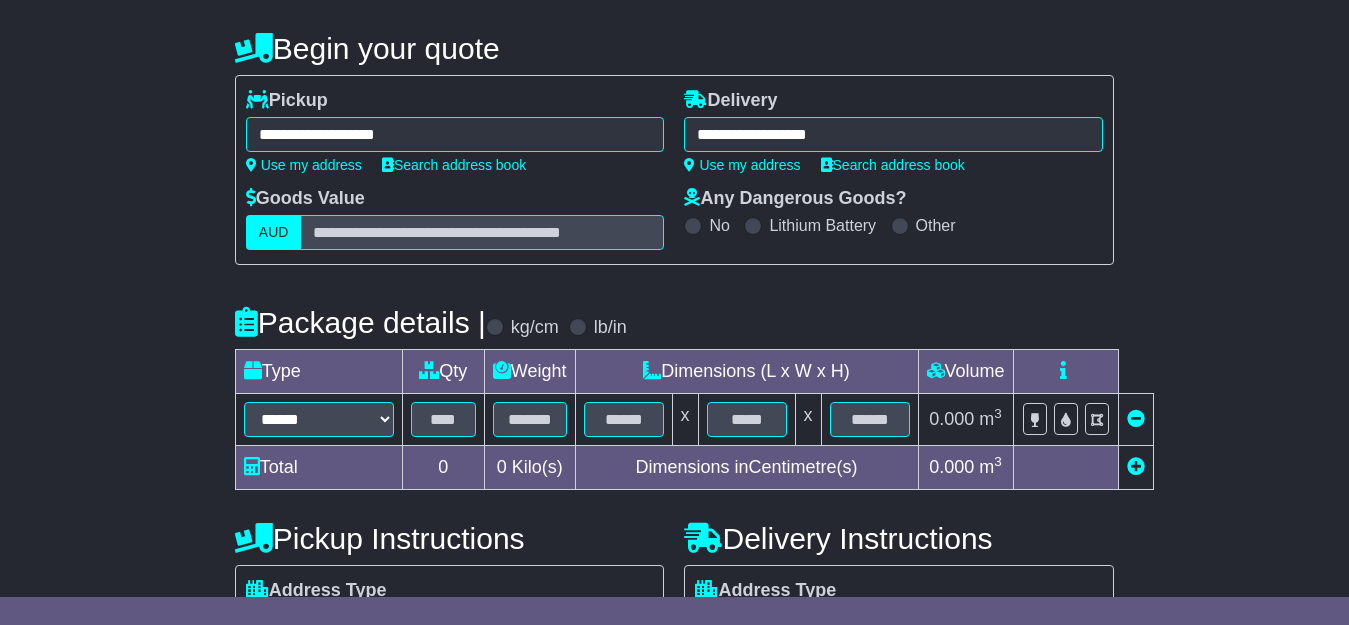 click on "****** ****** *** ******** ***** **** **** ****** *** *******" at bounding box center [318, 420] 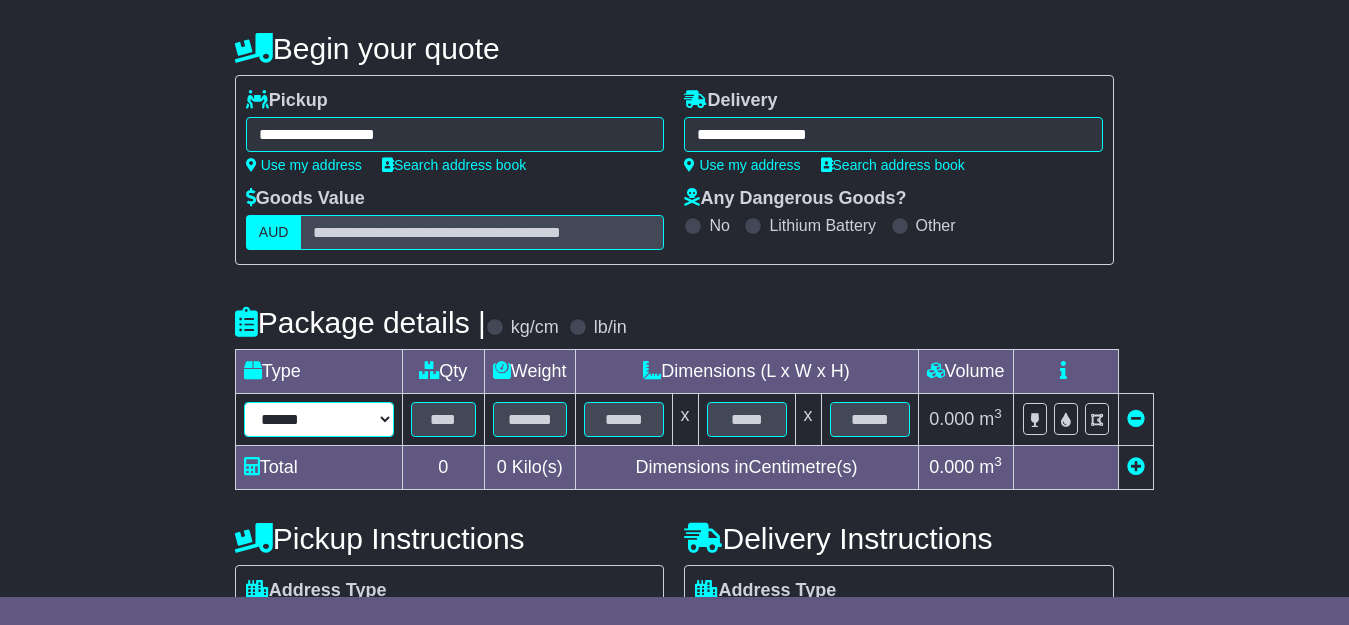 click on "****** ****** *** ******** ***** **** **** ****** *** *******" at bounding box center (319, 419) 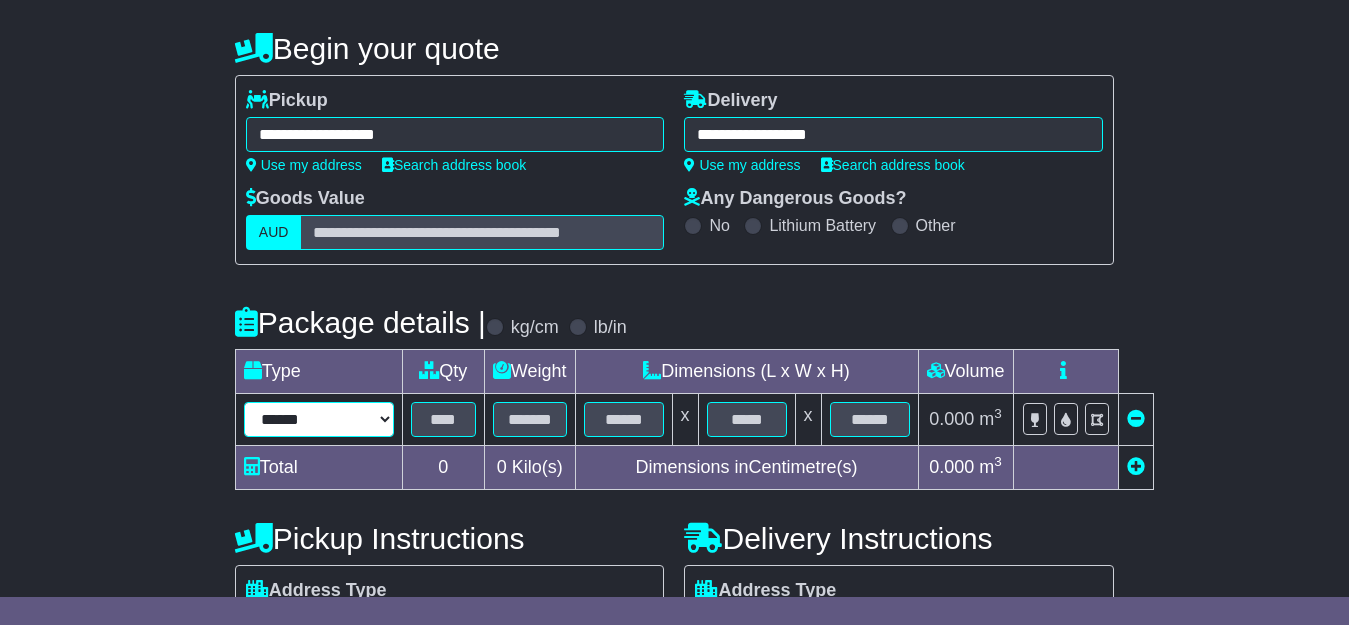 select on "*****" 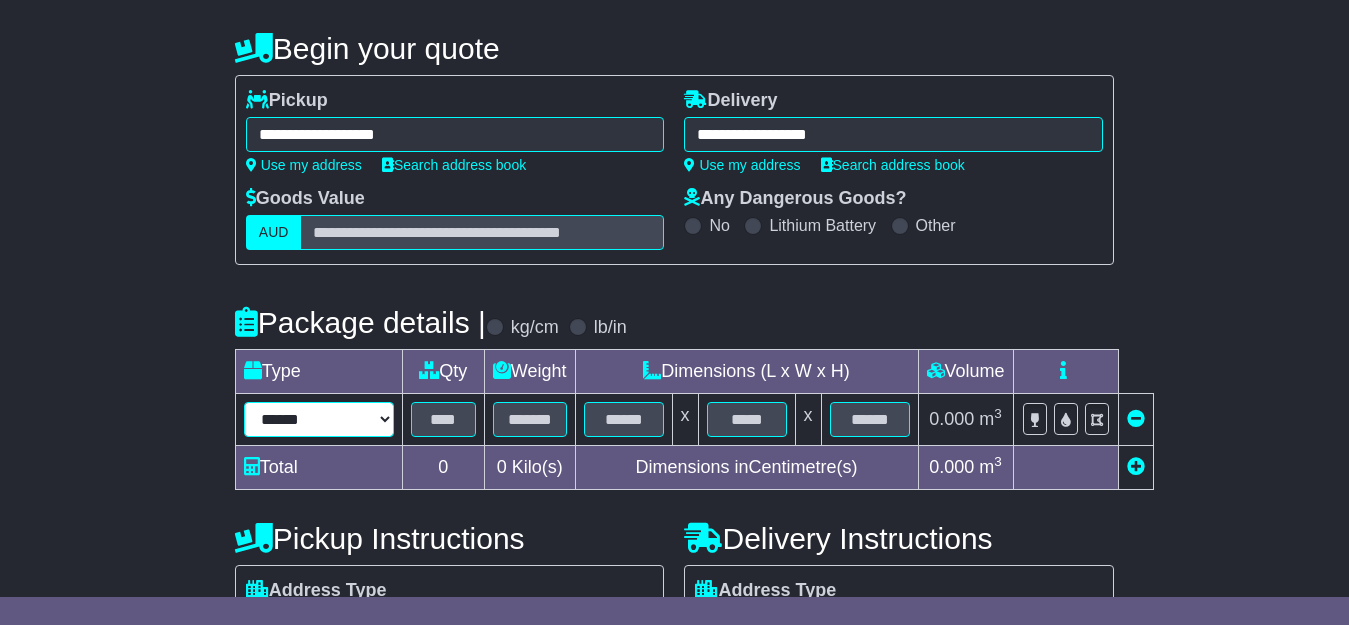 click on "****** ****** *** ******** ***** **** **** ****** *** *******" at bounding box center [319, 419] 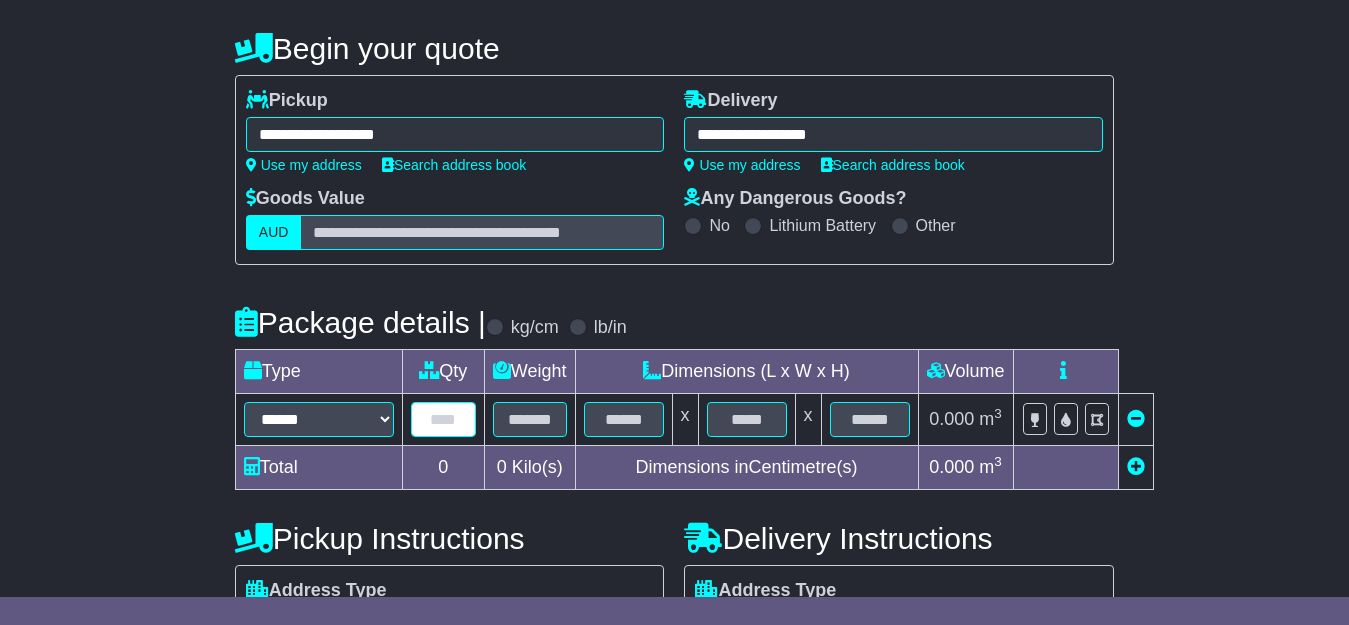 click at bounding box center (443, 419) 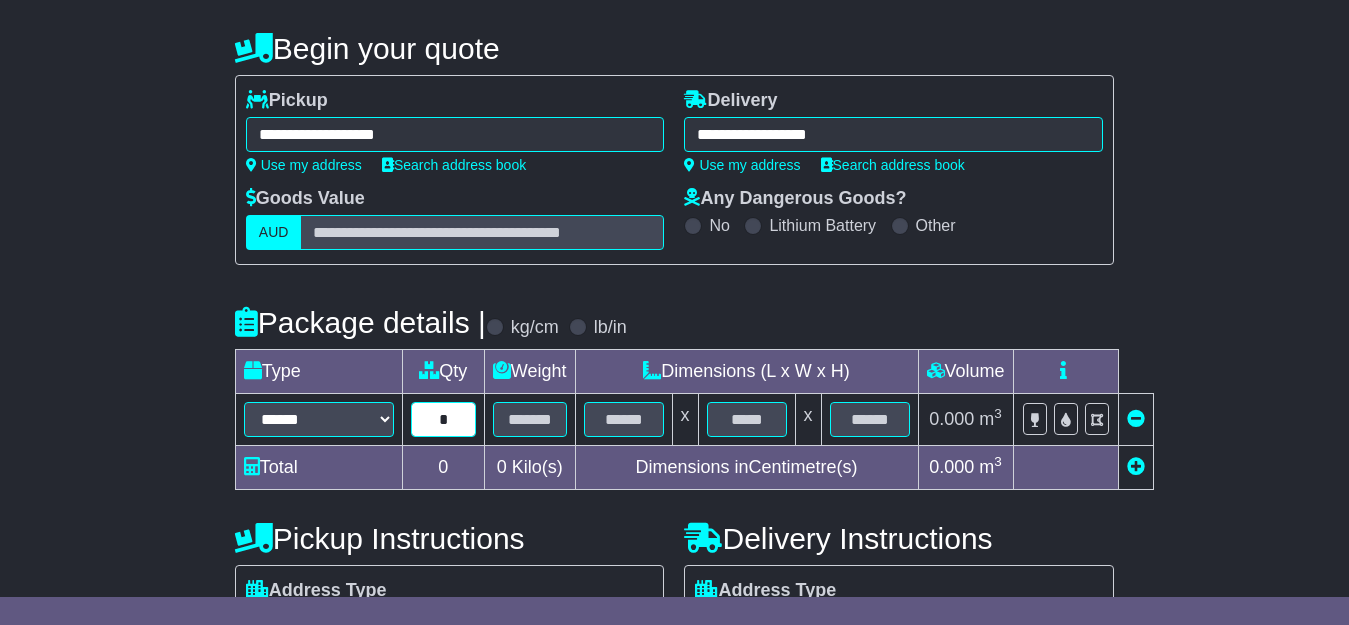 type on "*" 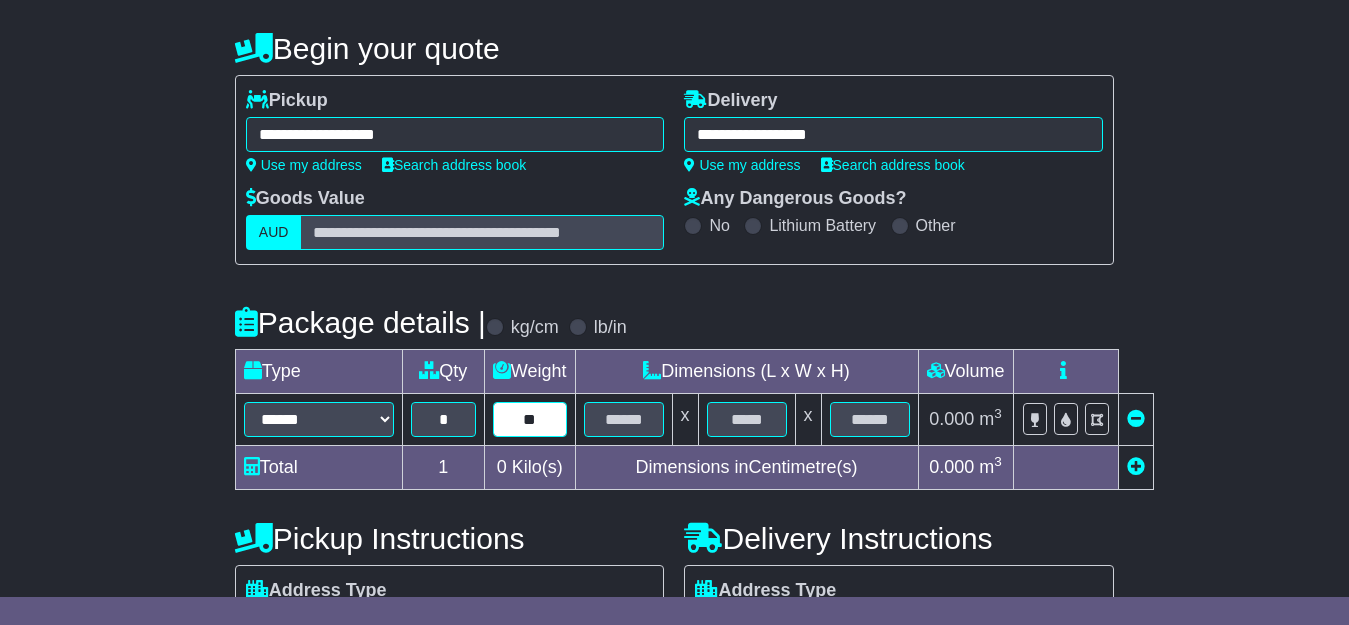 type on "**" 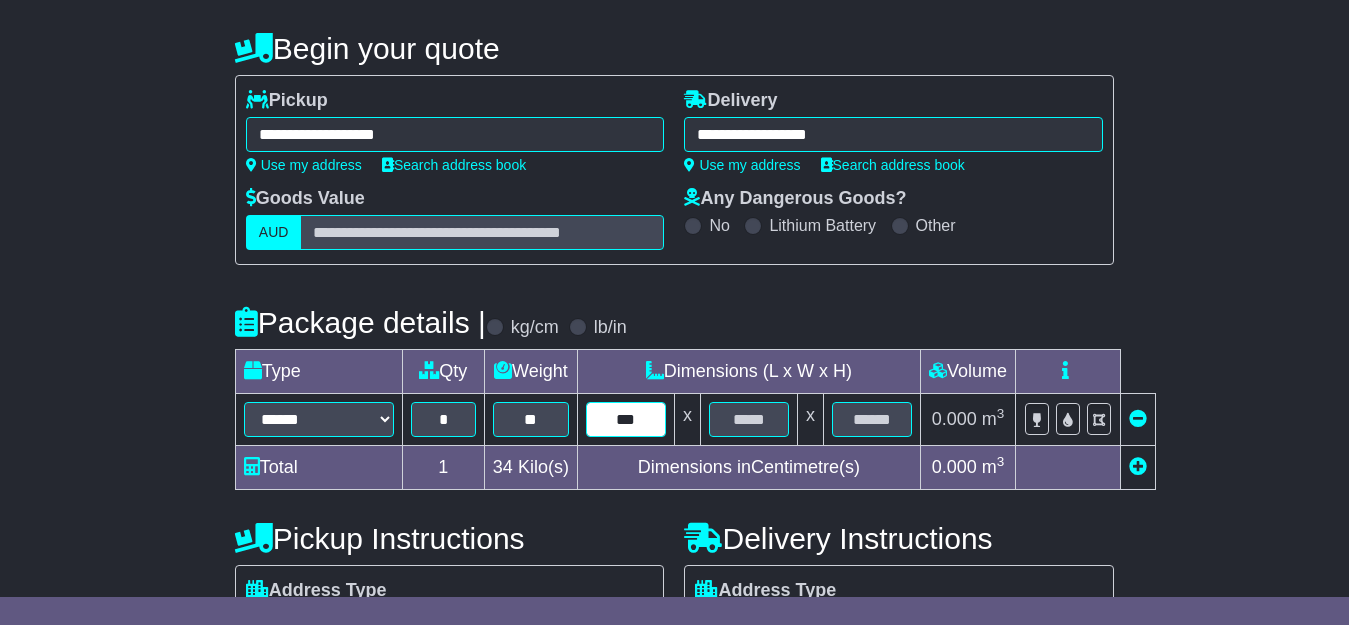 type on "***" 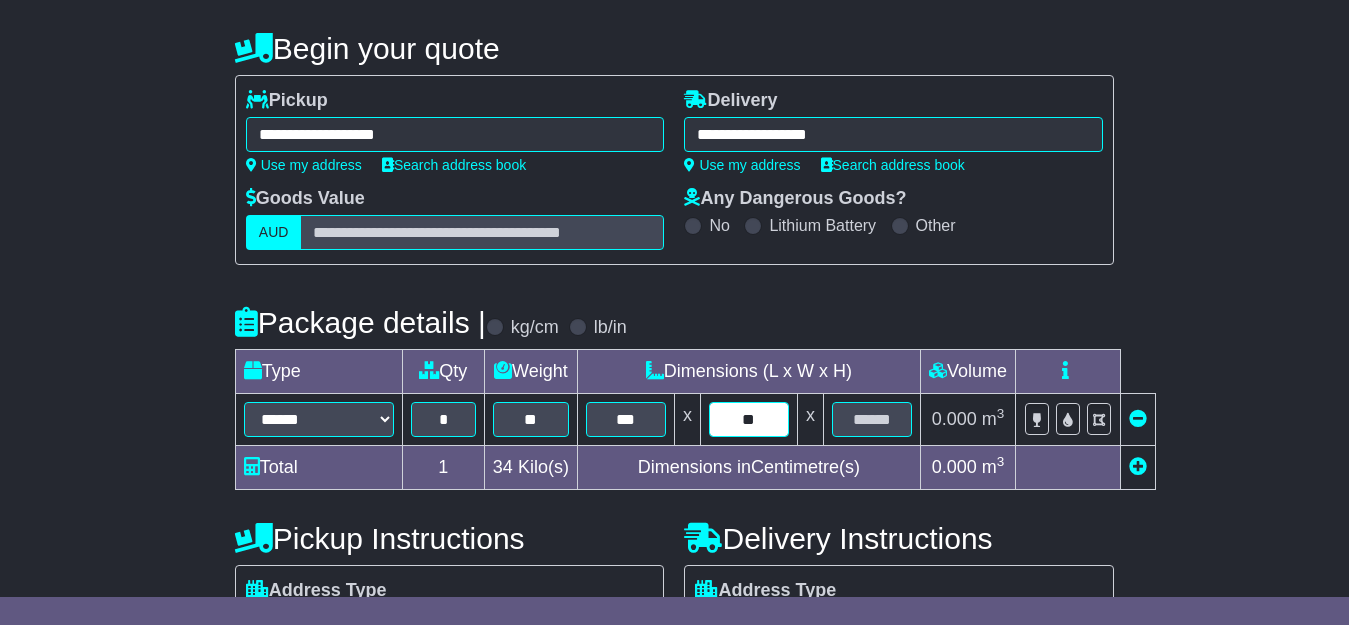 type on "**" 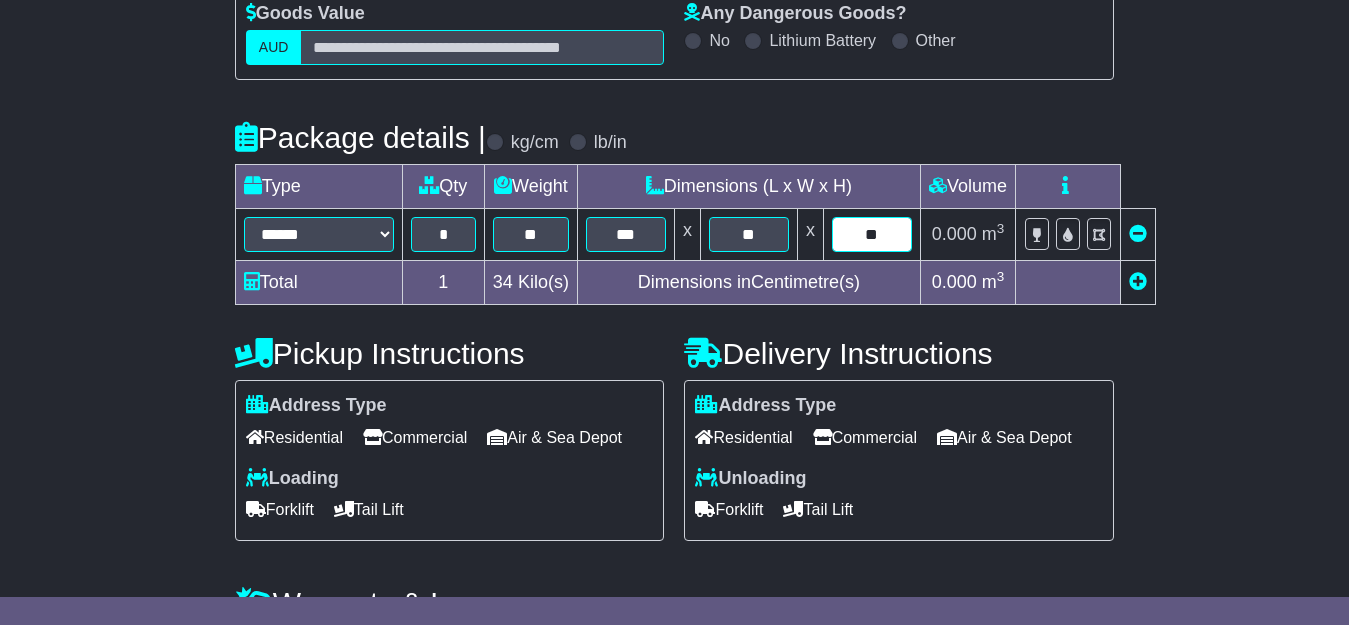 scroll, scrollTop: 372, scrollLeft: 0, axis: vertical 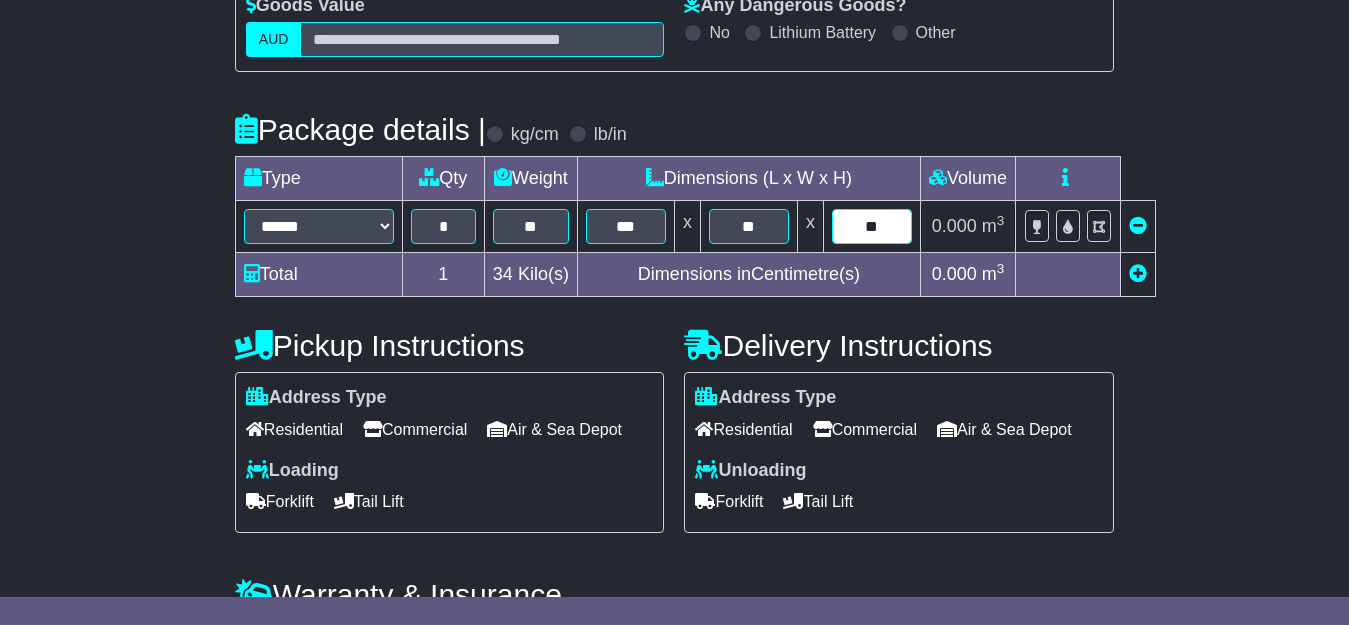 type on "**" 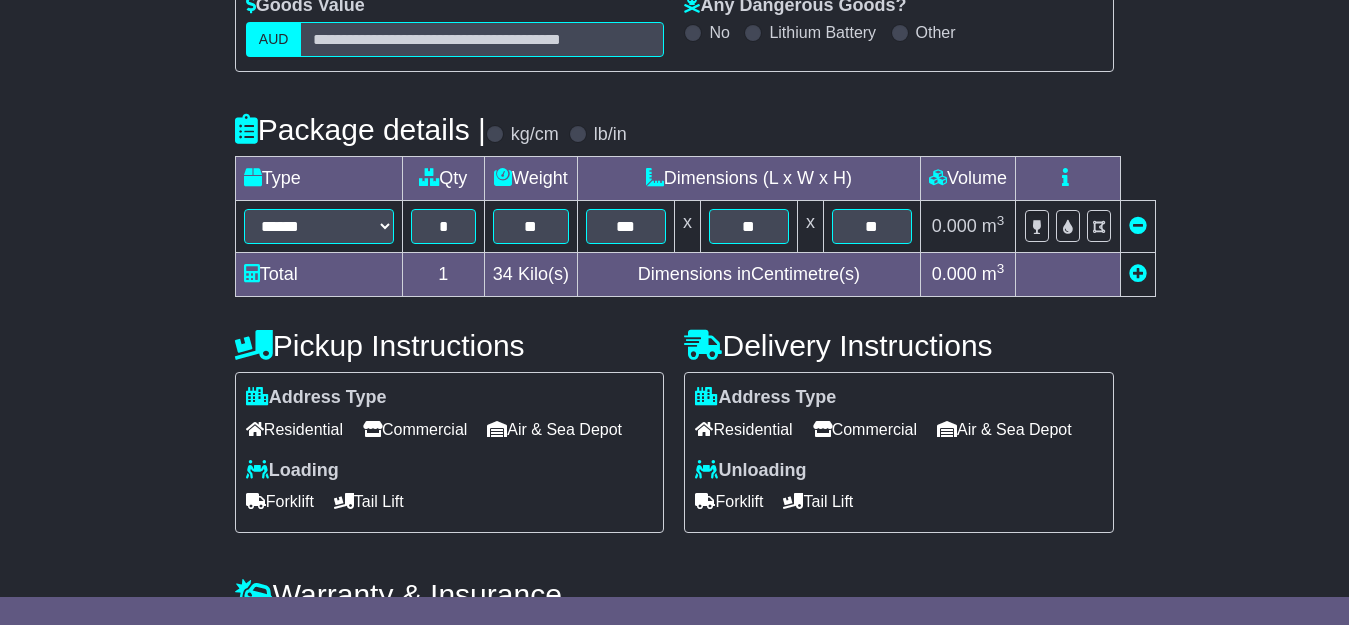 click on "Commercial" at bounding box center (415, 429) 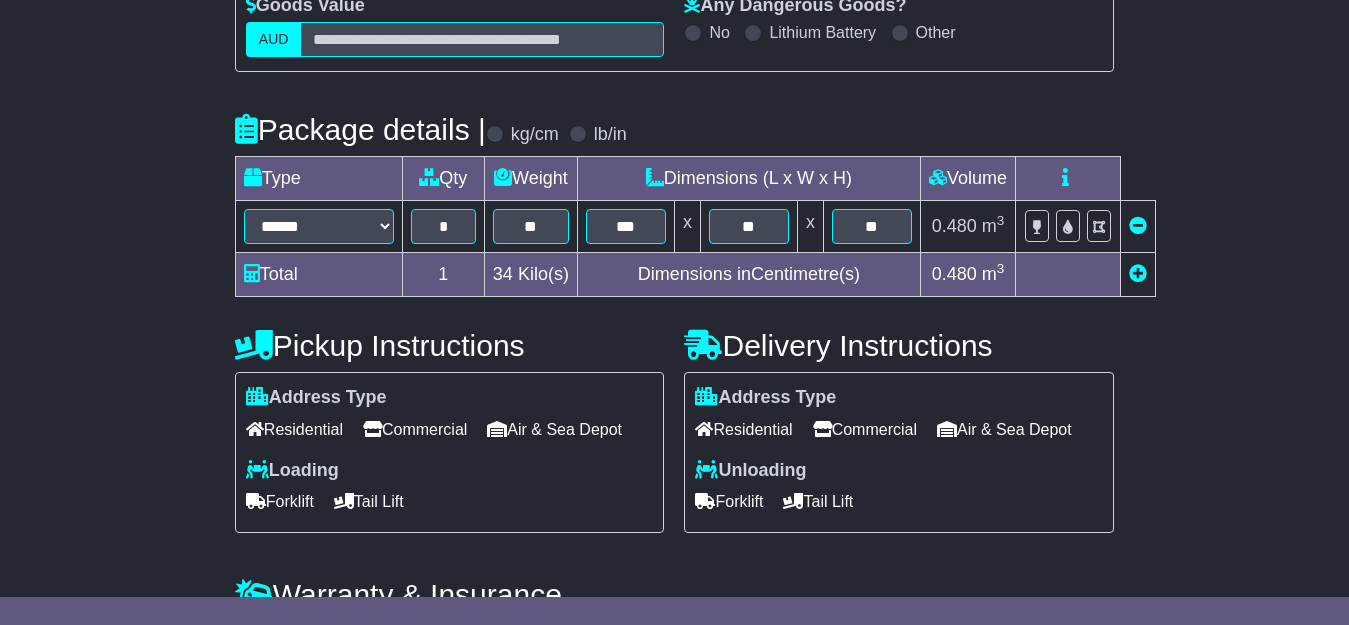 click on "Forklift" at bounding box center [280, 501] 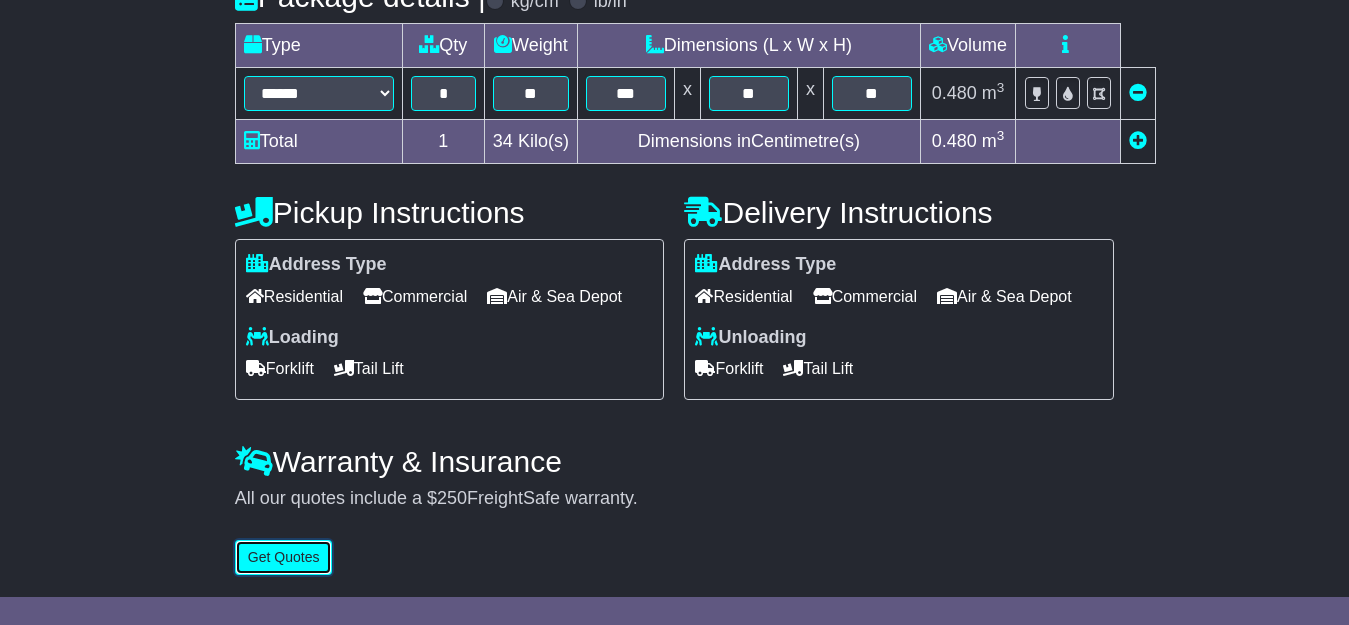 click on "Get Quotes" at bounding box center (284, 557) 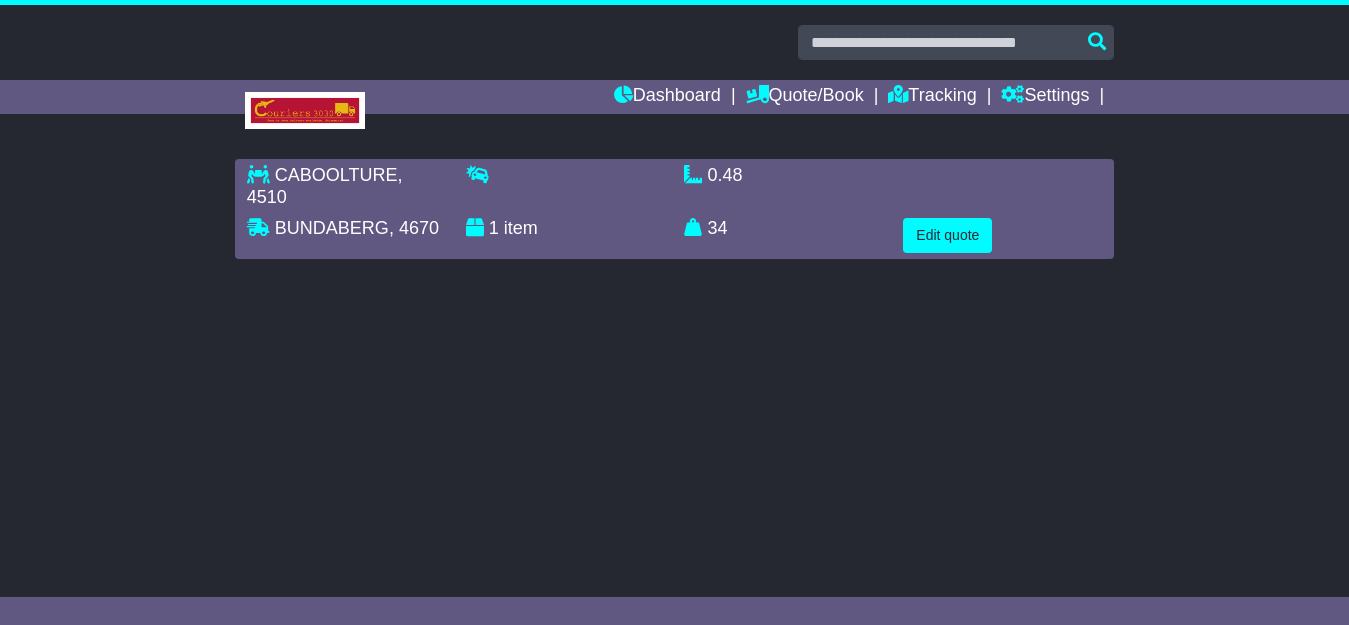 scroll, scrollTop: 0, scrollLeft: 0, axis: both 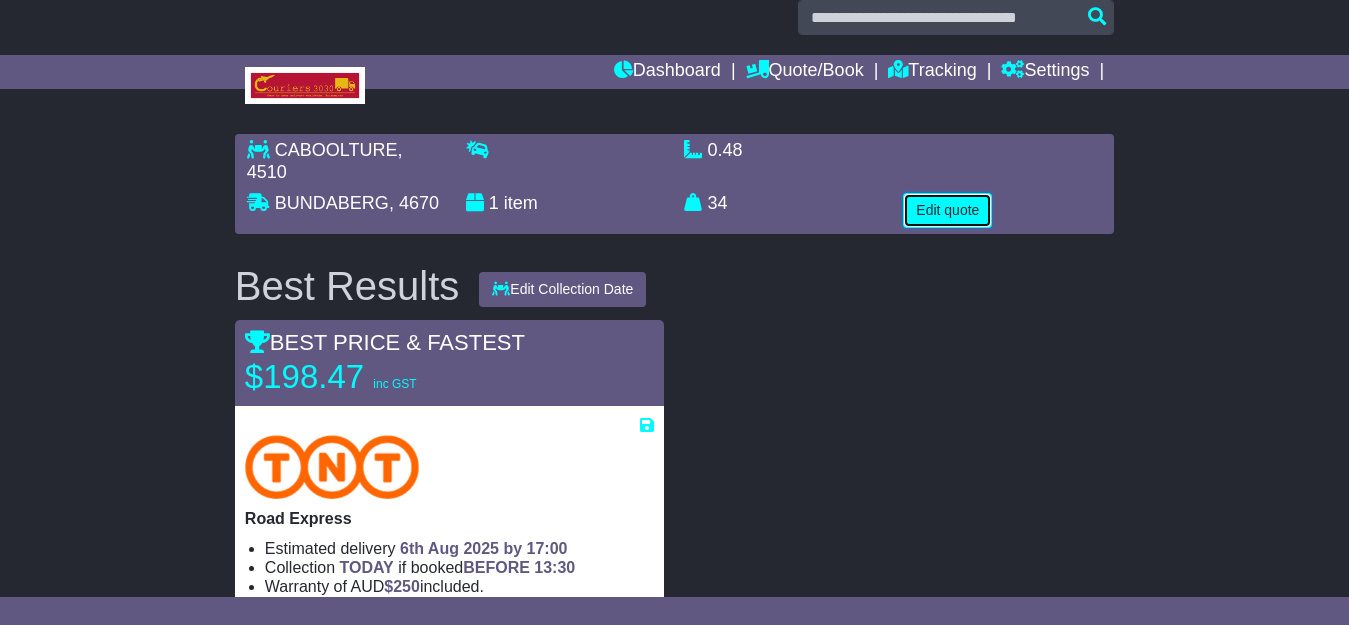 click on "Edit quote" at bounding box center (947, 210) 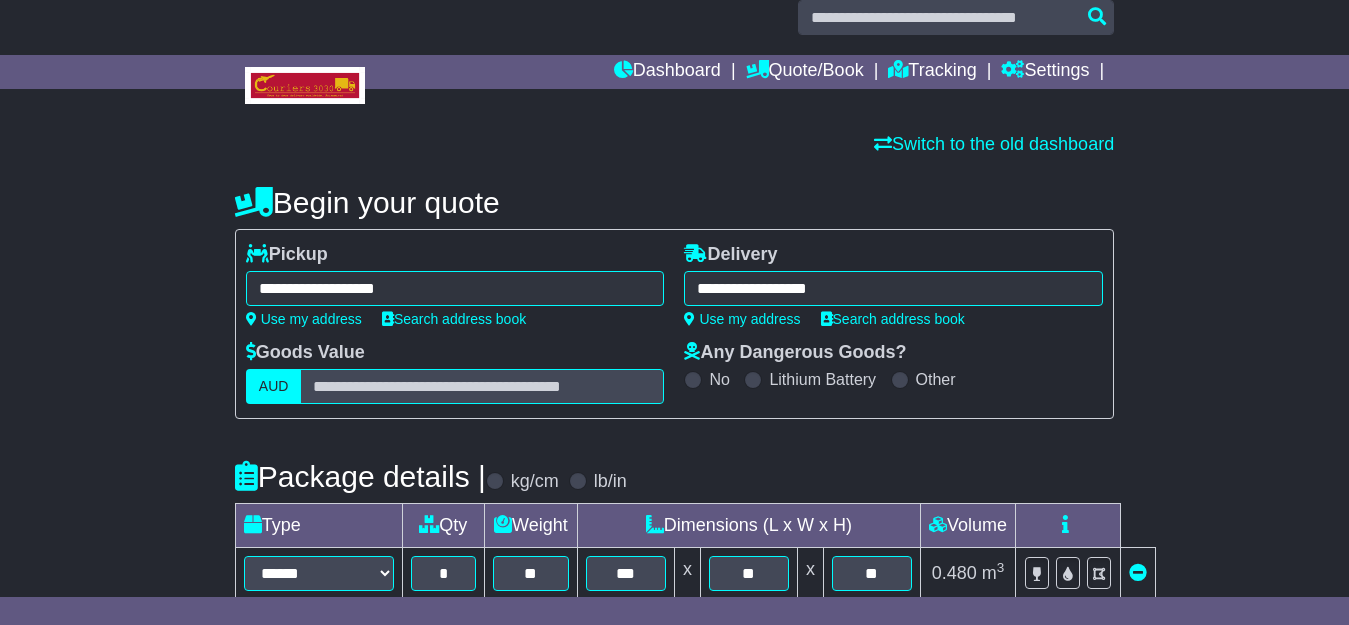 click on "**********" at bounding box center [455, 288] 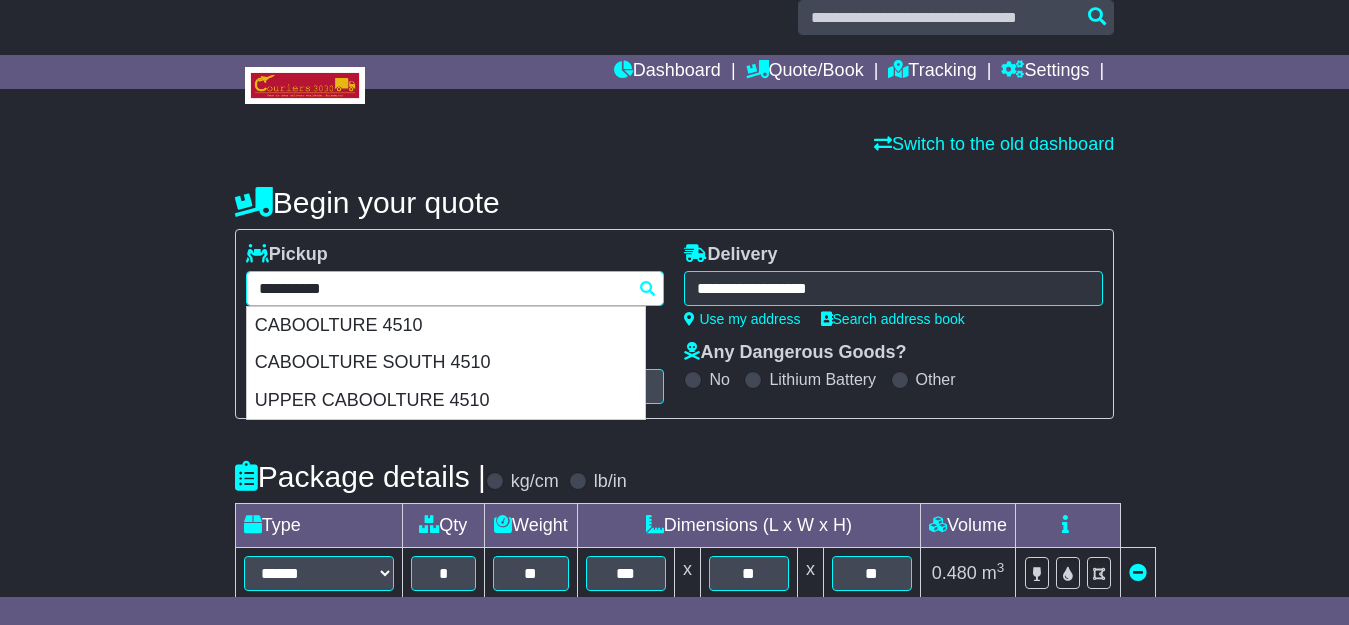 click on "**********" at bounding box center (455, 288) 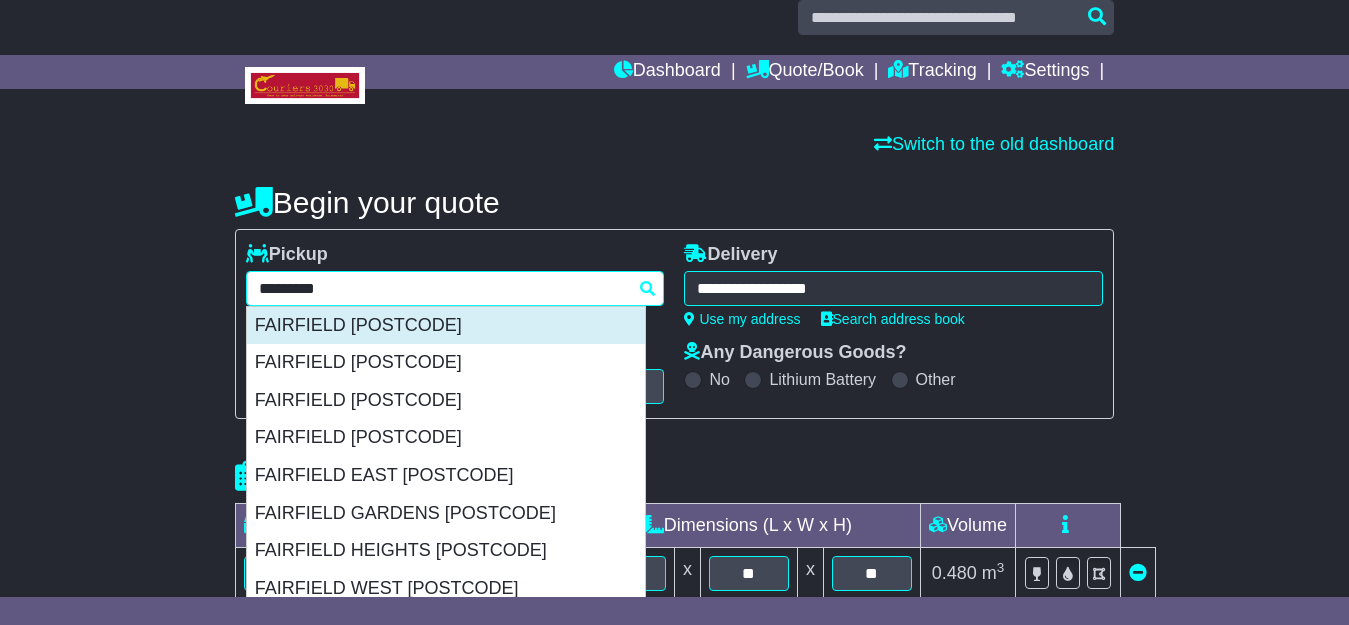 click on "FAIRFIELD 4103" at bounding box center (446, 326) 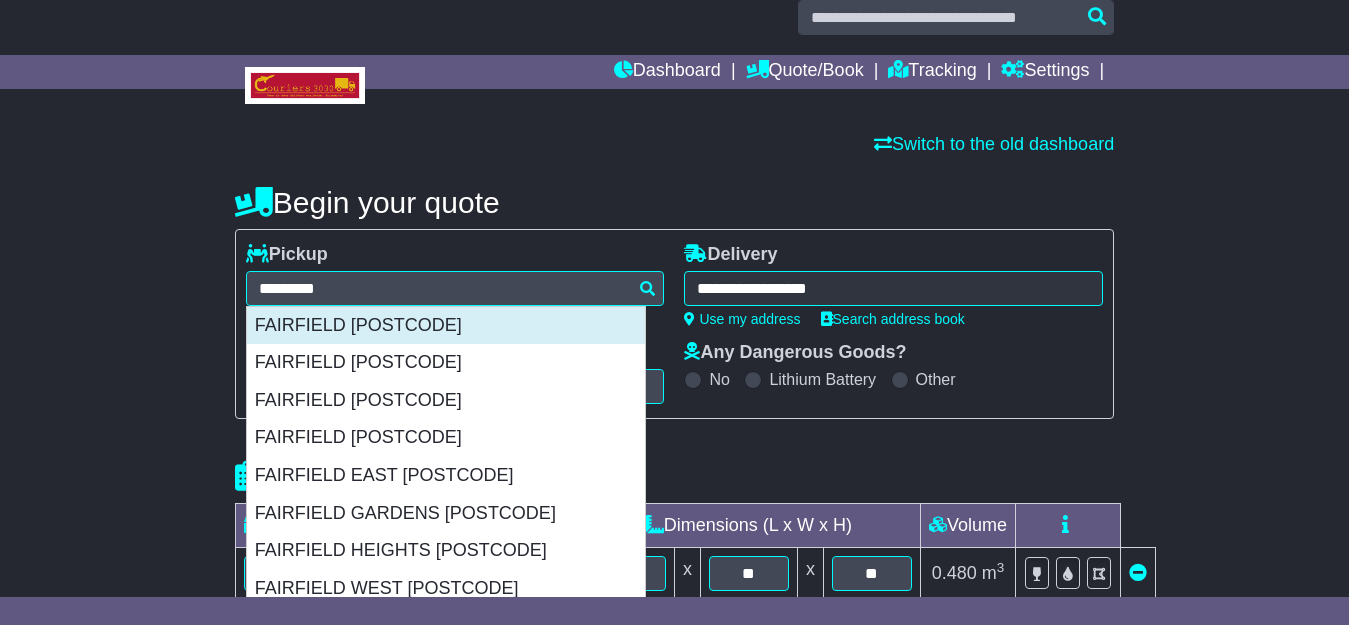 type on "**********" 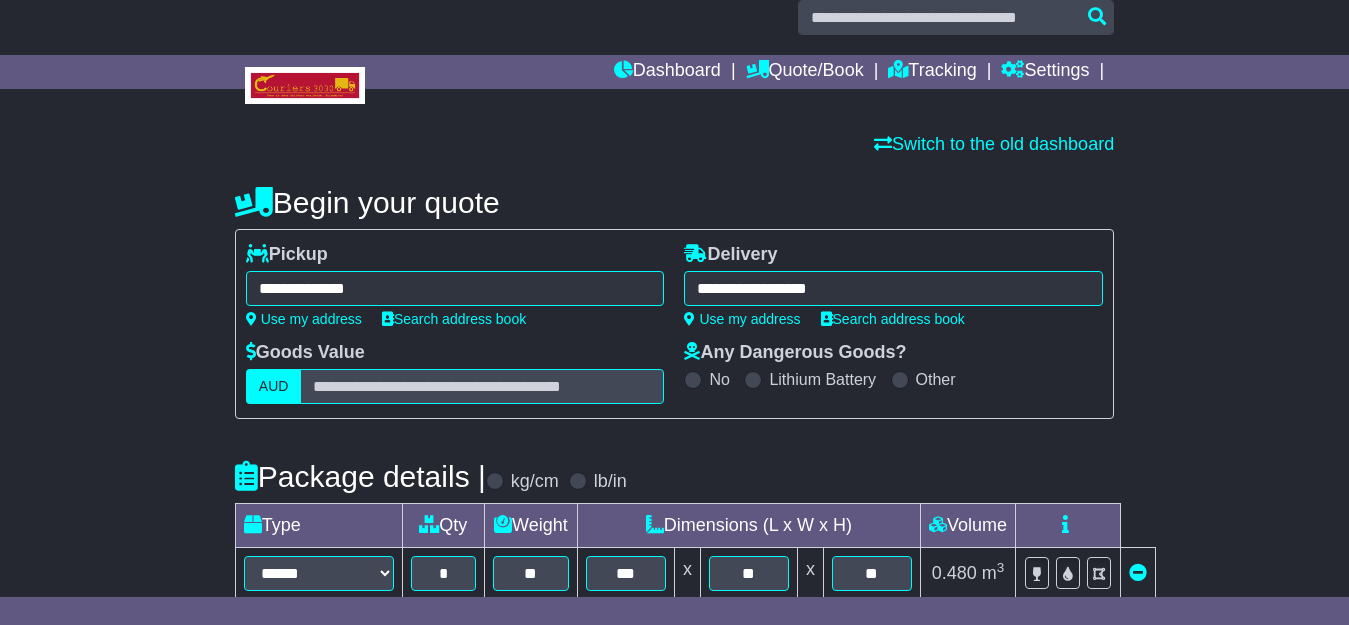 click on "**********" at bounding box center [893, 288] 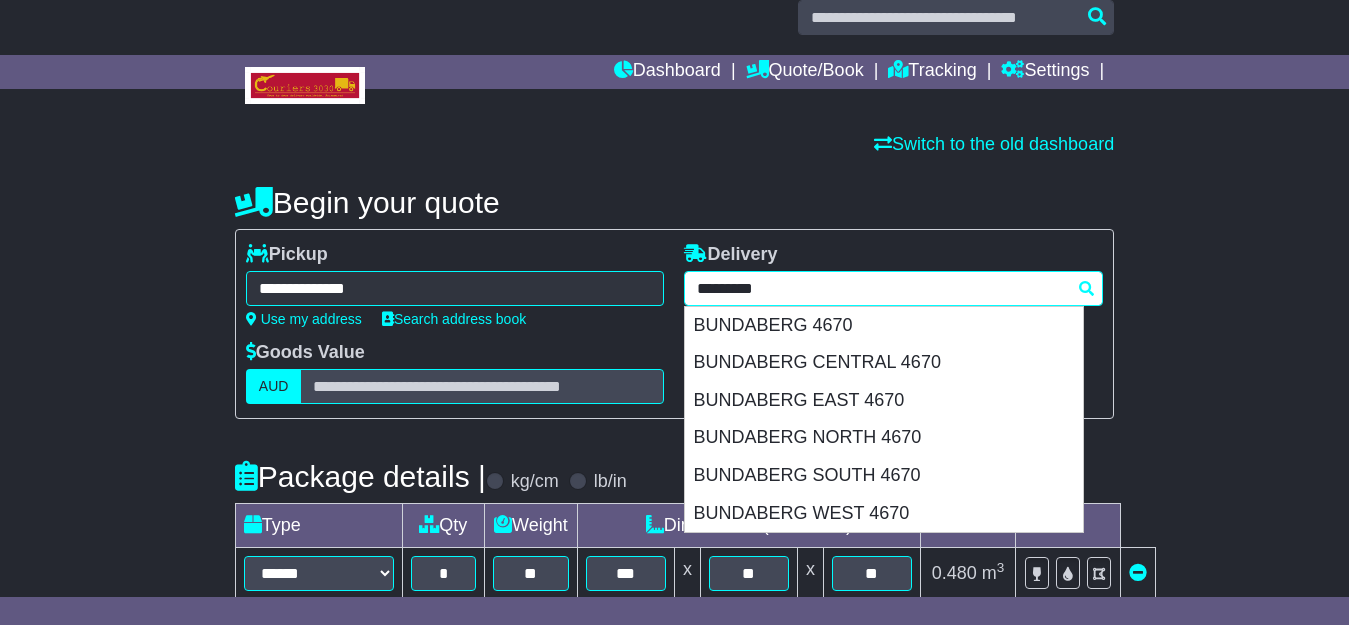 click on "*********" at bounding box center [893, 288] 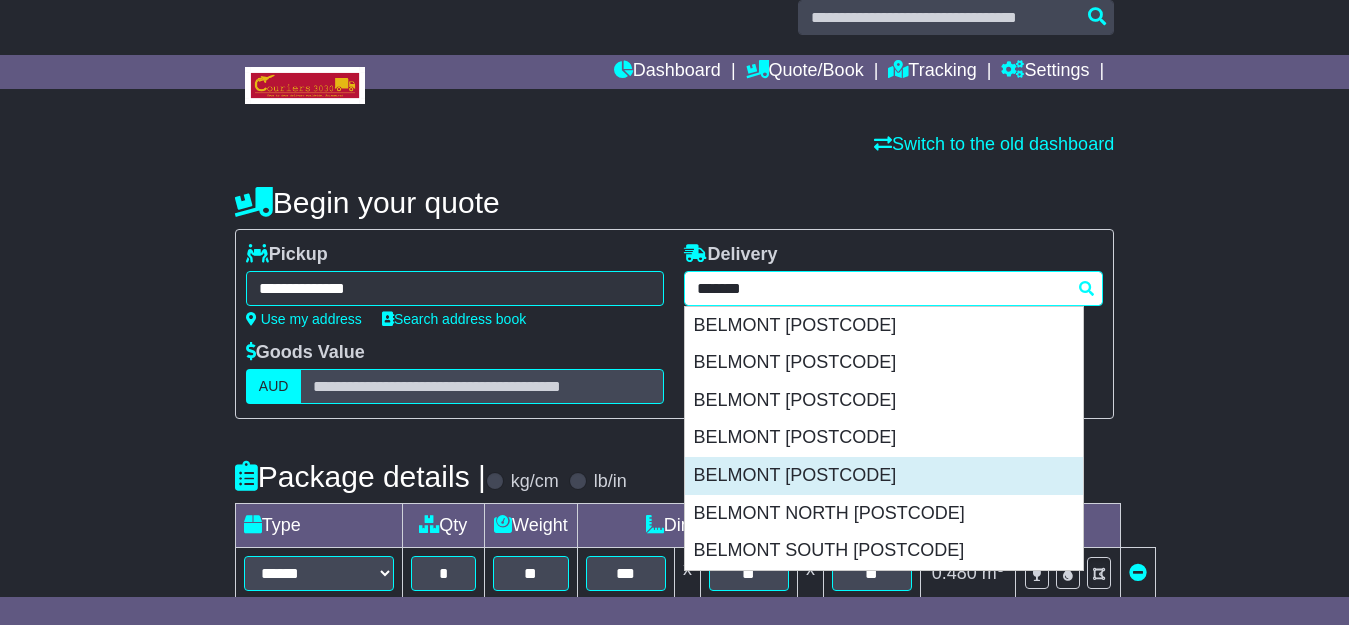 click on "BELMONT 6104" at bounding box center (884, 476) 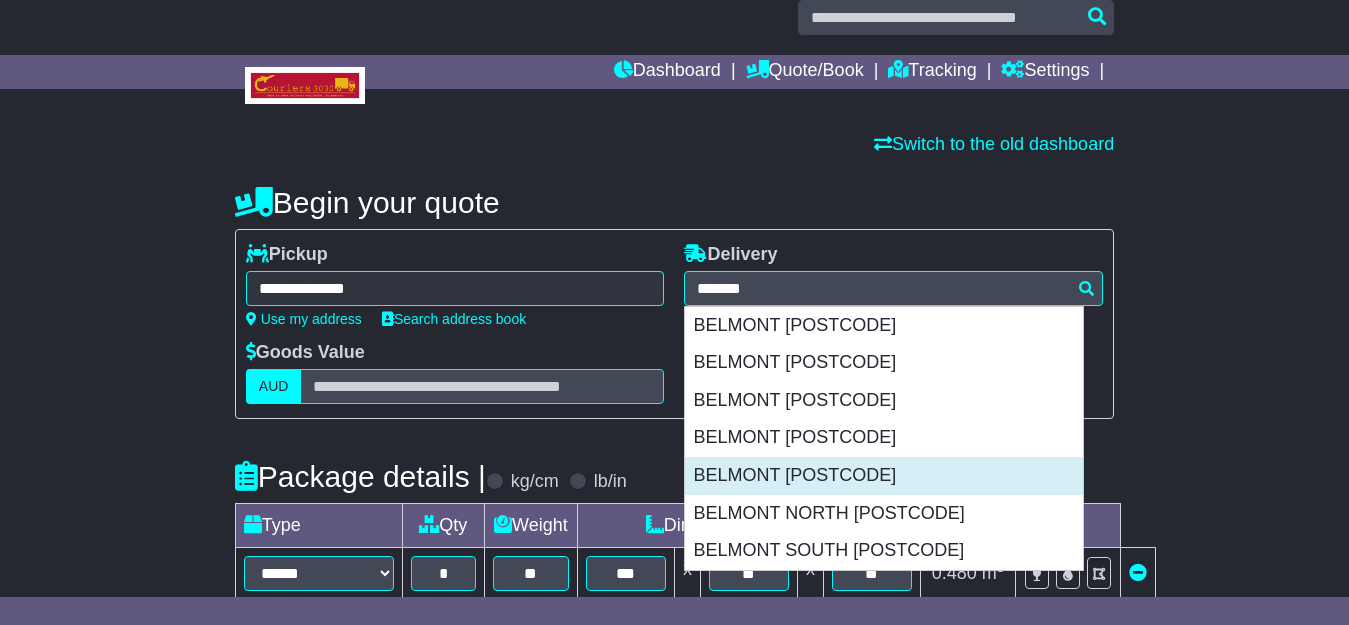 type on "**********" 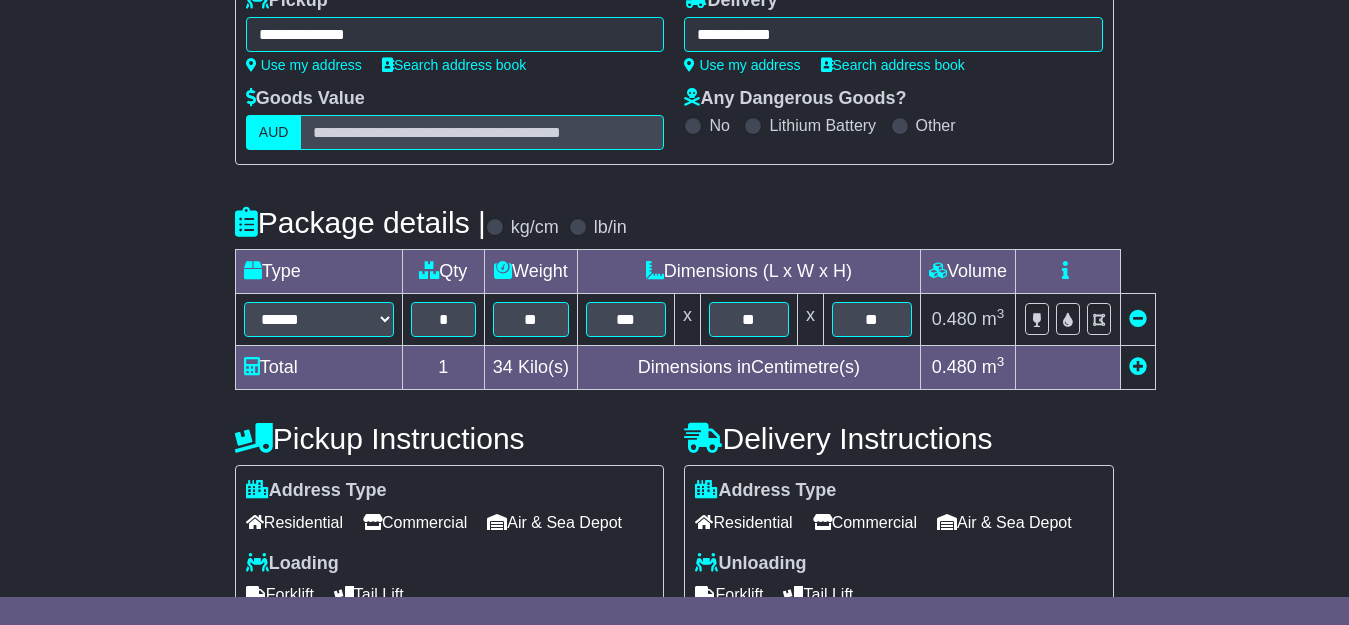 scroll, scrollTop: 394, scrollLeft: 0, axis: vertical 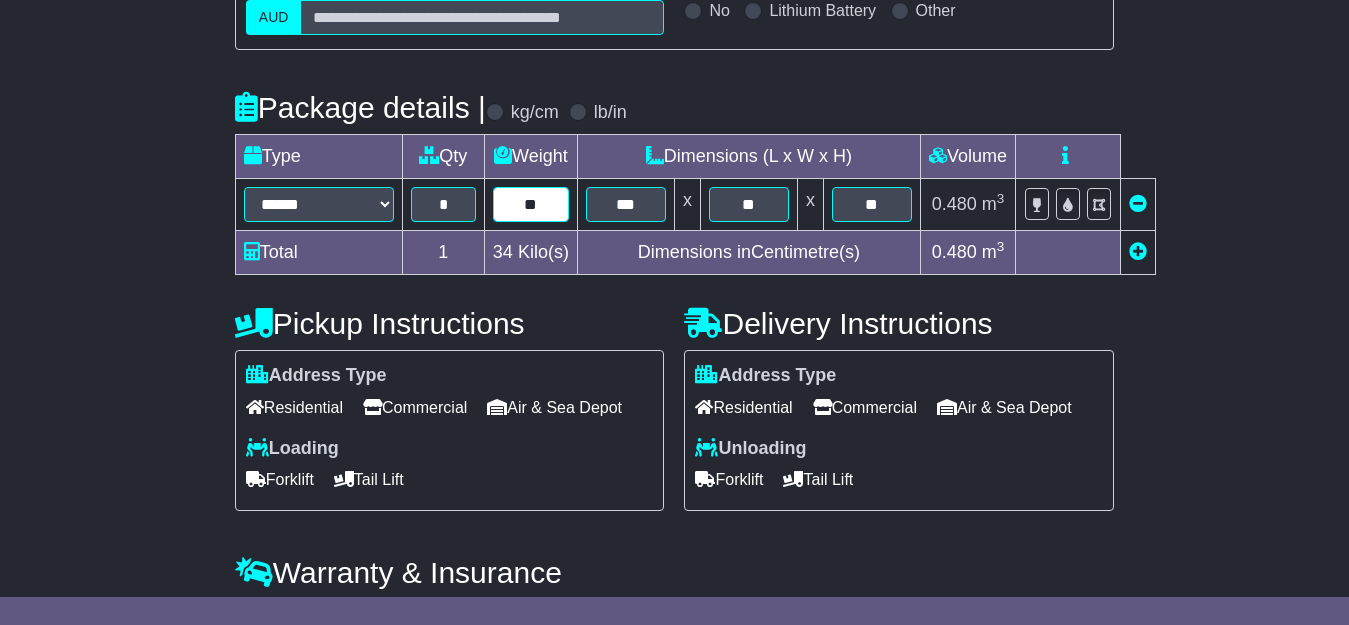 click on "**" at bounding box center [531, 204] 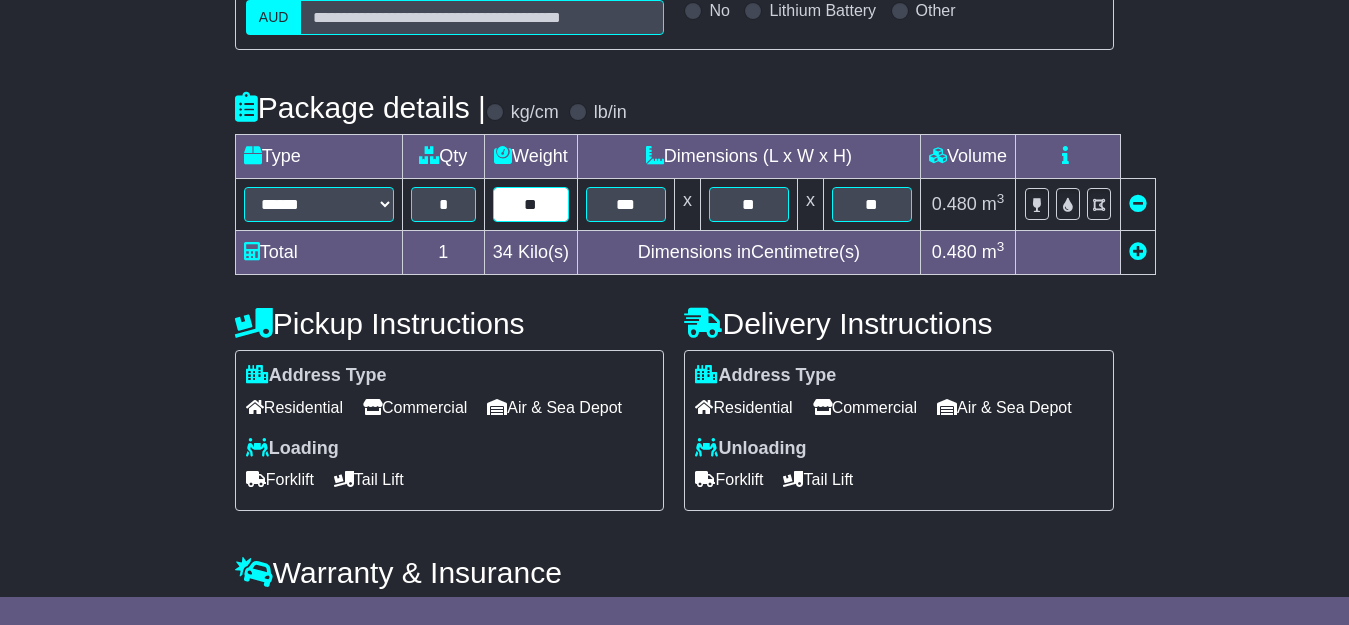 type on "**" 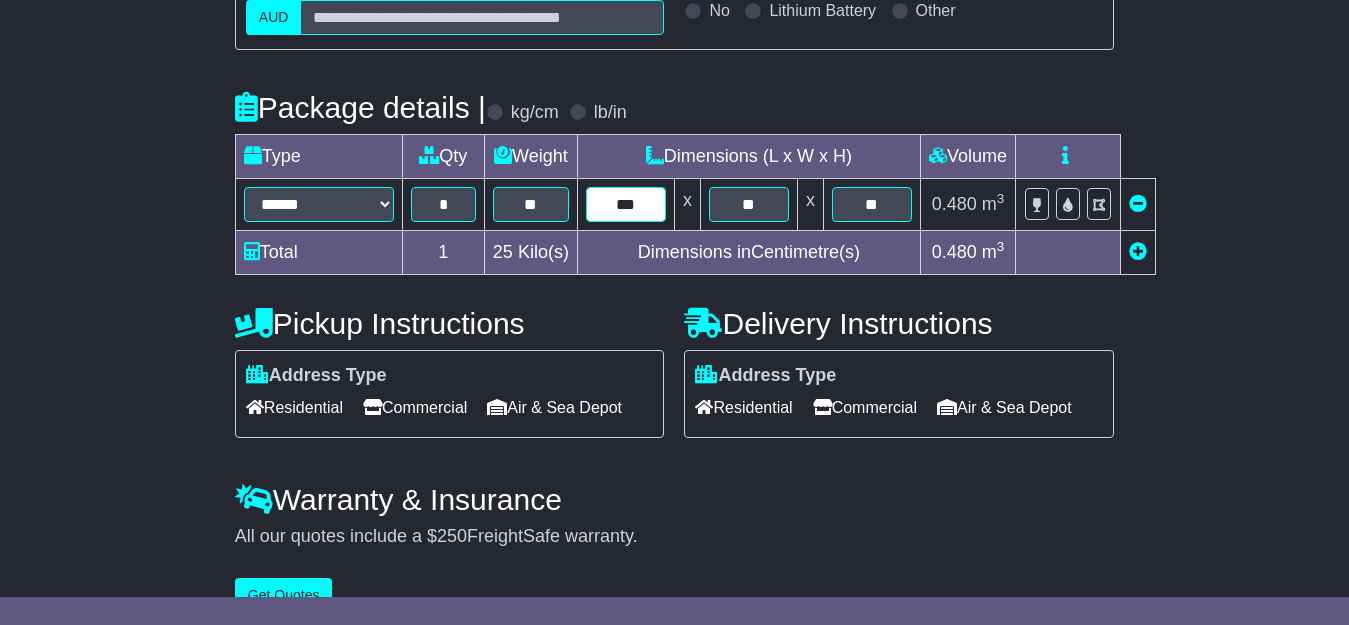 type on "***" 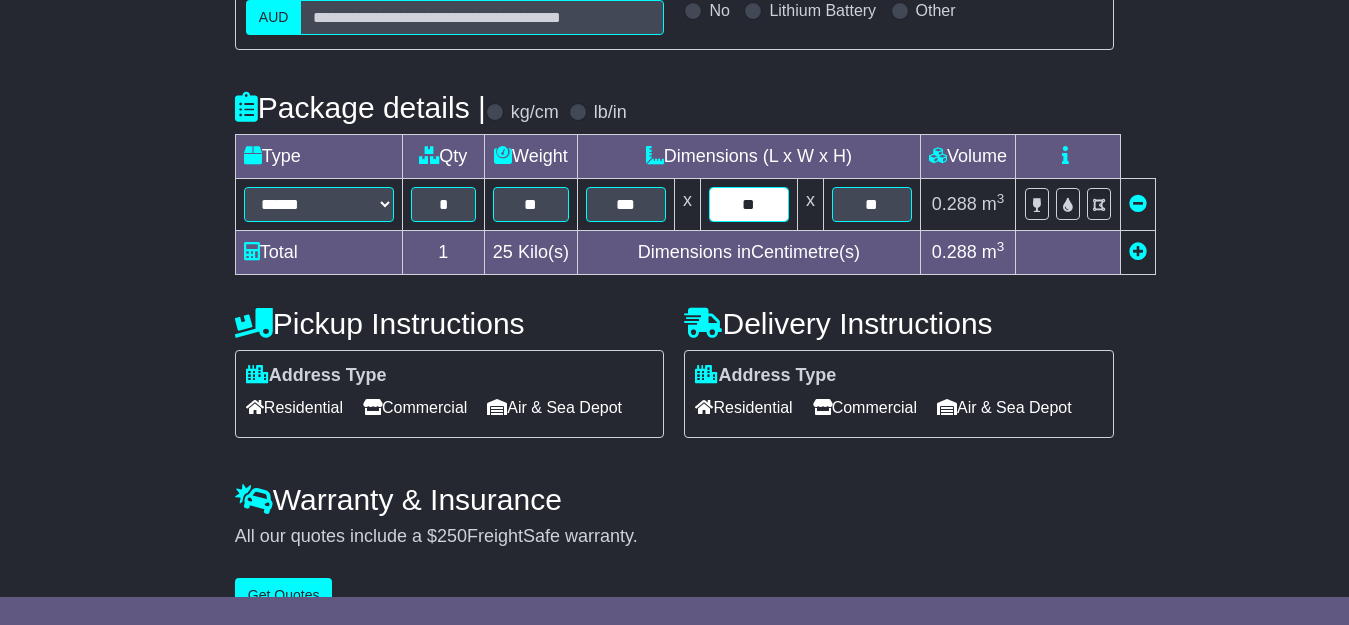 type on "**" 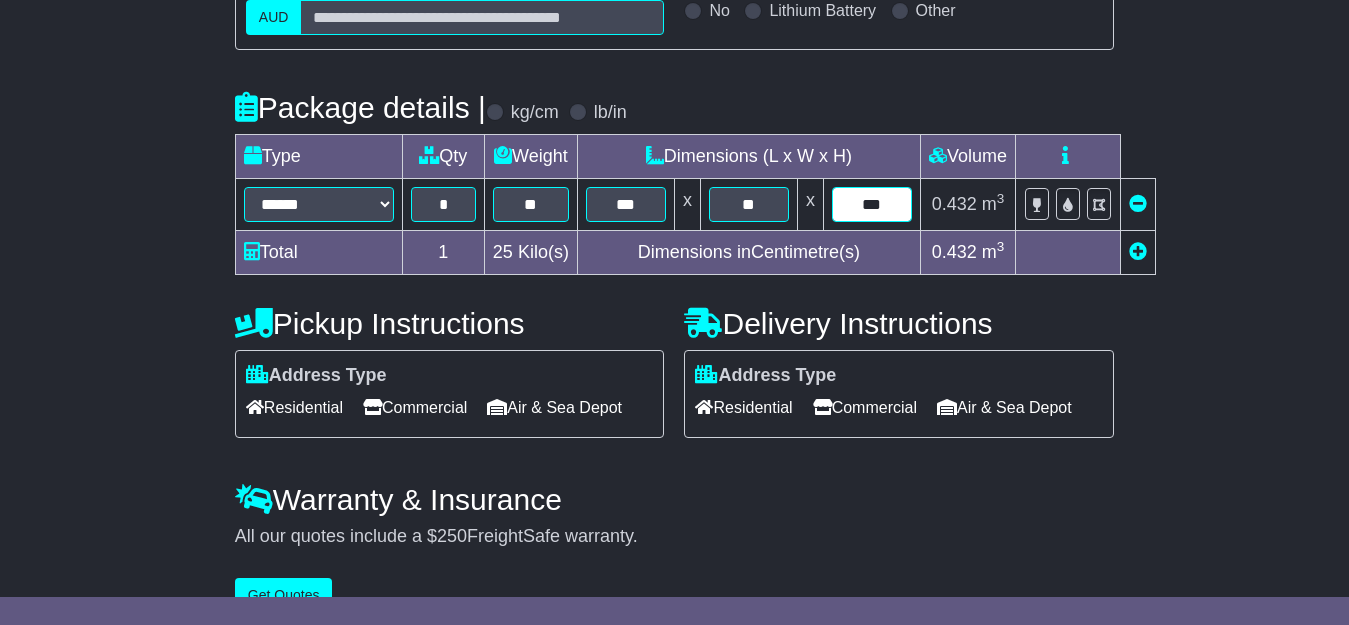 type on "***" 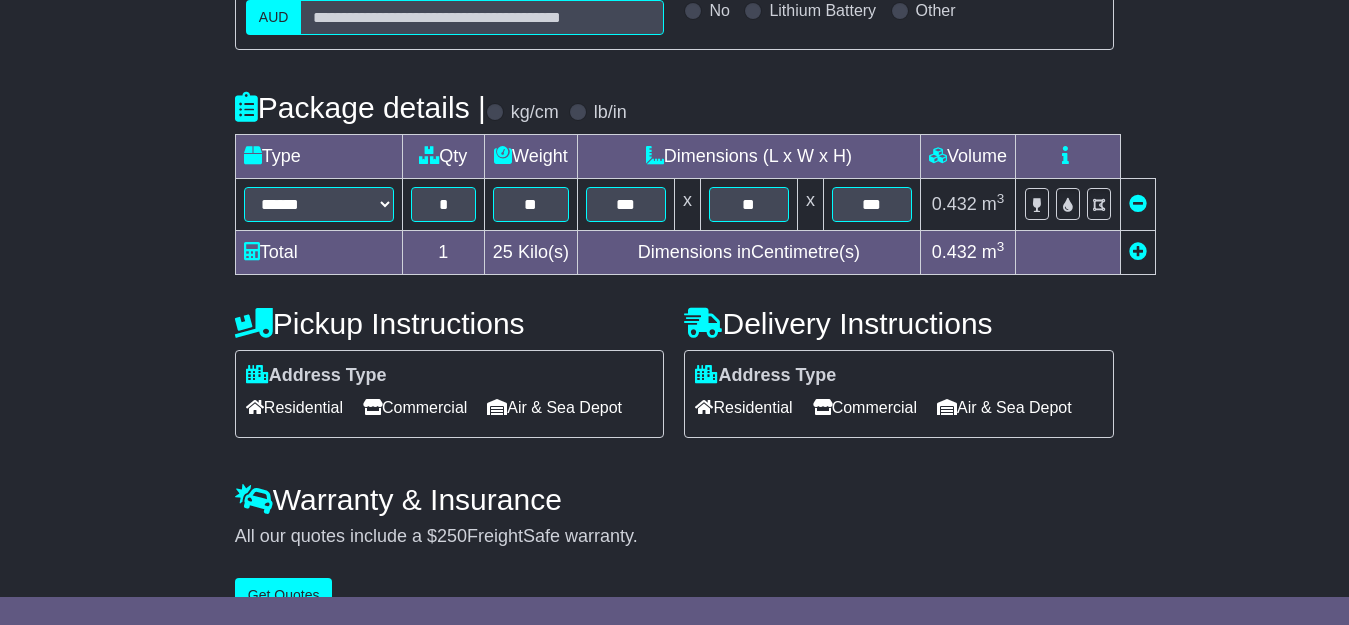 click on "Residential" at bounding box center [294, 407] 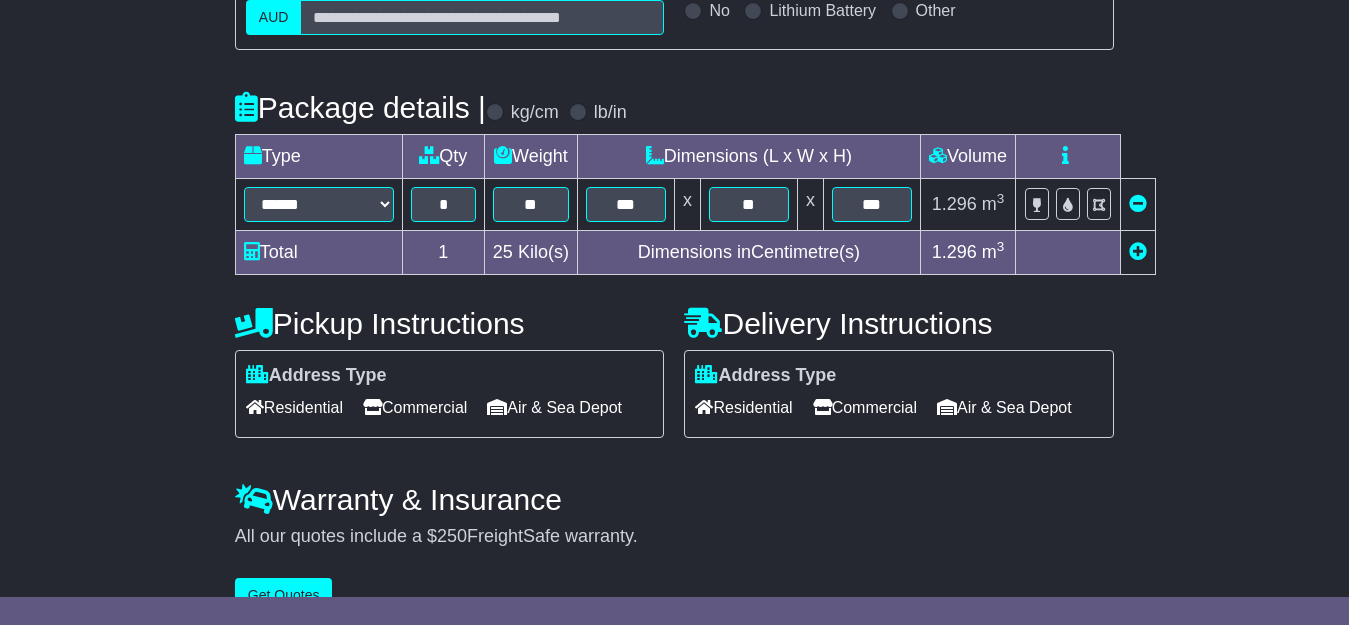 click on "Residential" at bounding box center [743, 407] 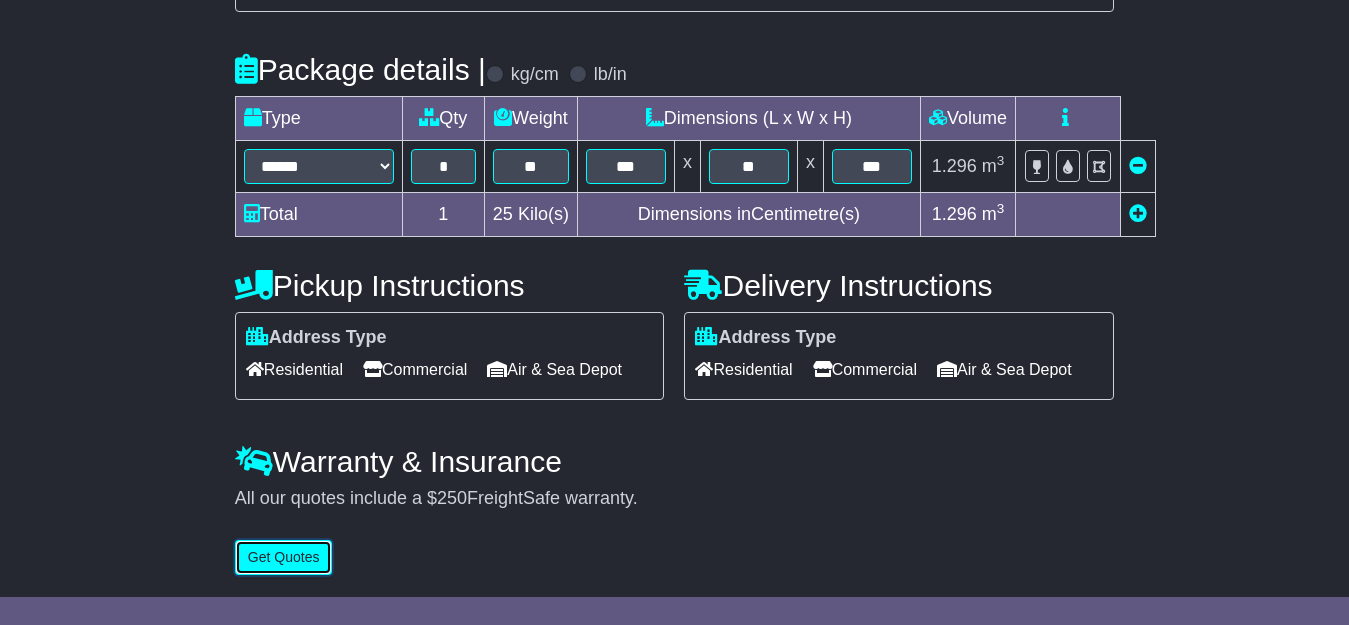 click on "Get Quotes" at bounding box center (284, 557) 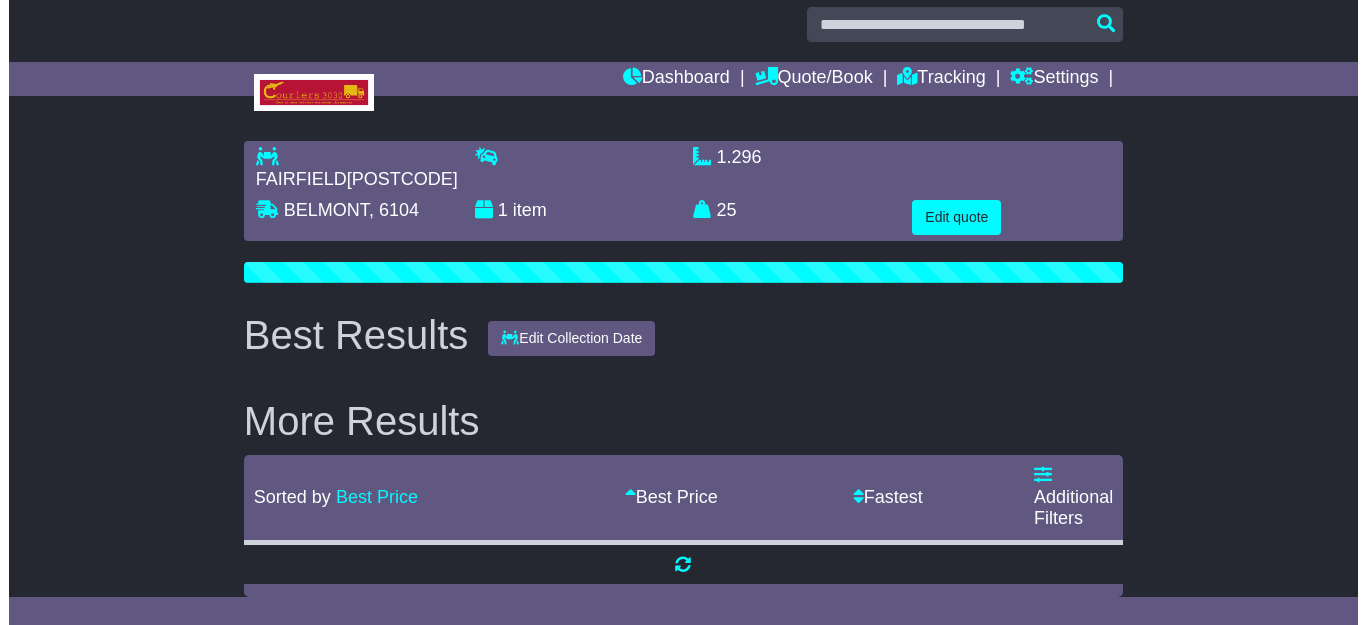 scroll, scrollTop: 0, scrollLeft: 0, axis: both 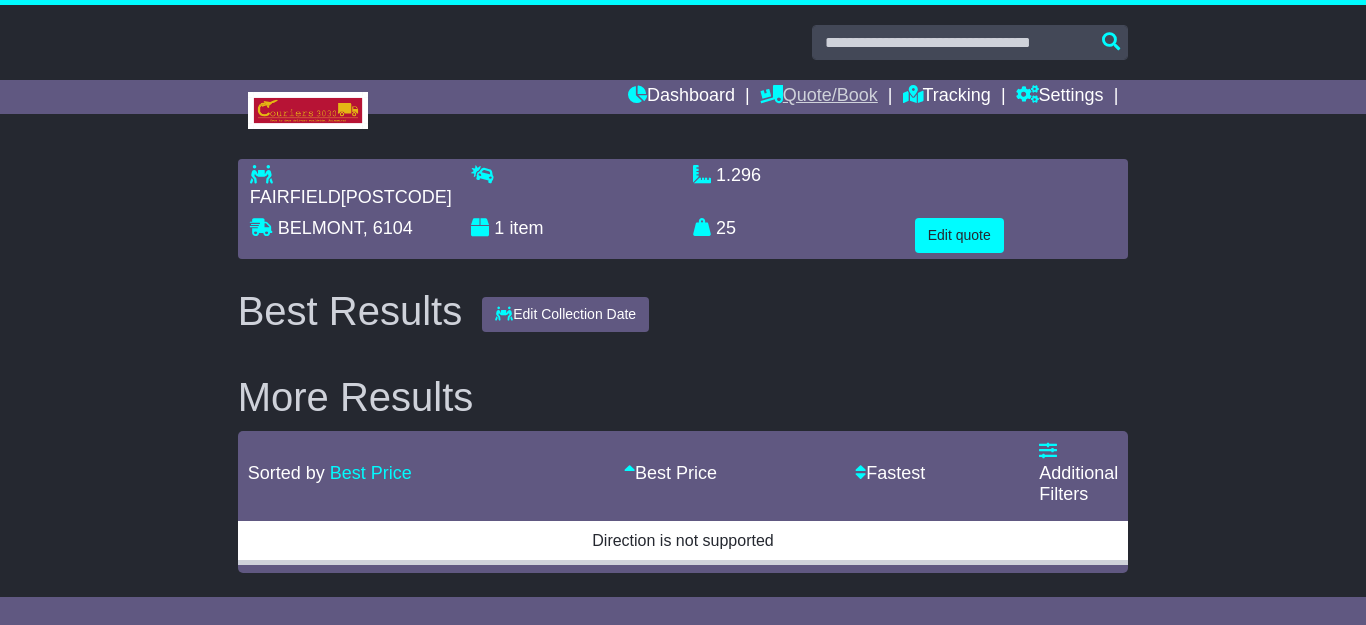click on "Quote/Book" at bounding box center [819, 97] 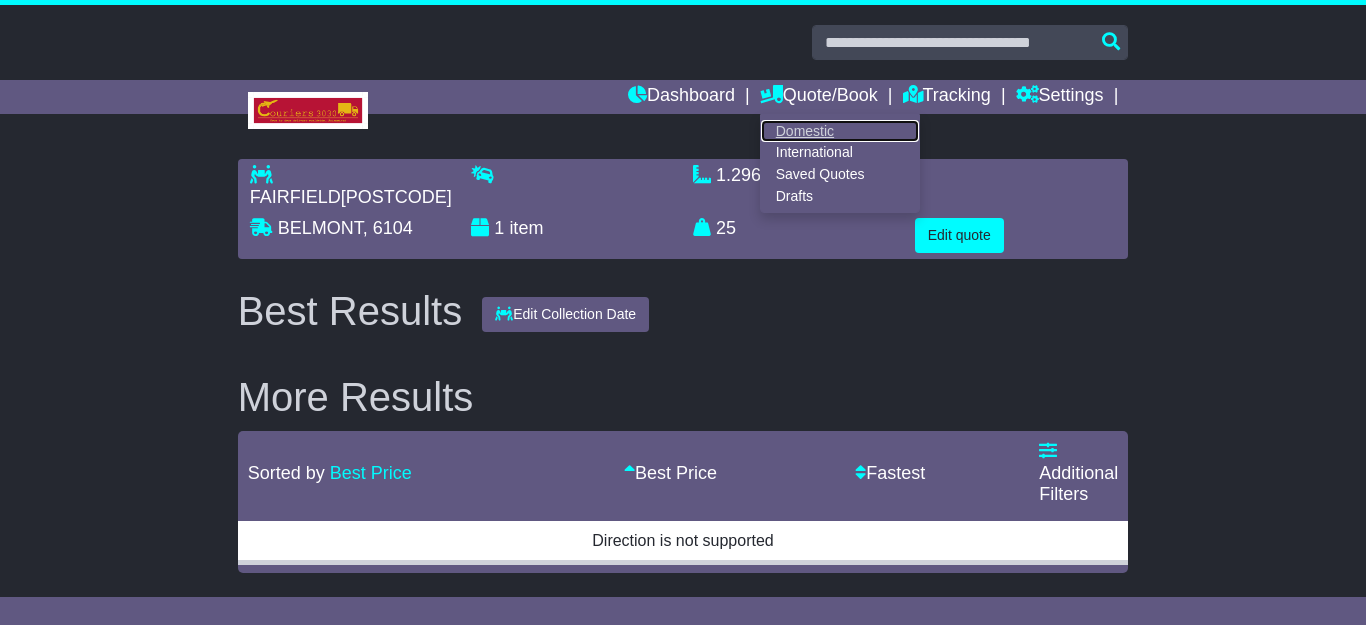 click on "Domestic" at bounding box center [840, 131] 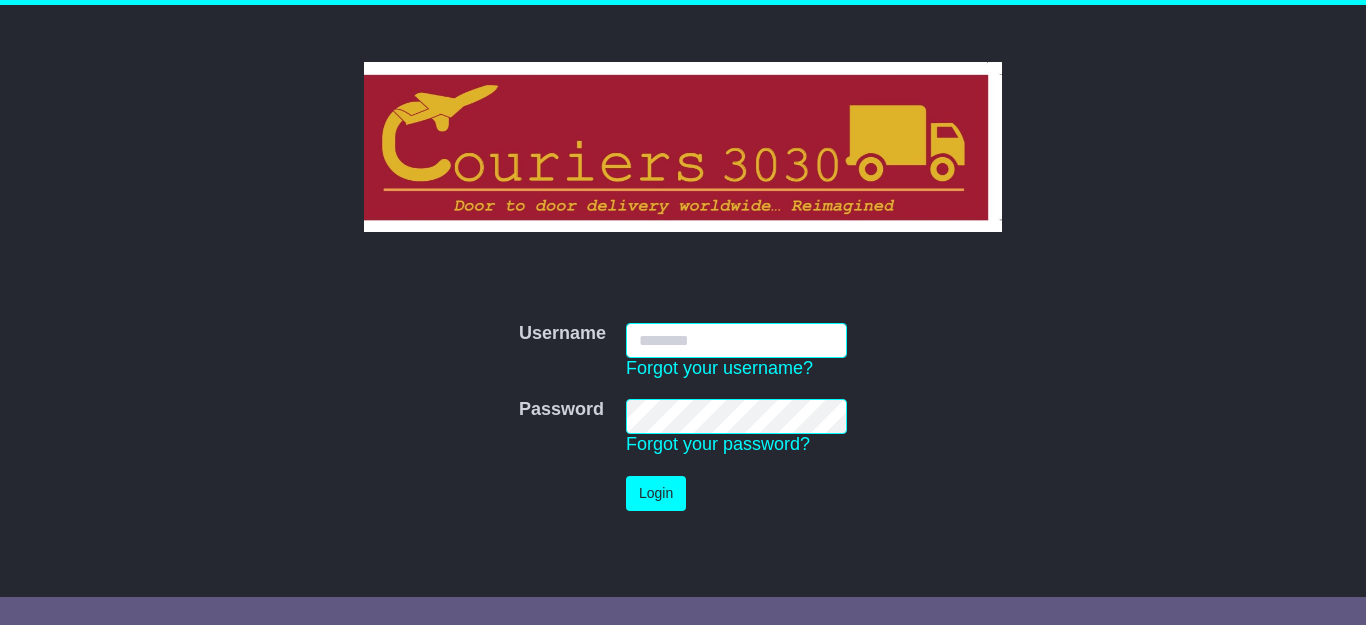 scroll, scrollTop: 0, scrollLeft: 0, axis: both 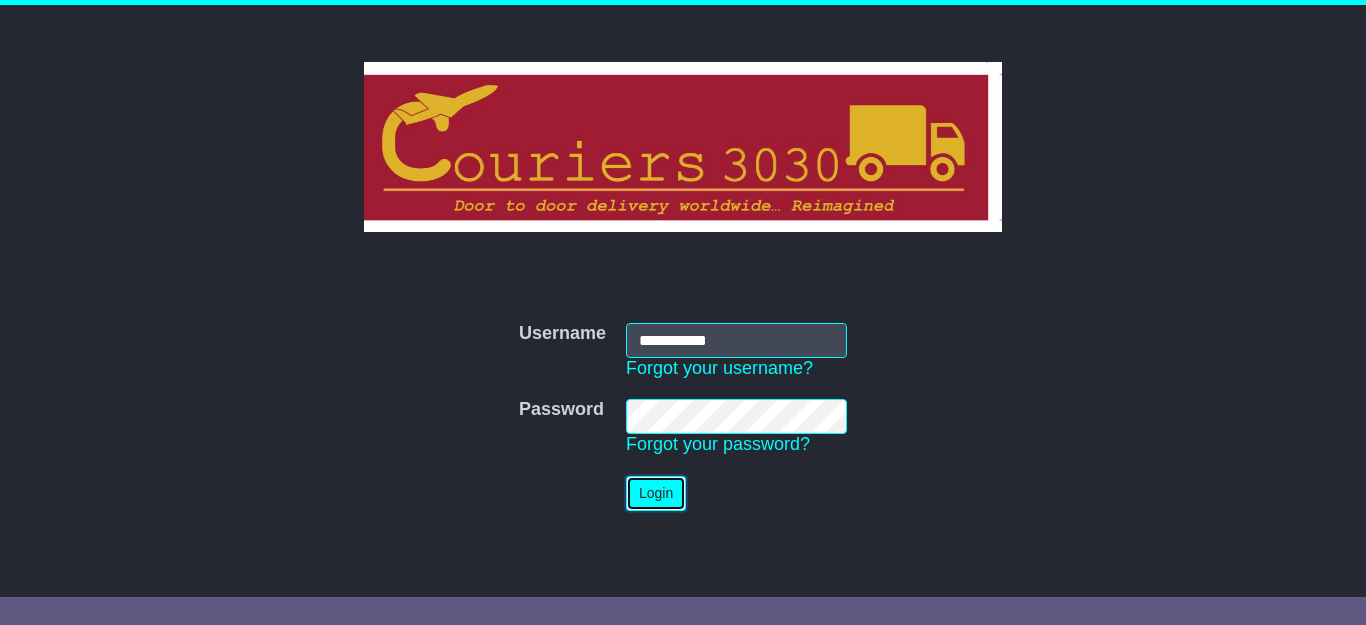 type 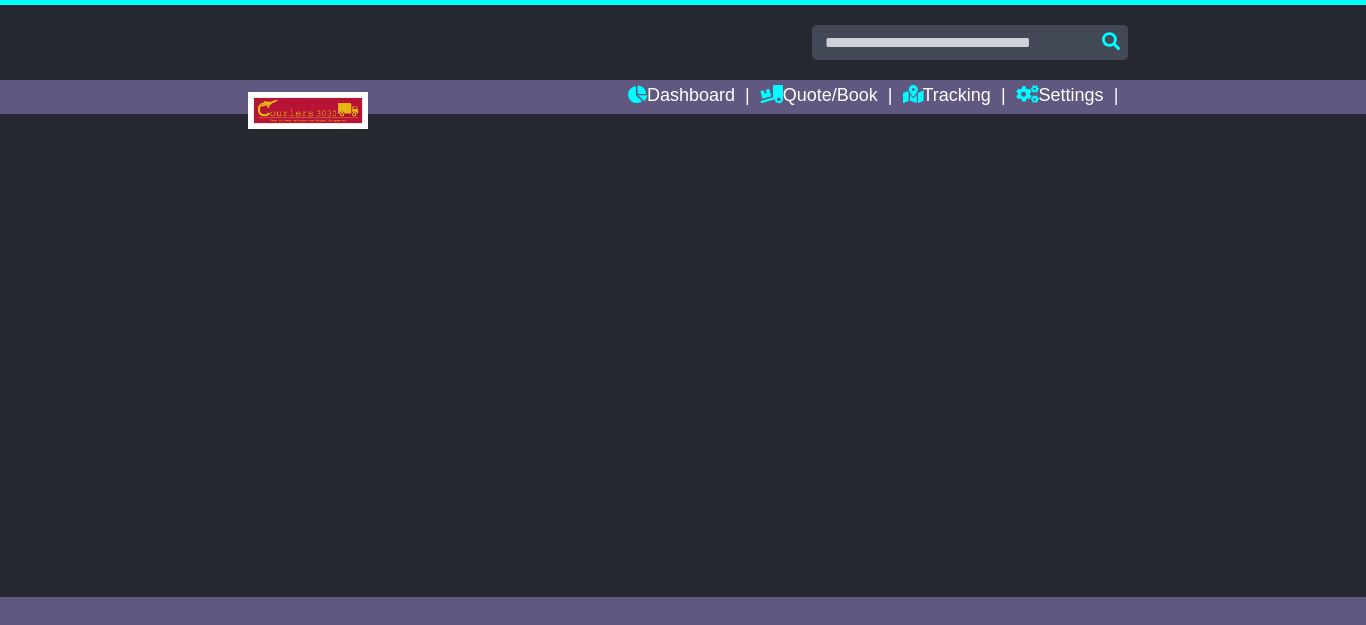 scroll, scrollTop: 0, scrollLeft: 0, axis: both 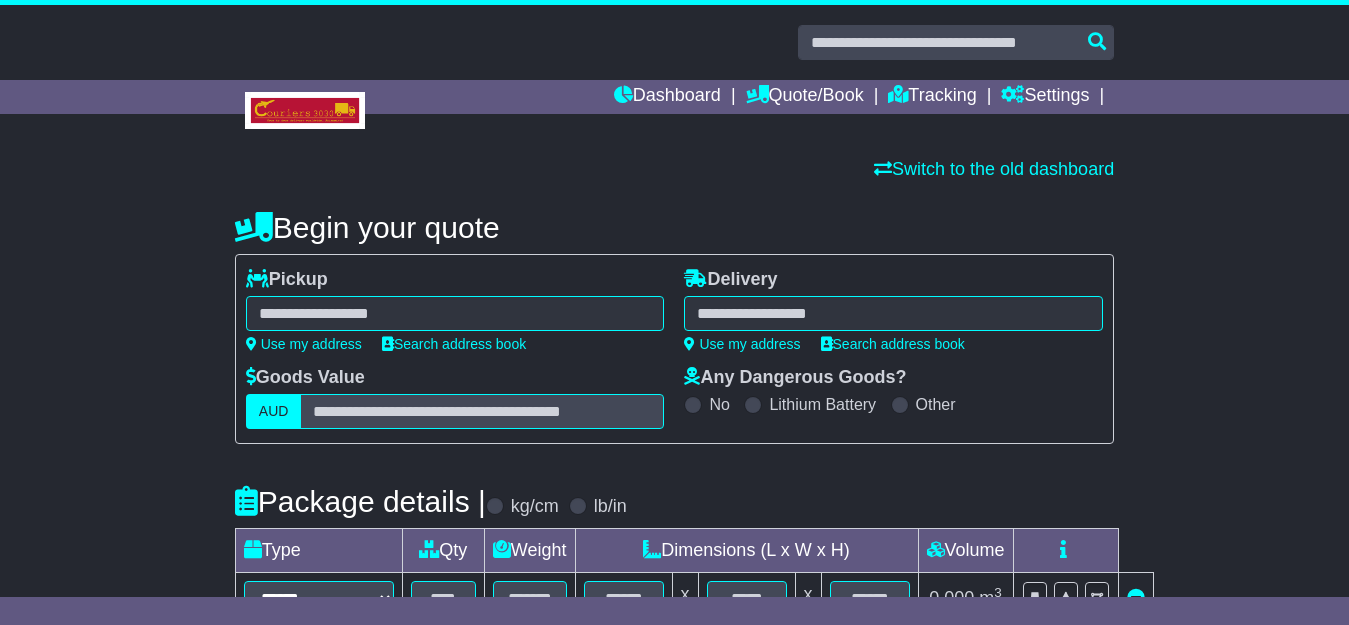 click at bounding box center (893, 313) 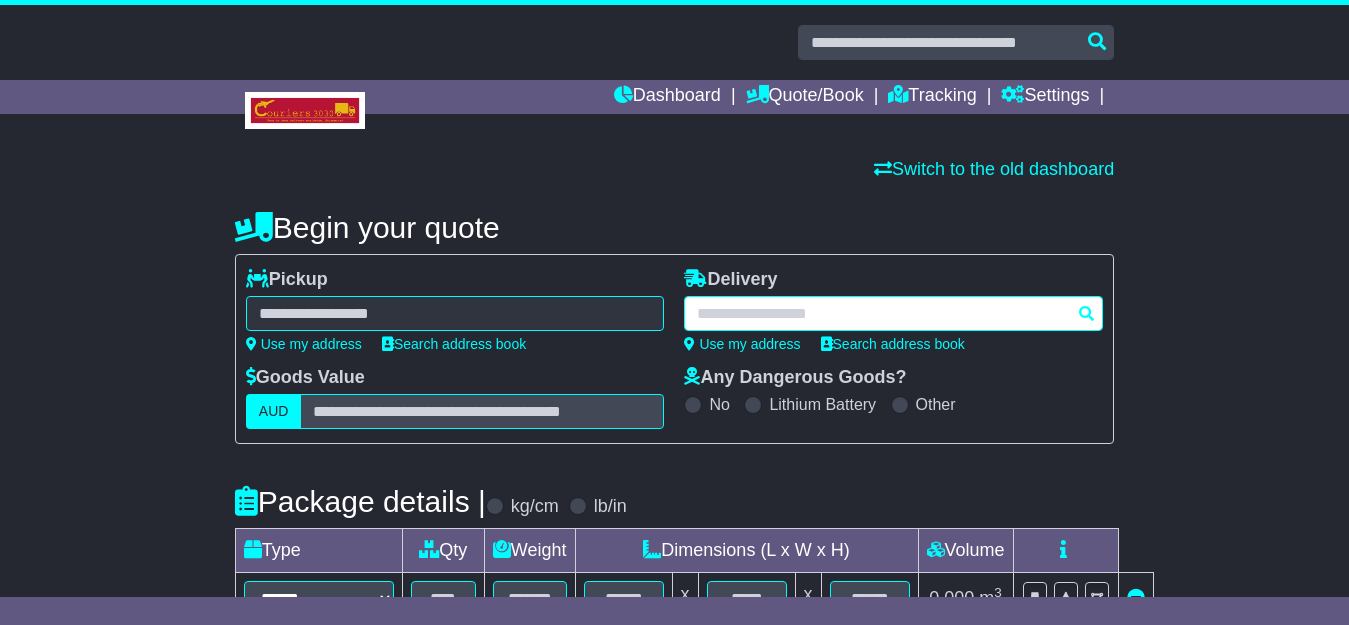 paste on "*******" 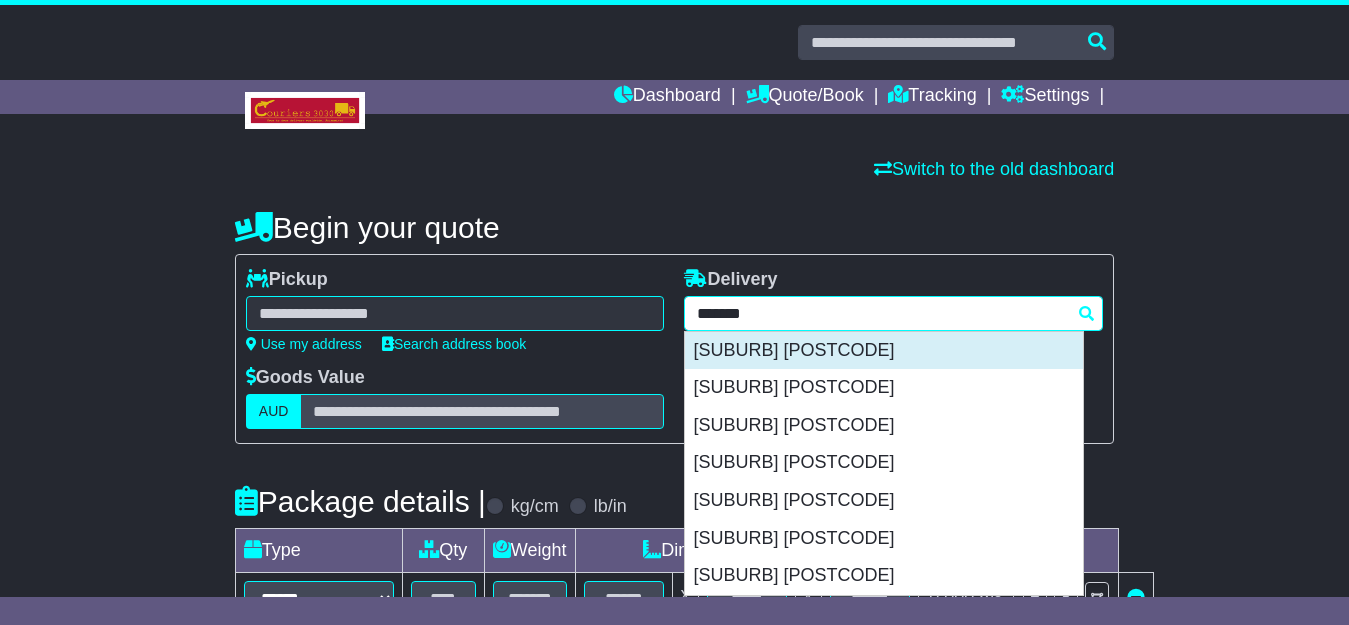 click on "BELMONT 4153" at bounding box center (884, 351) 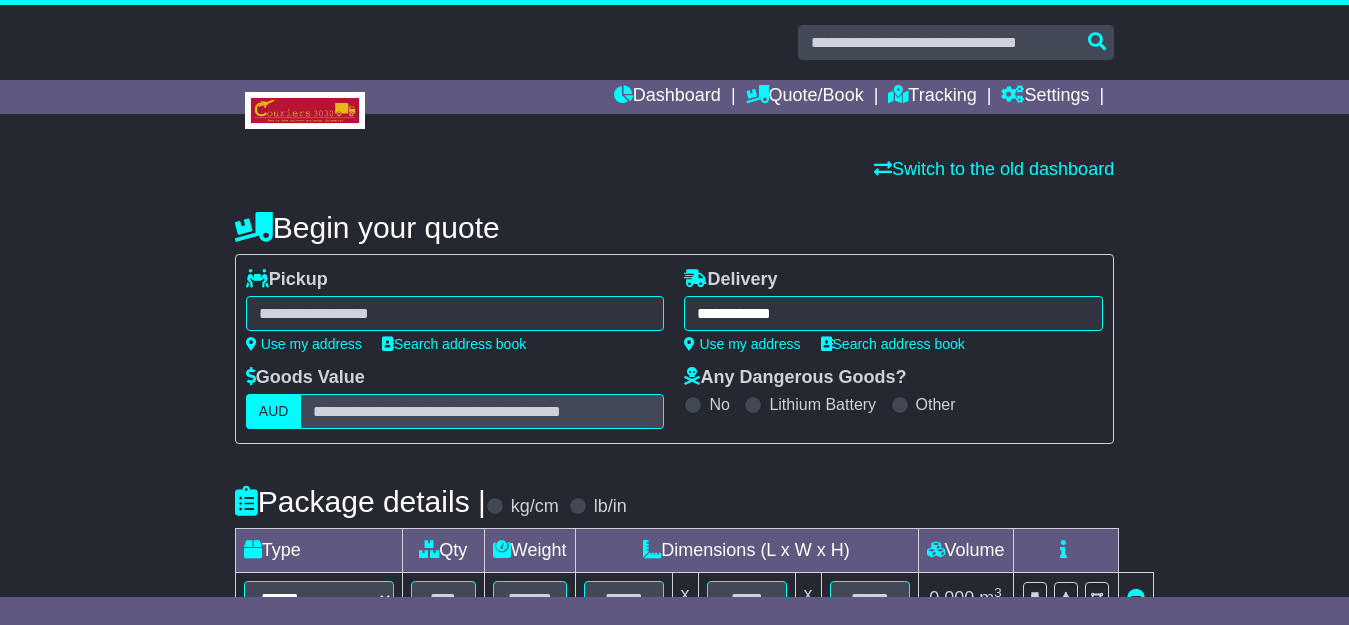 type on "**********" 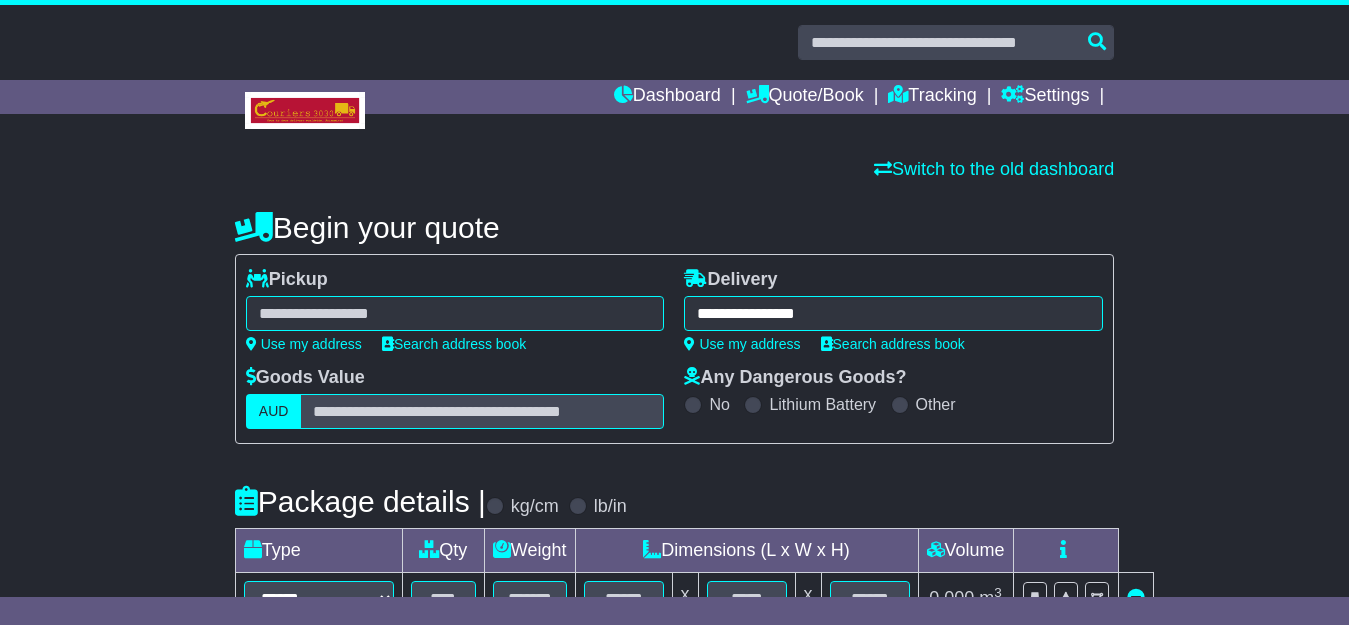 click at bounding box center [455, 313] 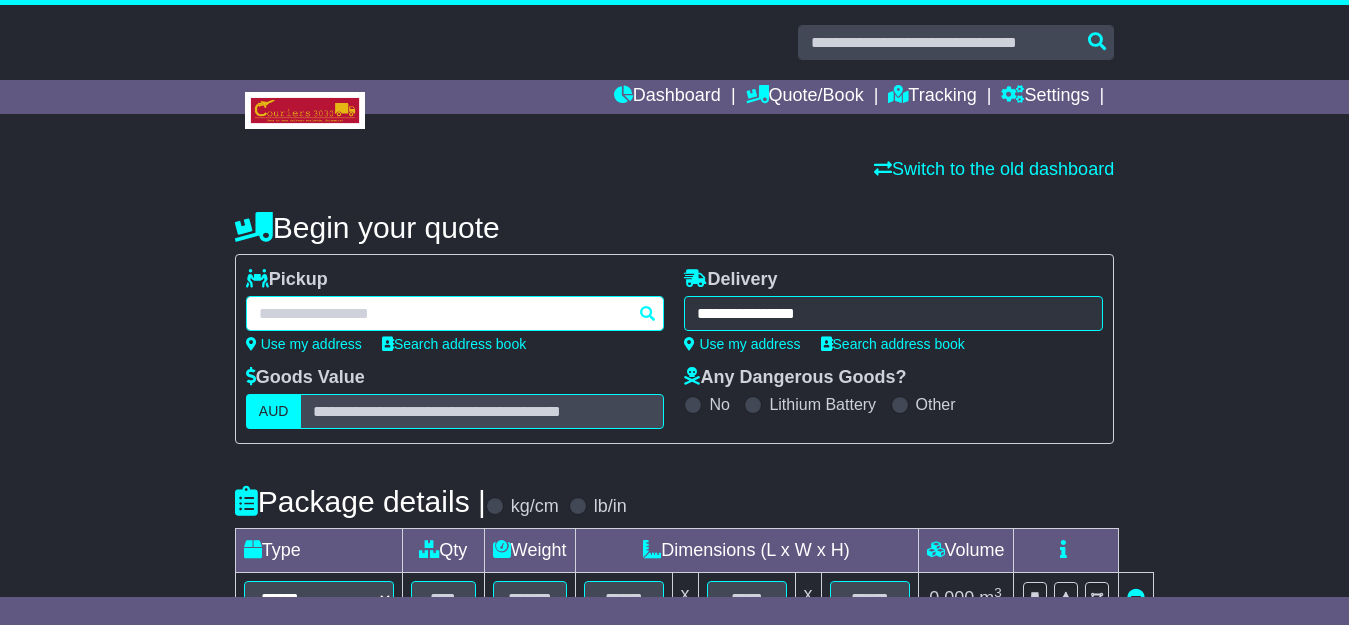 click at bounding box center (455, 313) 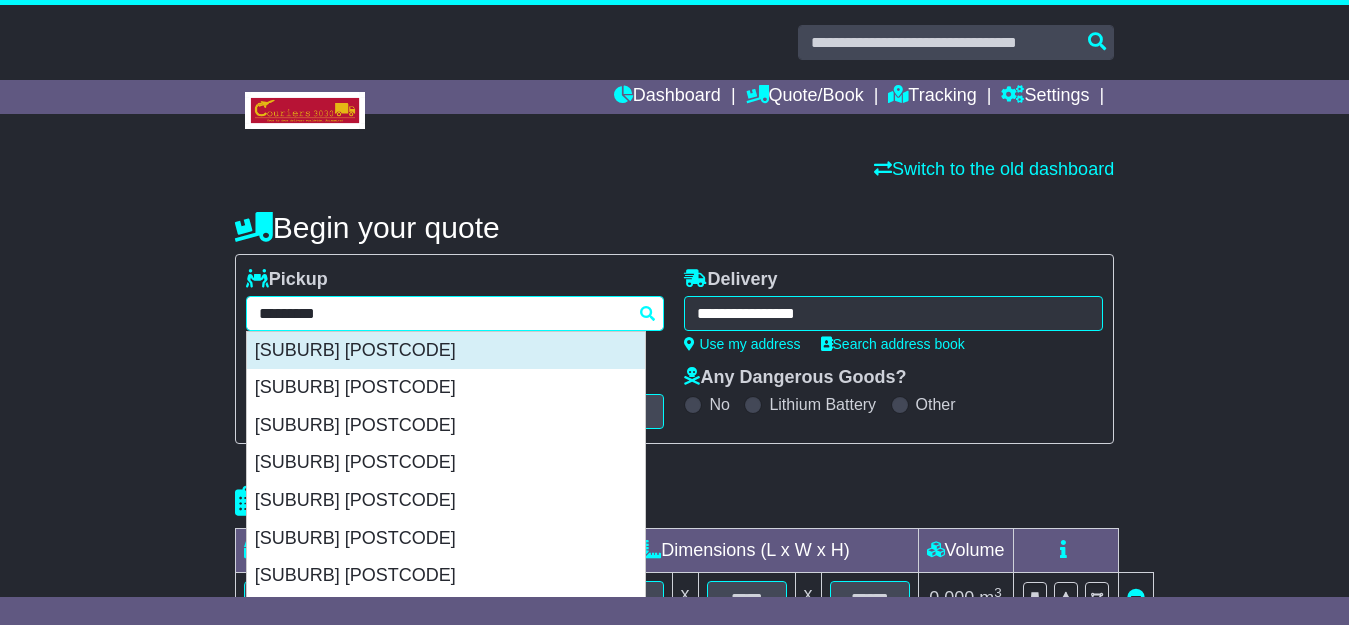 click on "FAIRFIELD 4103" at bounding box center (446, 351) 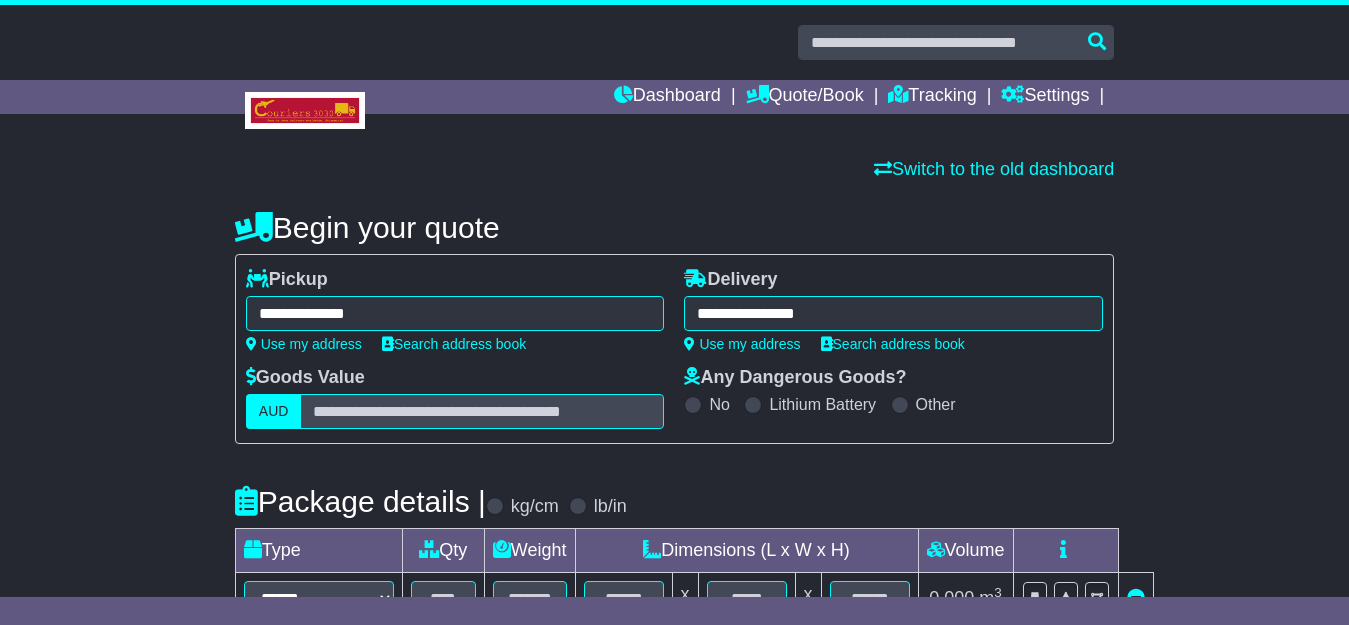 type on "**********" 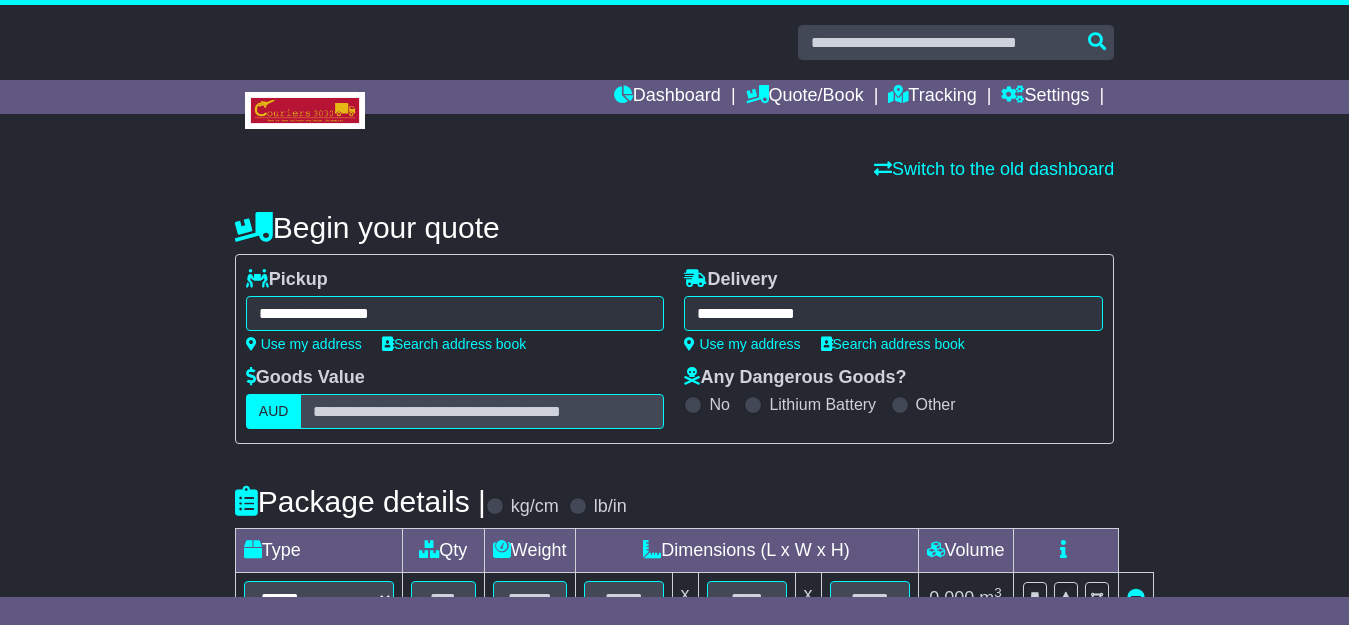 click on "**********" at bounding box center [893, 313] 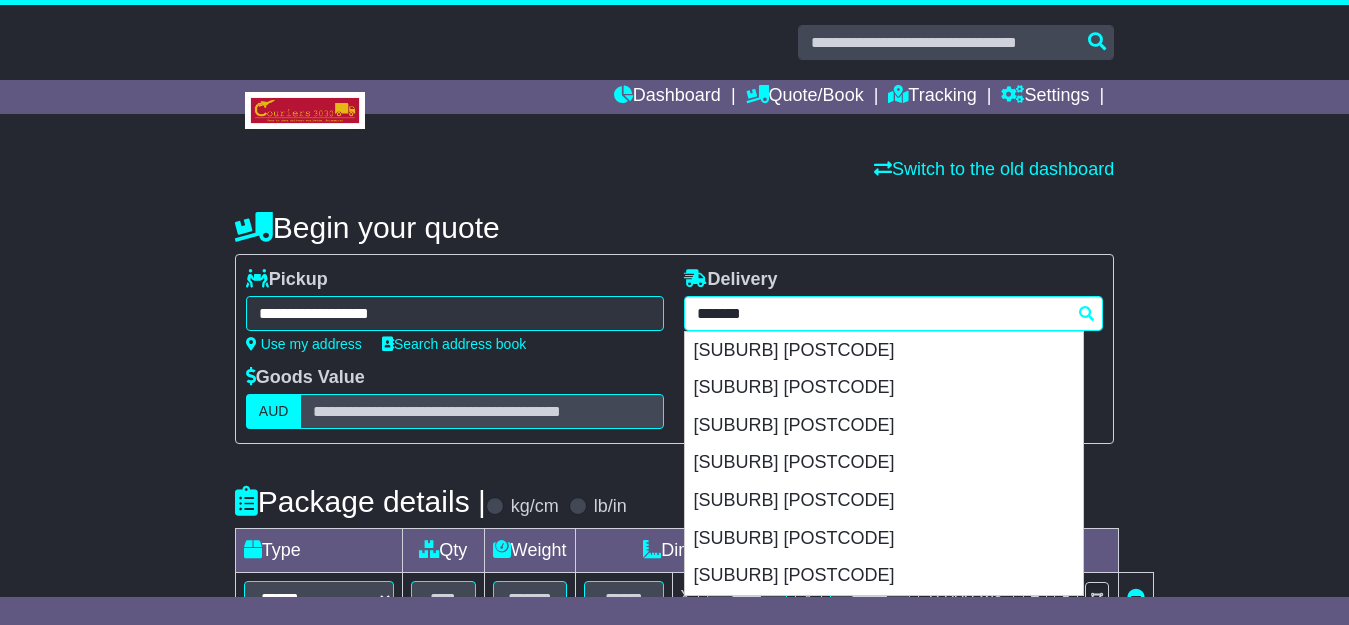click on "*******" at bounding box center [893, 313] 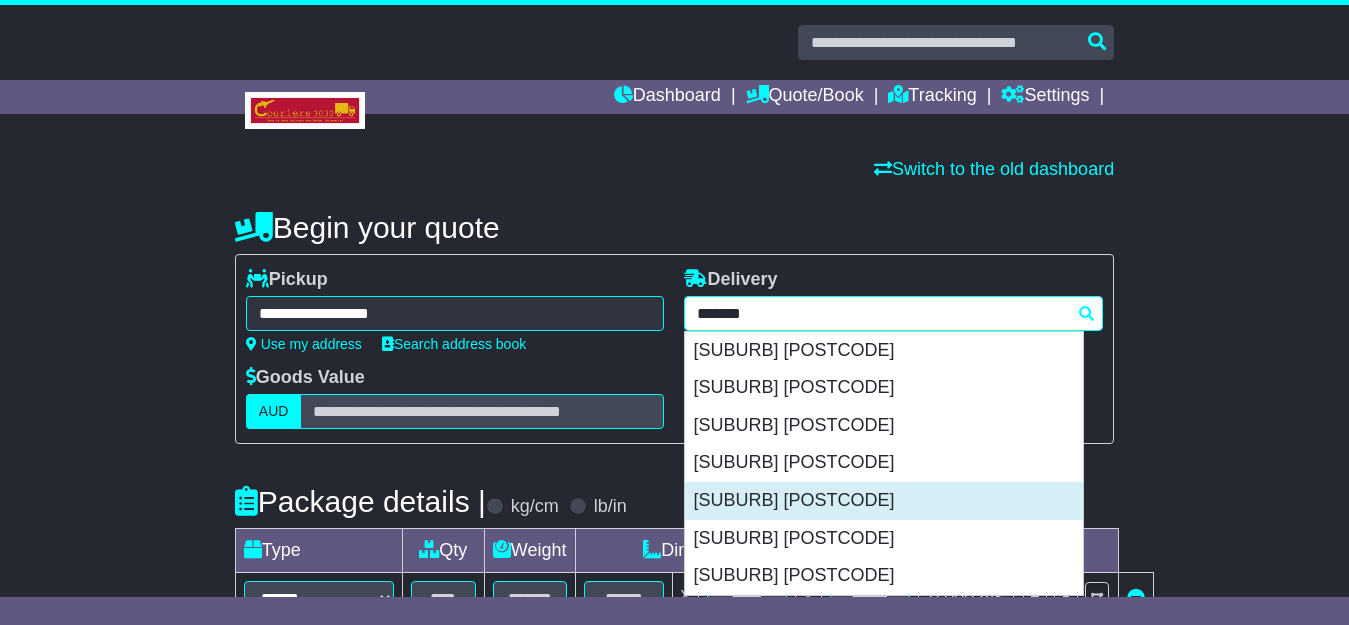 click on "BELMONT 6104" at bounding box center (884, 501) 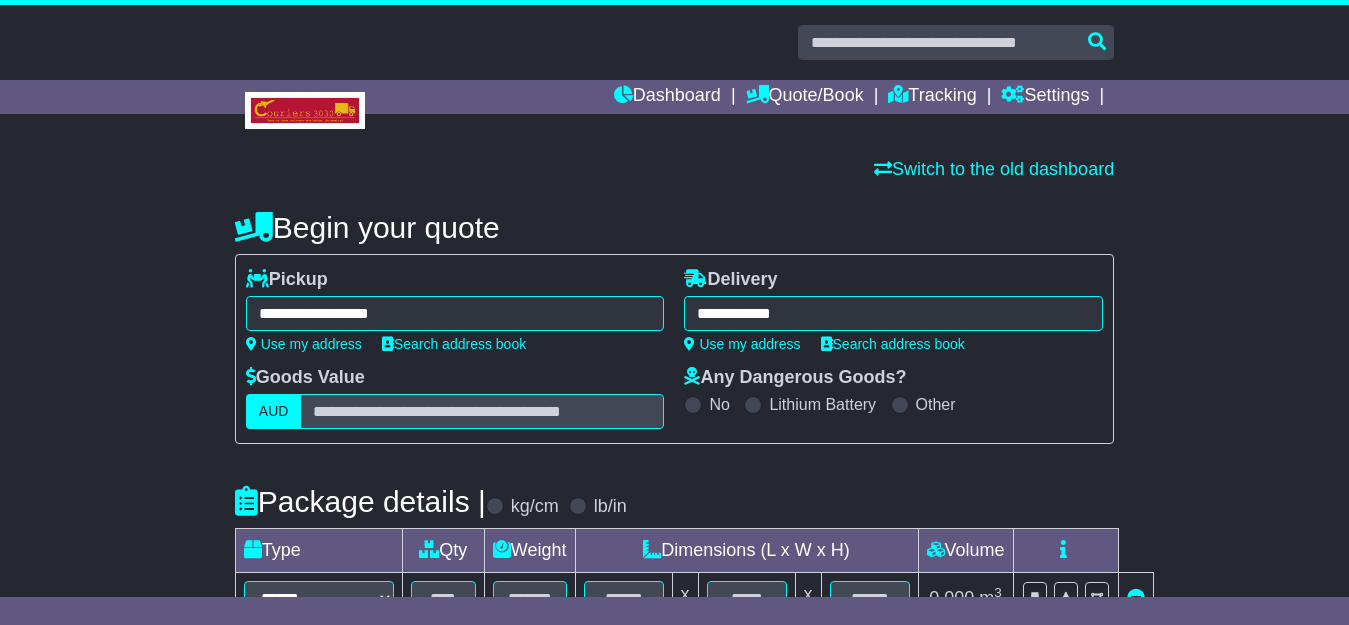 type on "**********" 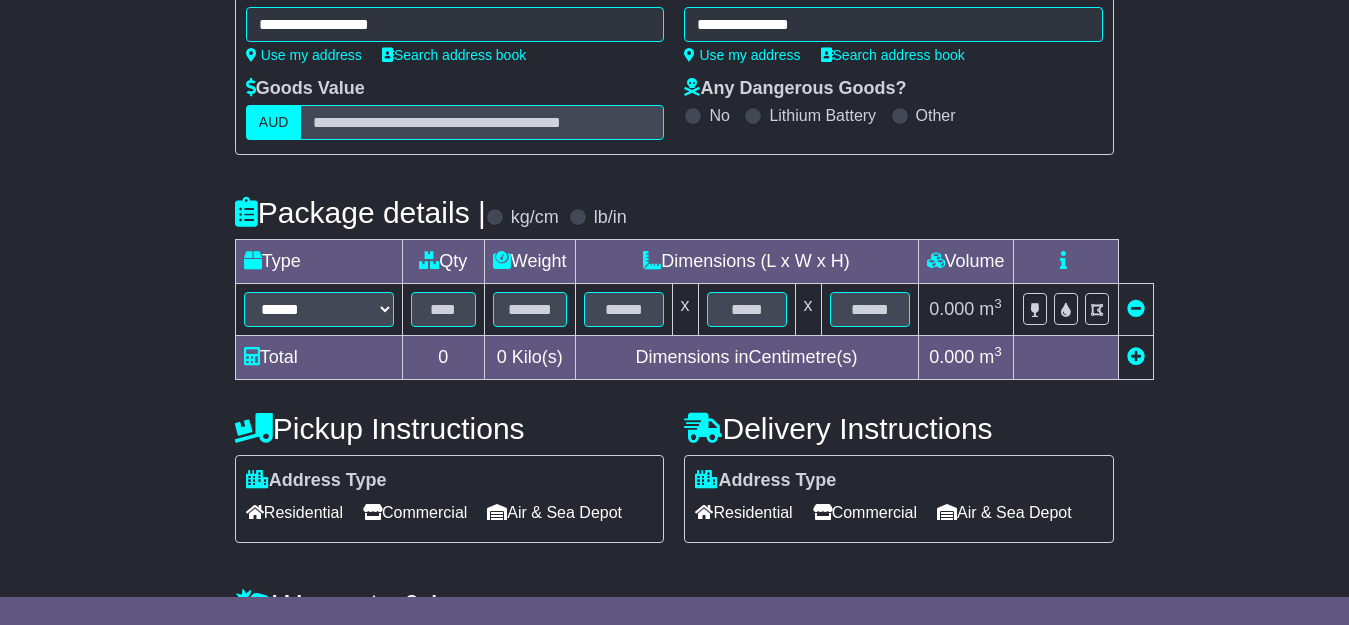 scroll, scrollTop: 296, scrollLeft: 0, axis: vertical 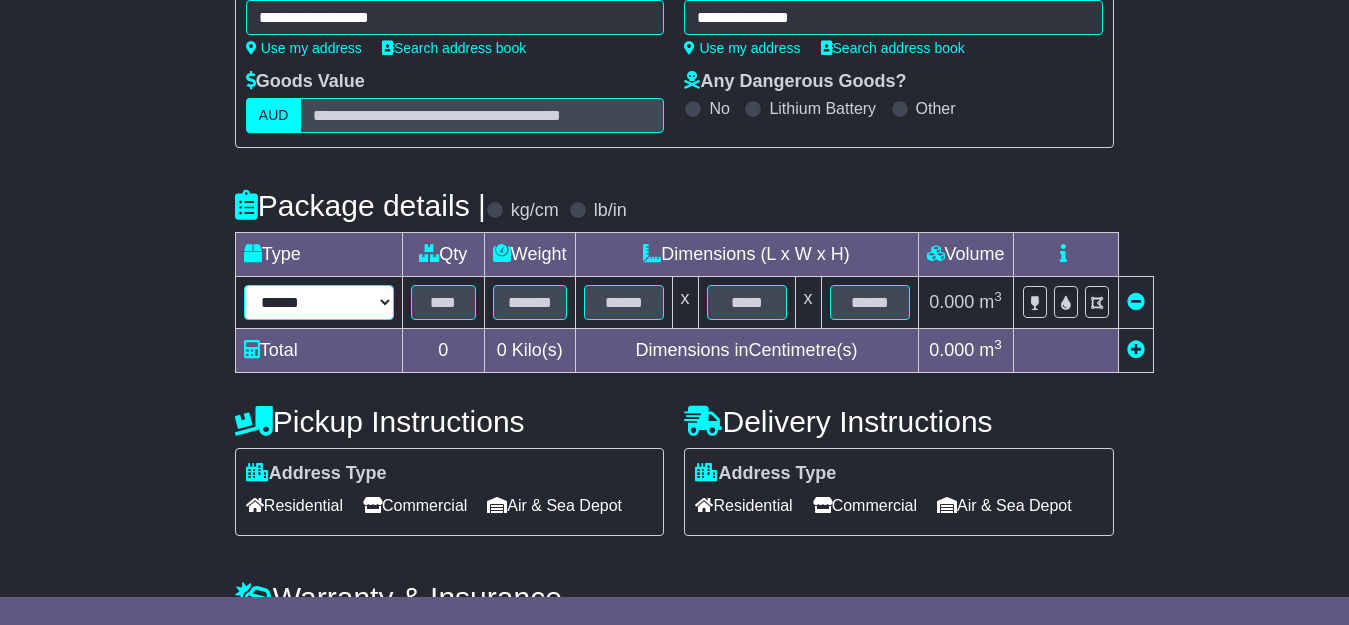 click on "****** ****** *** ******** ***** **** **** ****** *** *******" at bounding box center [319, 302] 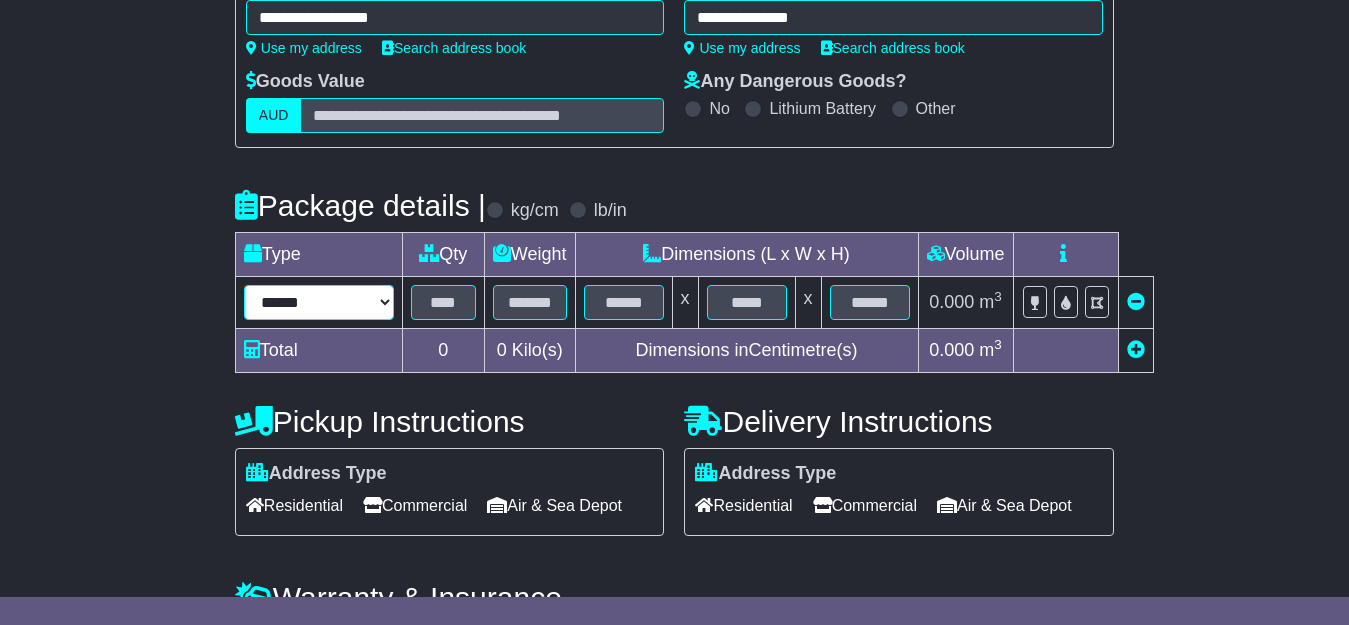 select on "*****" 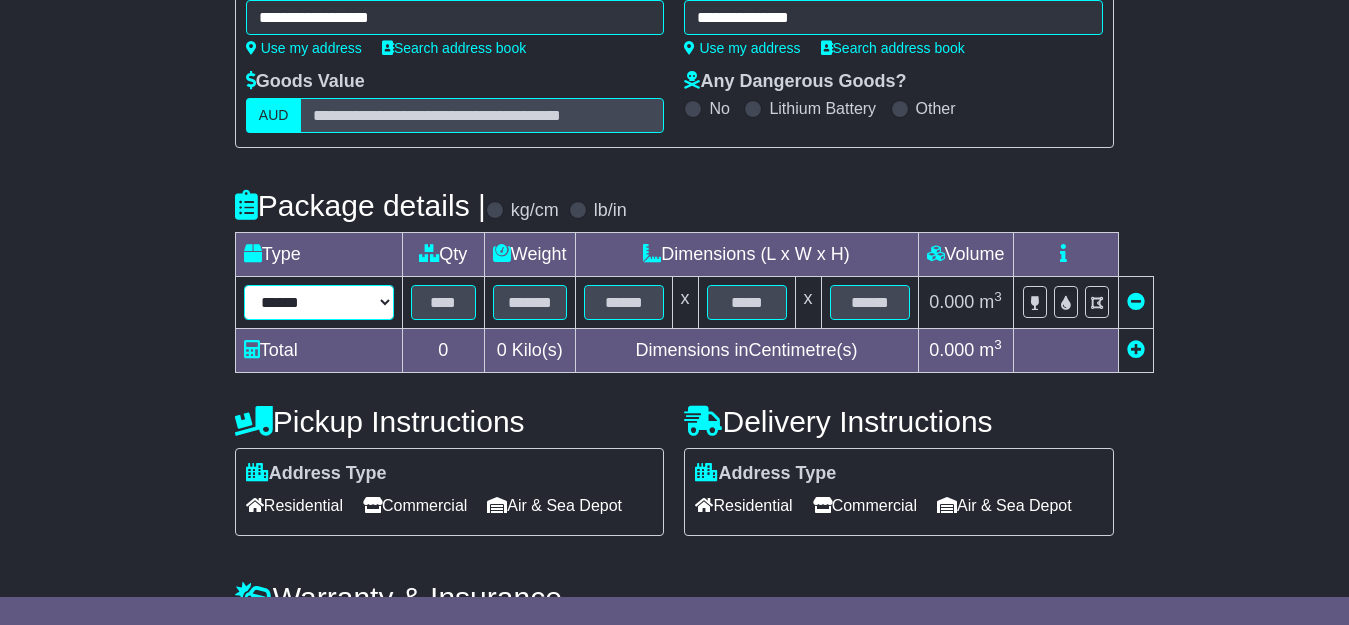 click on "****** ****** *** ******** ***** **** **** ****** *** *******" at bounding box center (319, 302) 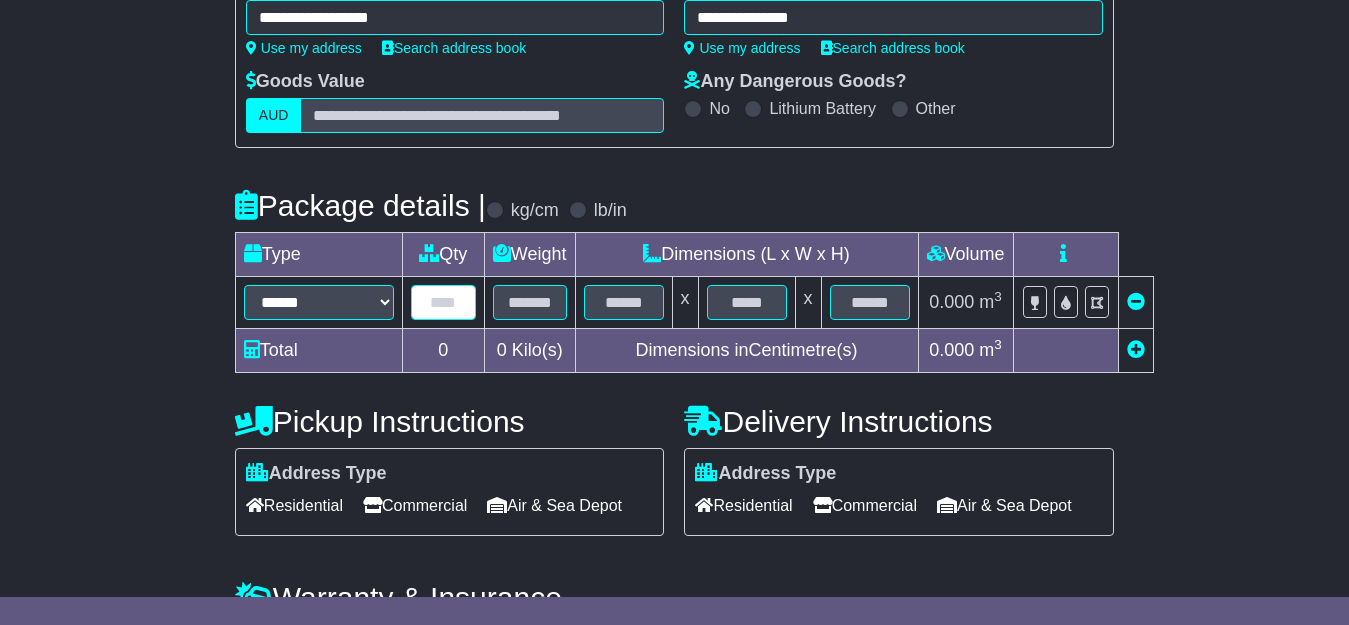 click at bounding box center (443, 302) 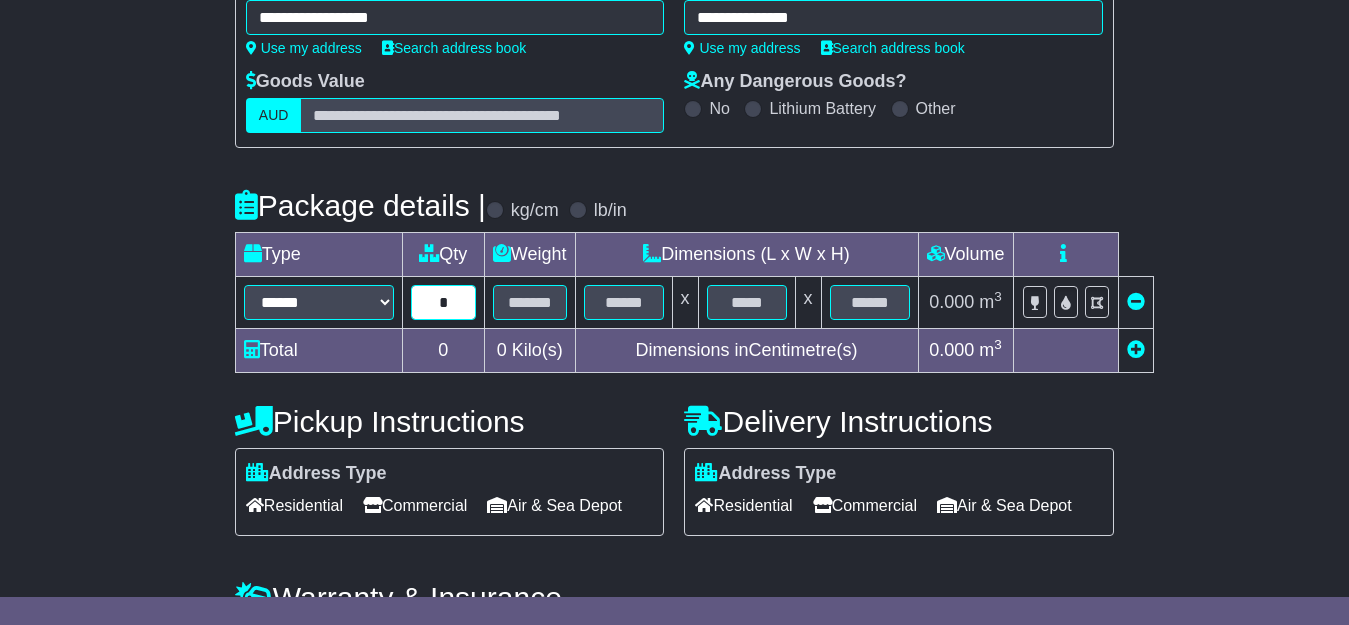 type on "*" 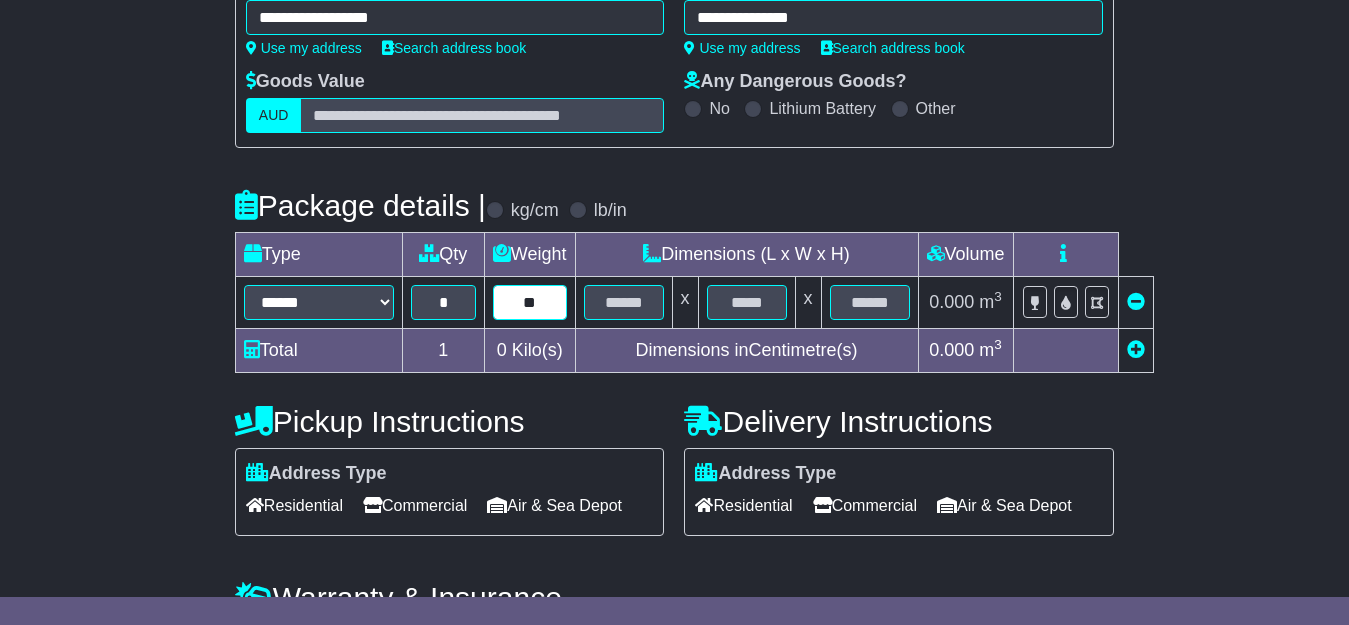 type on "**" 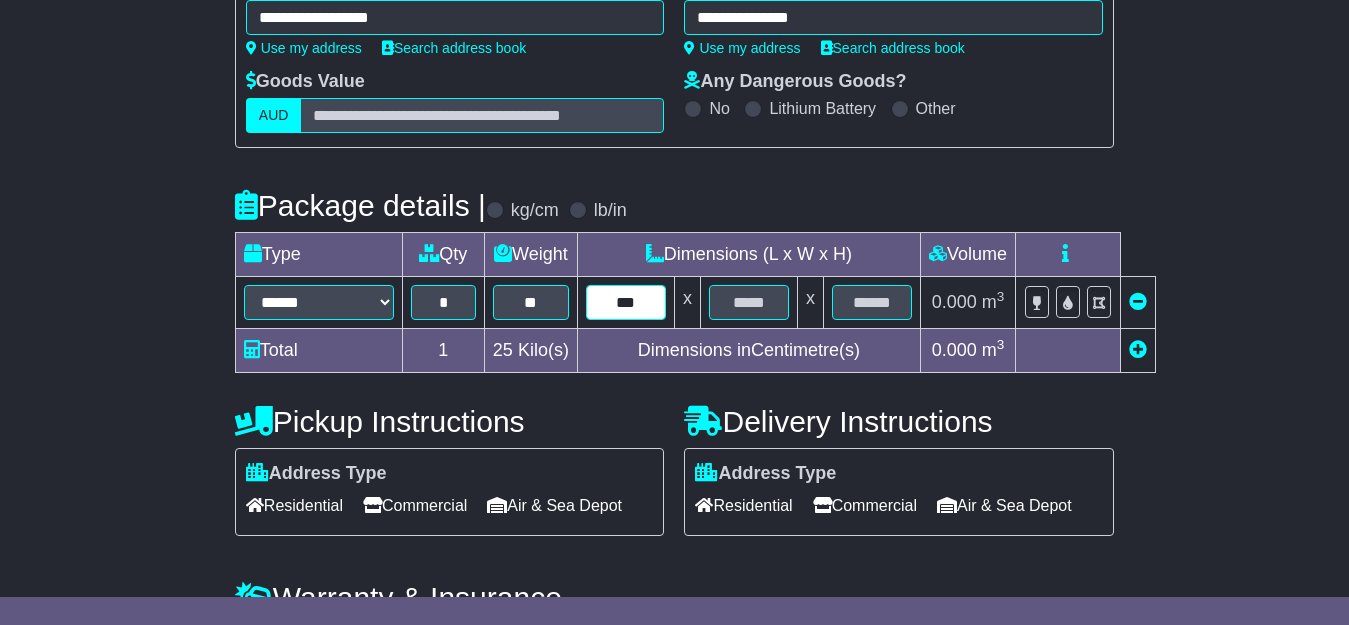type on "***" 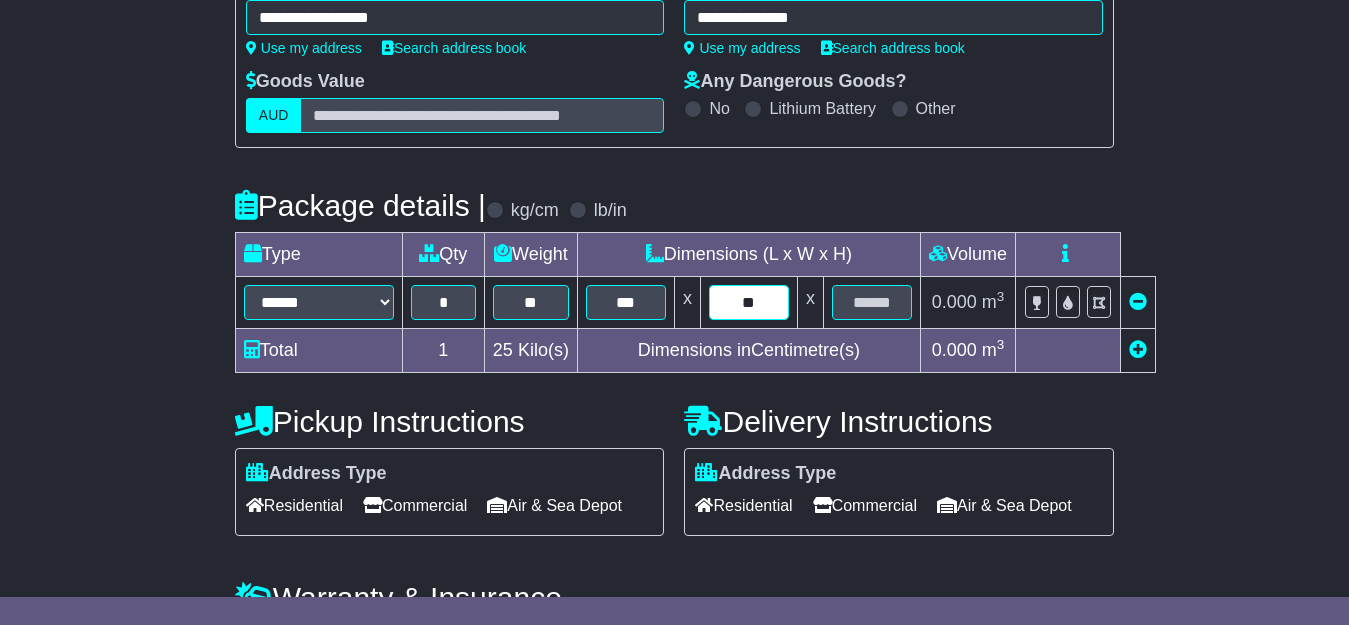 type on "**" 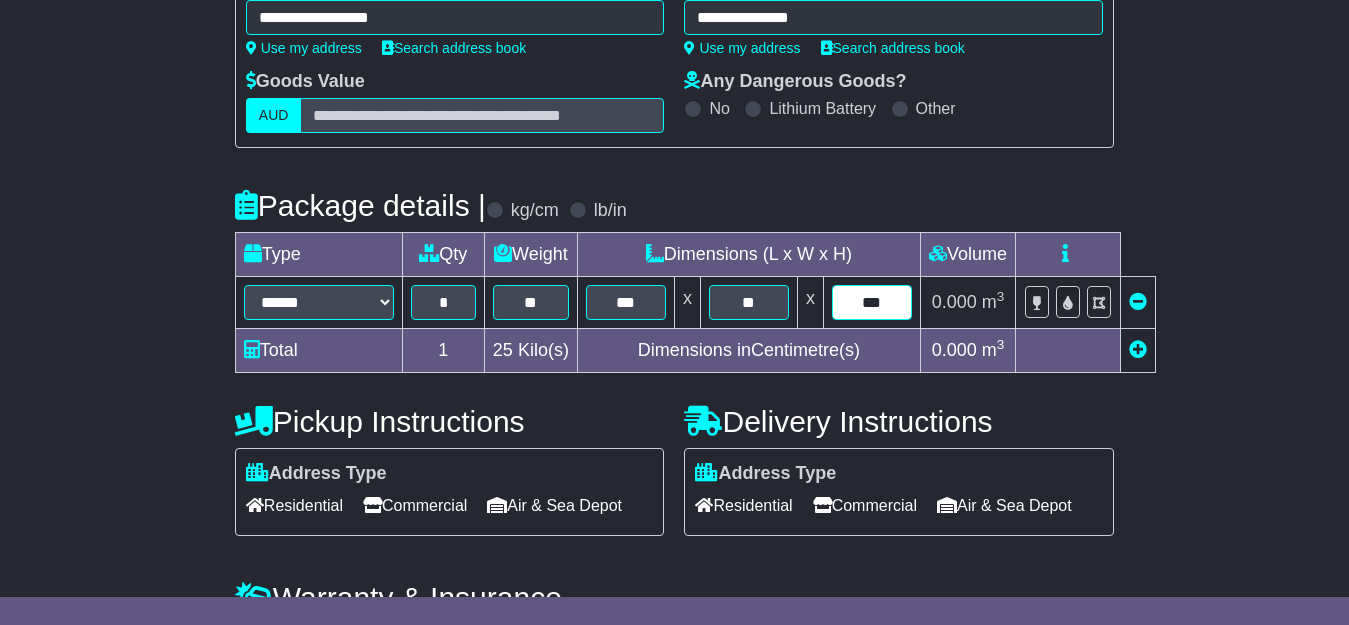 type on "***" 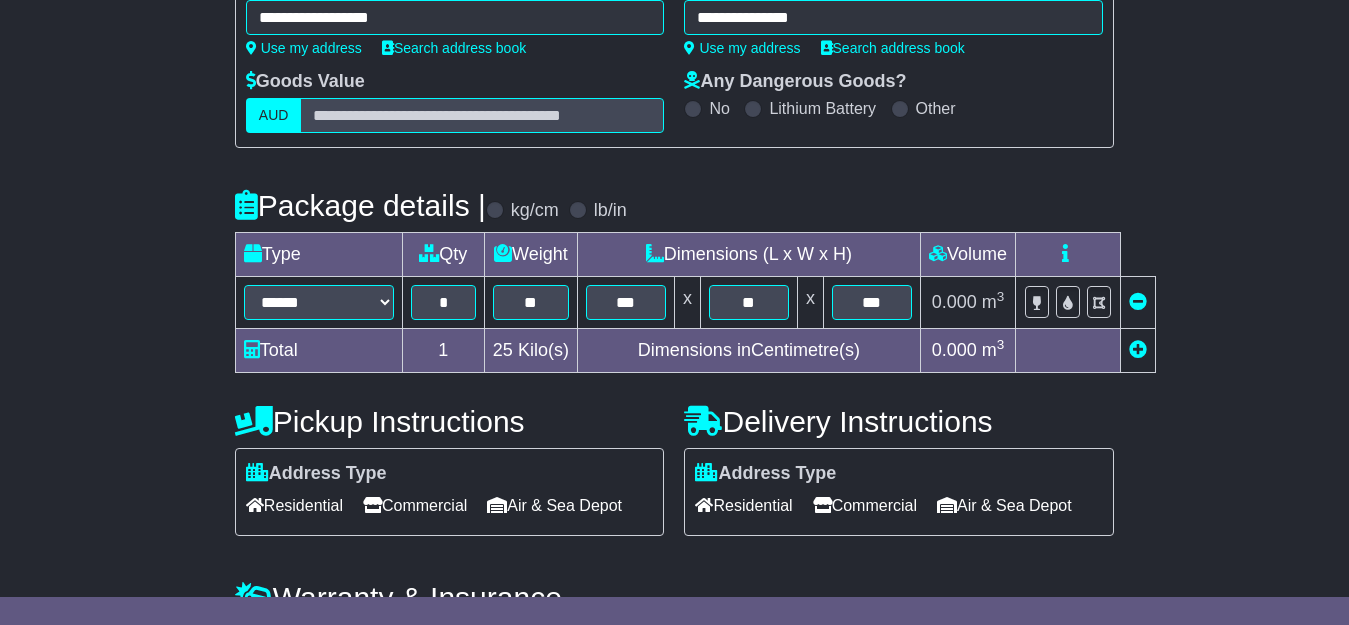 scroll, scrollTop: 432, scrollLeft: 0, axis: vertical 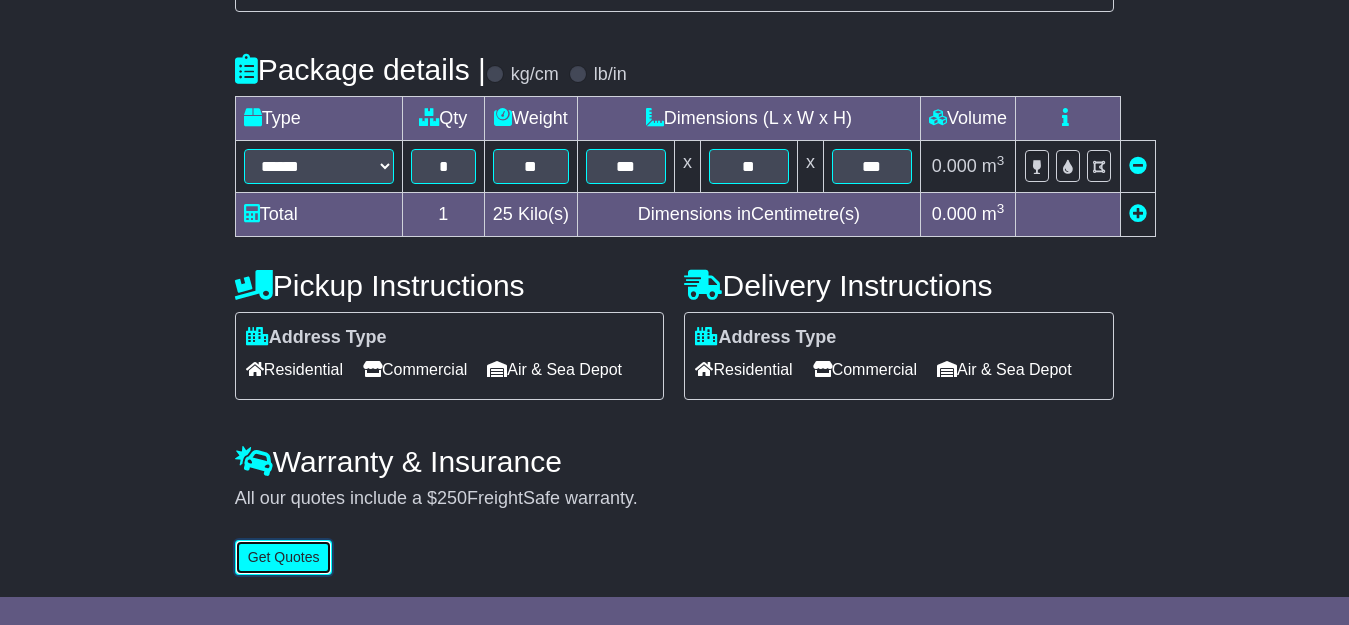 type 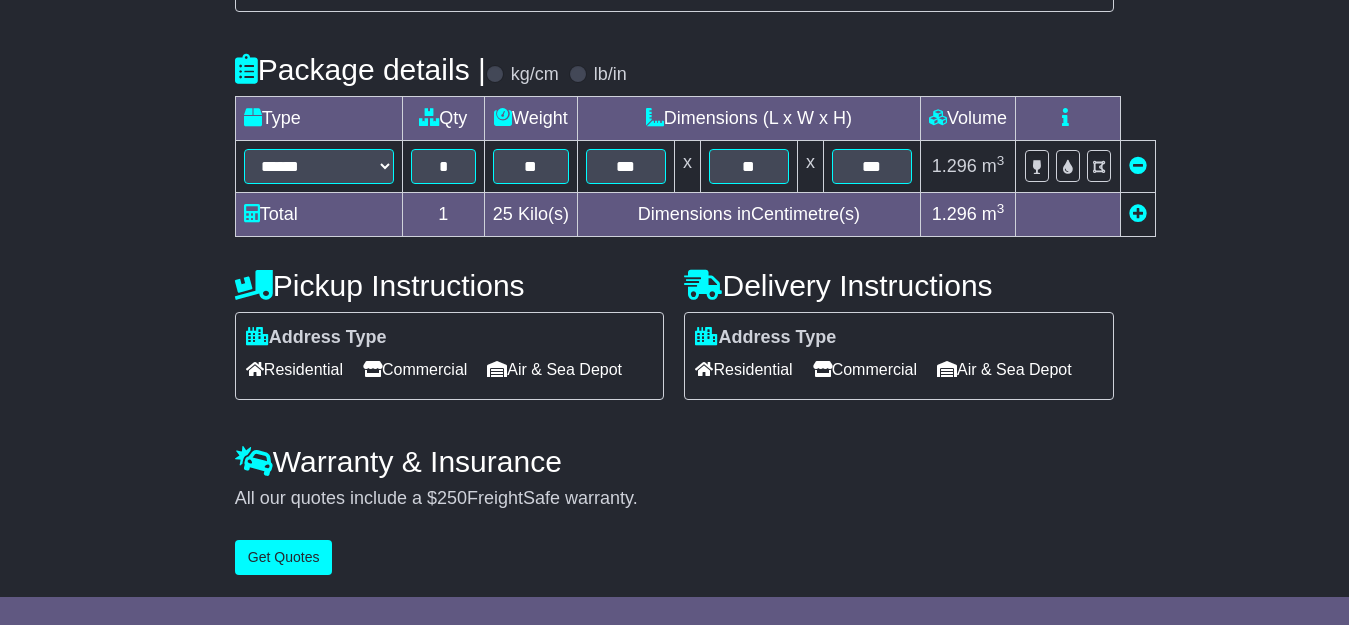 click on "Residential" at bounding box center [294, 369] 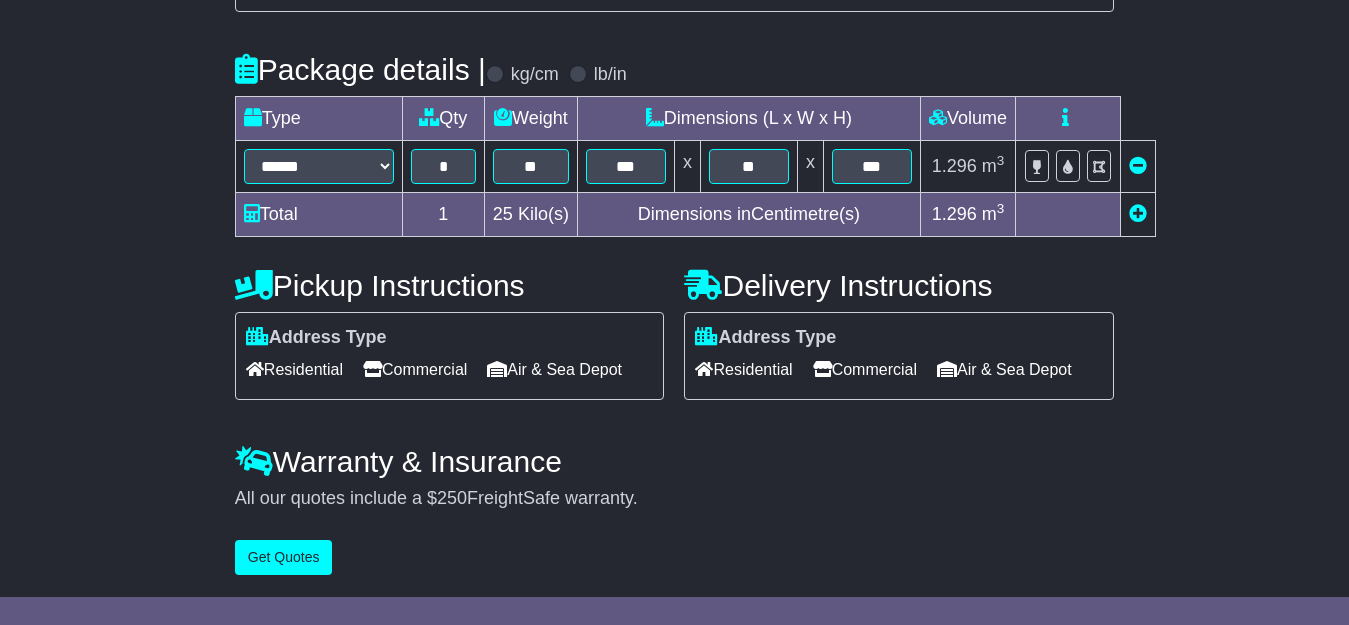 click on "Residential" at bounding box center (743, 369) 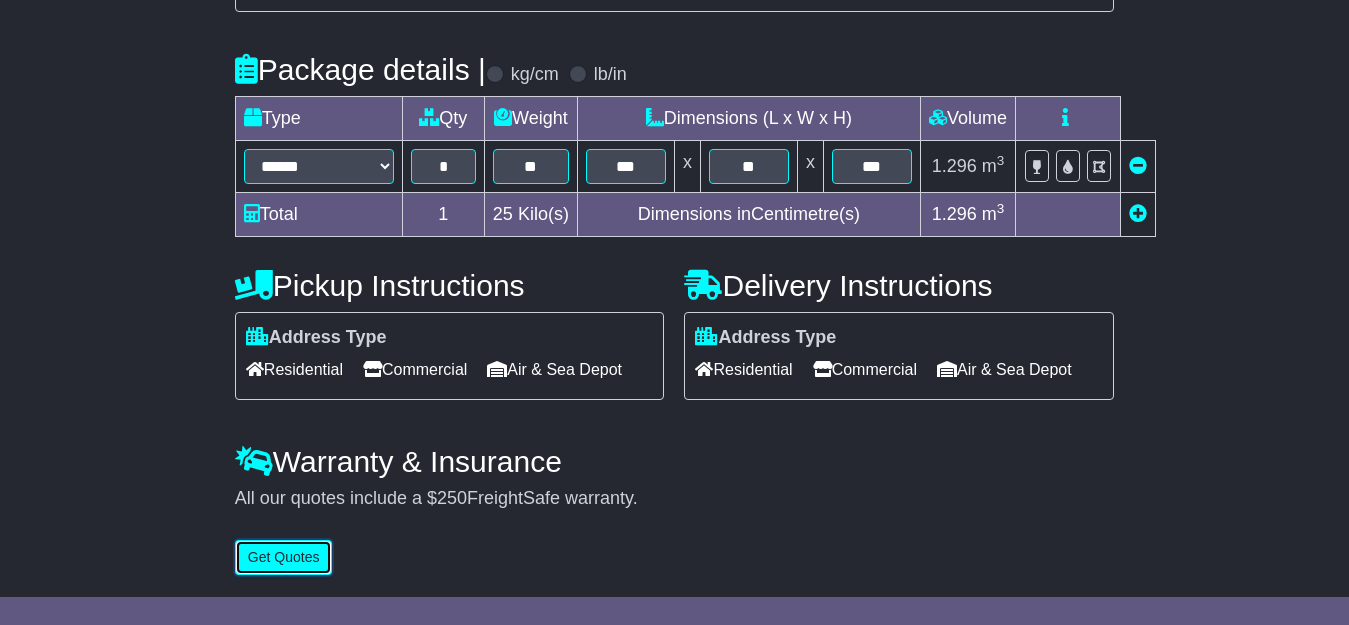 click on "Get Quotes" at bounding box center [284, 557] 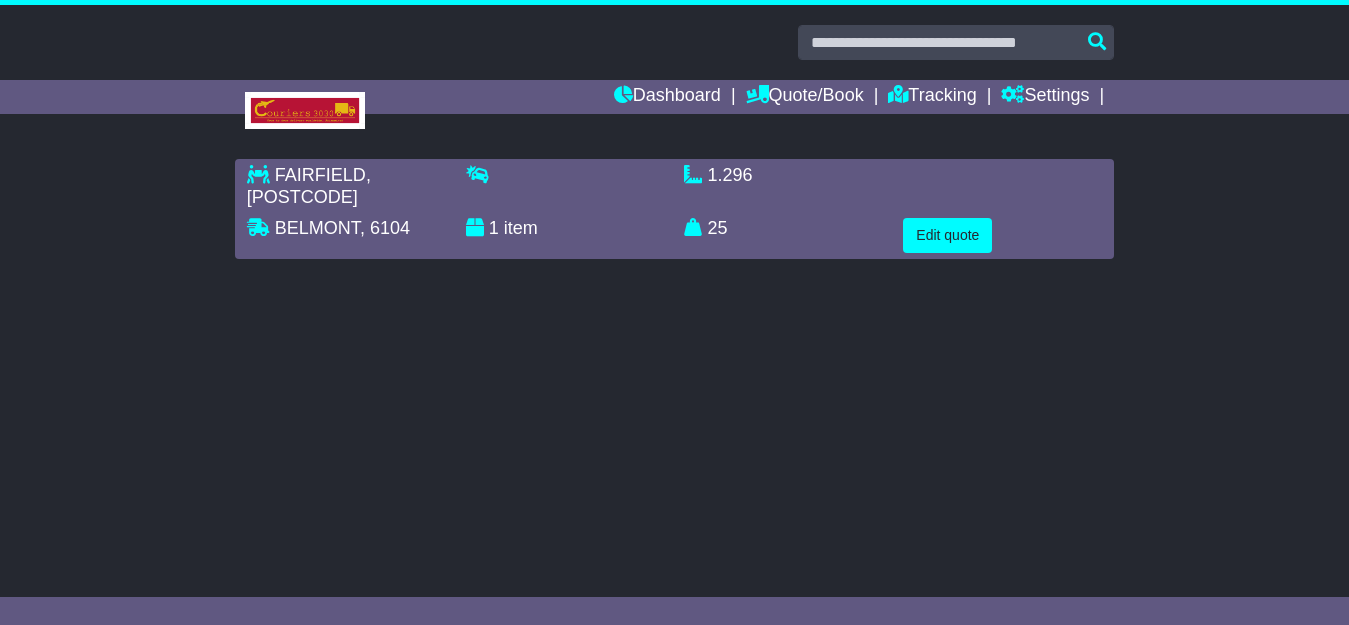 scroll, scrollTop: 0, scrollLeft: 0, axis: both 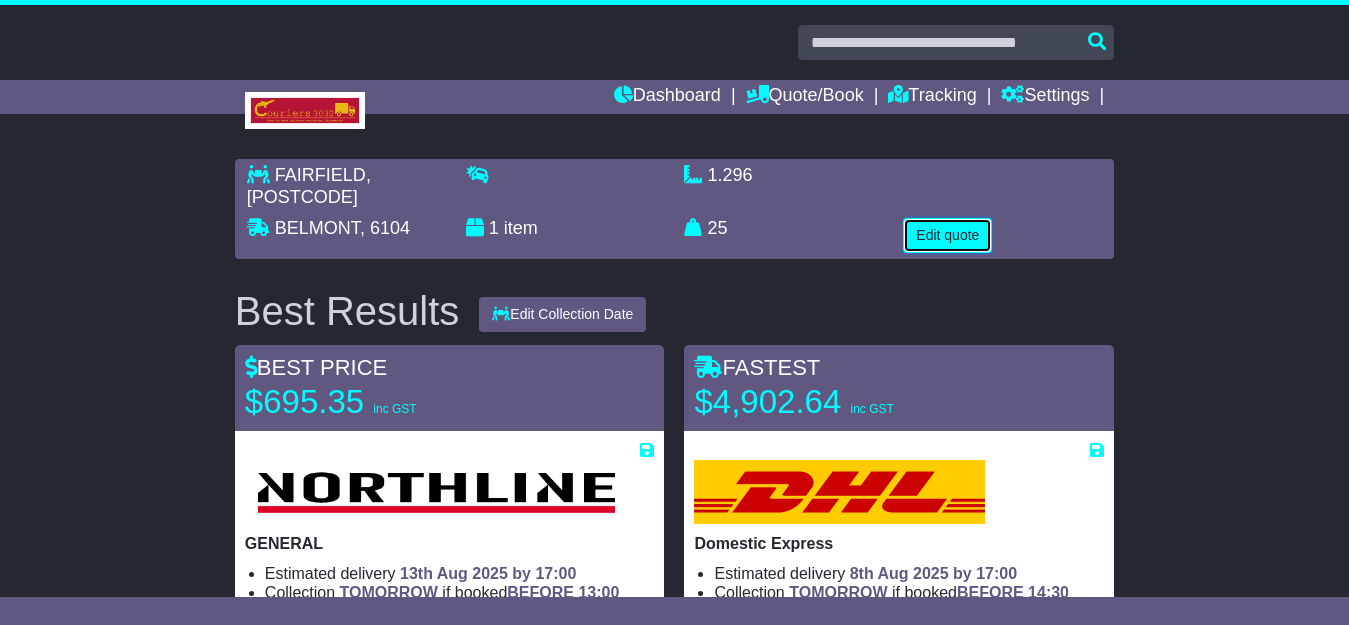 click on "Edit quote" at bounding box center [947, 235] 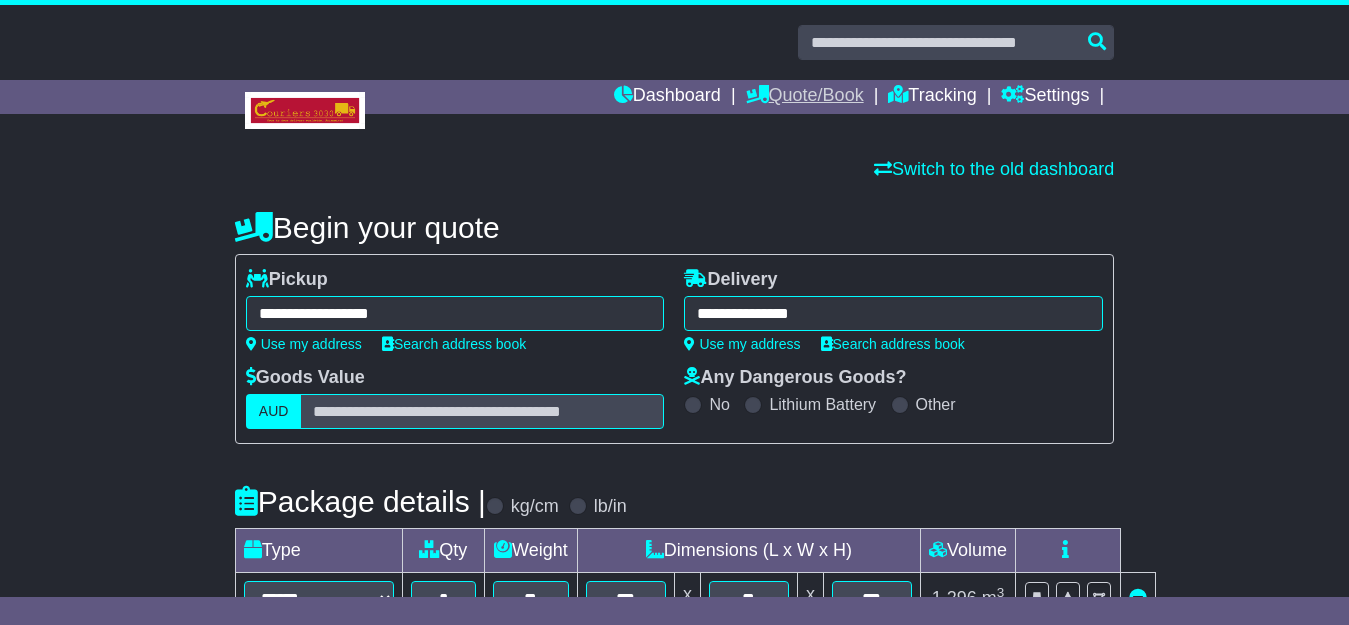 click on "Quote/Book" at bounding box center [805, 97] 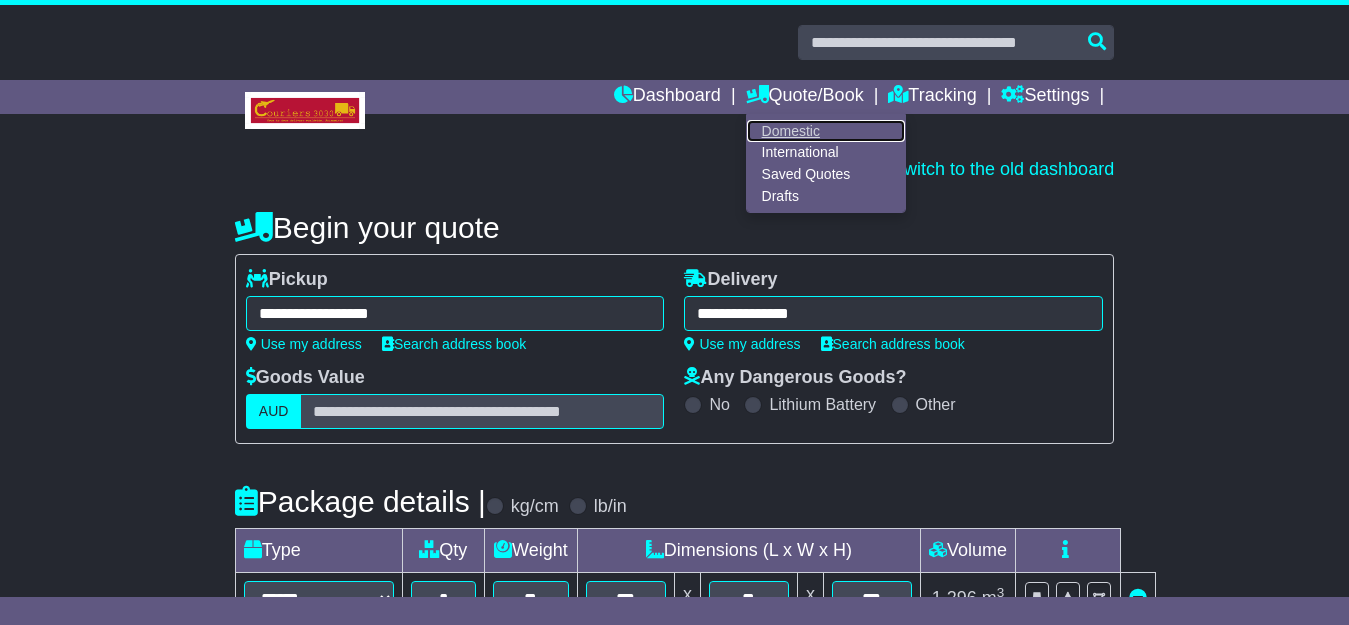 click on "Domestic" at bounding box center [826, 131] 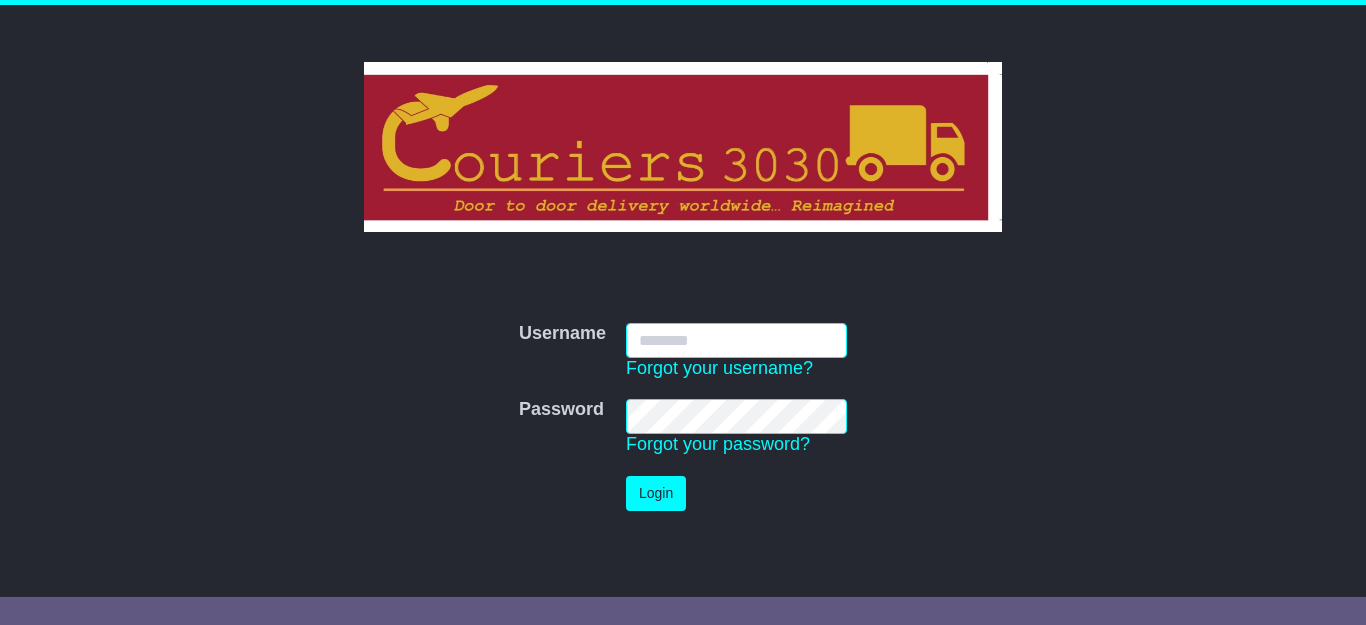 scroll, scrollTop: 0, scrollLeft: 0, axis: both 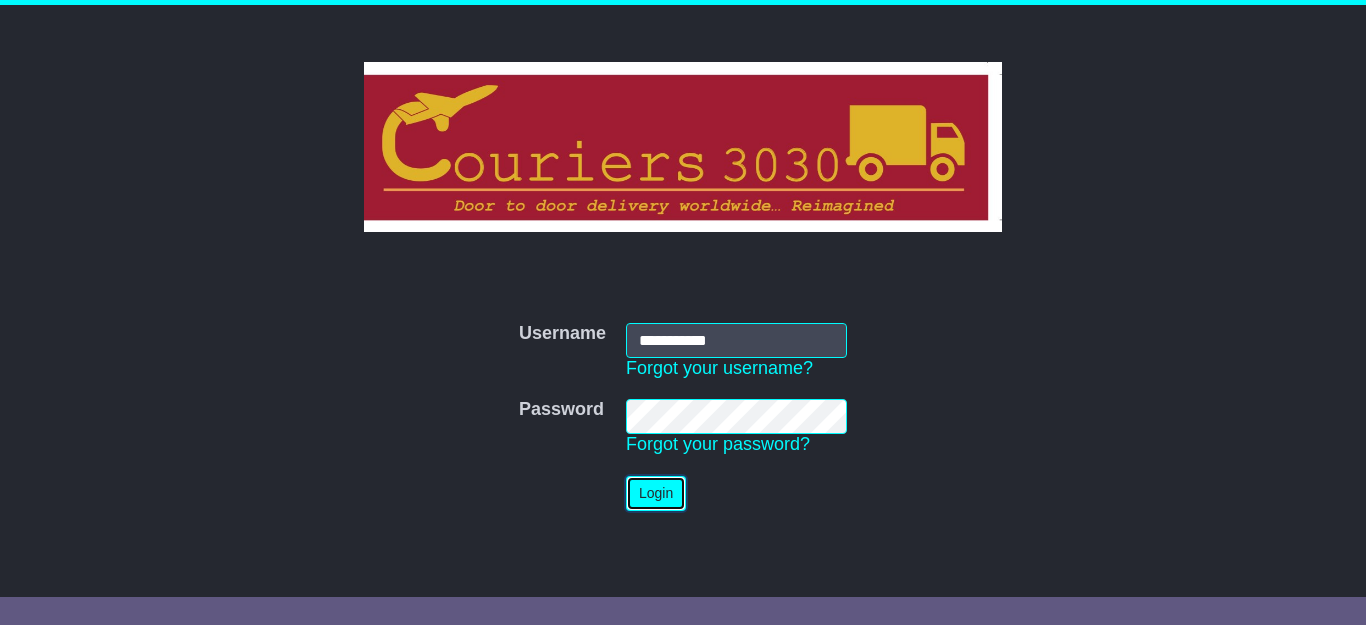 type 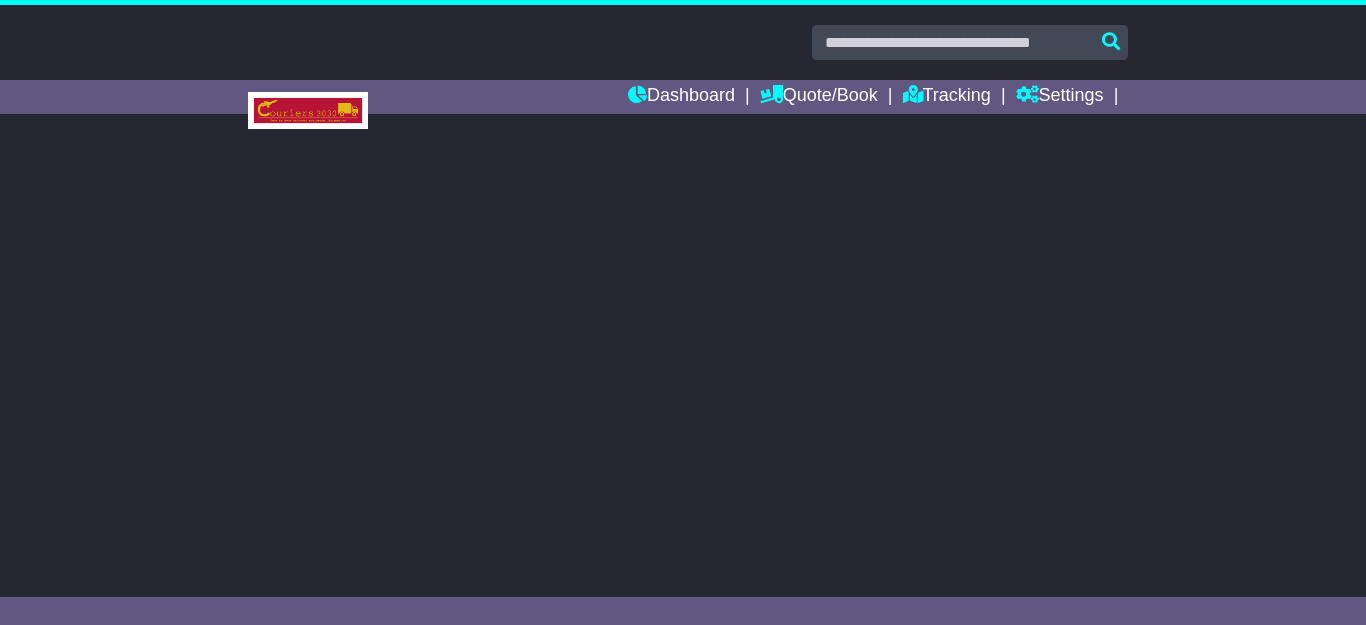 scroll, scrollTop: 0, scrollLeft: 0, axis: both 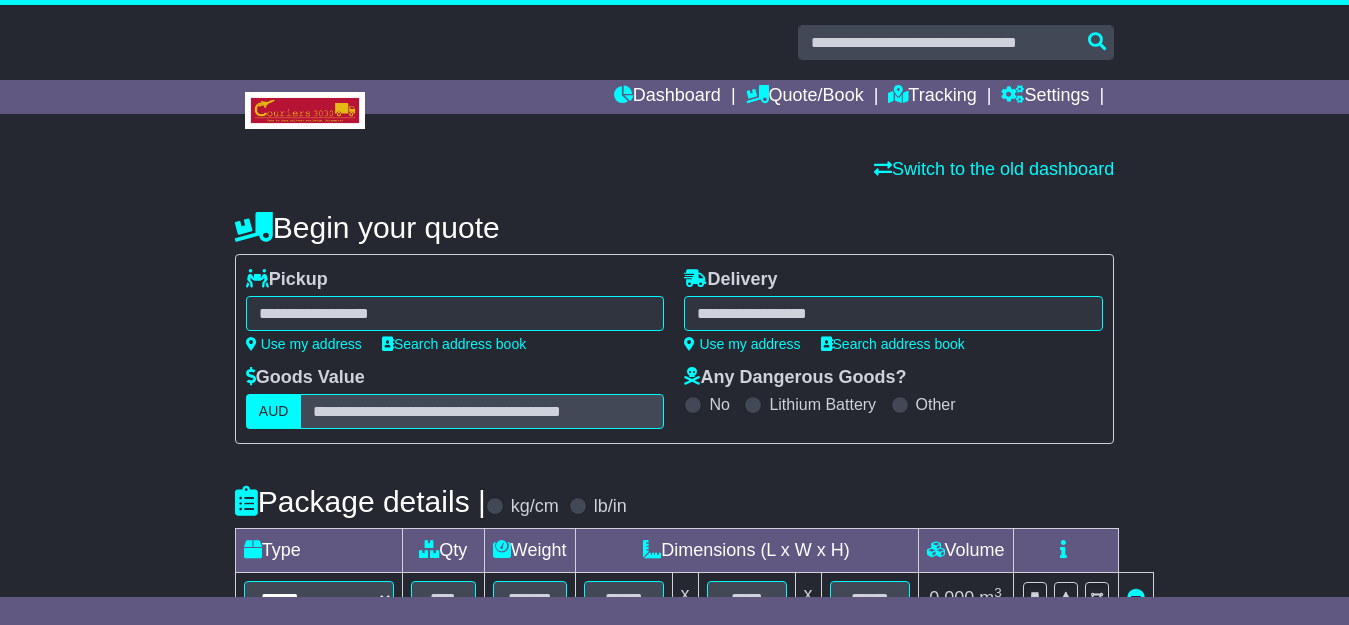 click at bounding box center [893, 313] 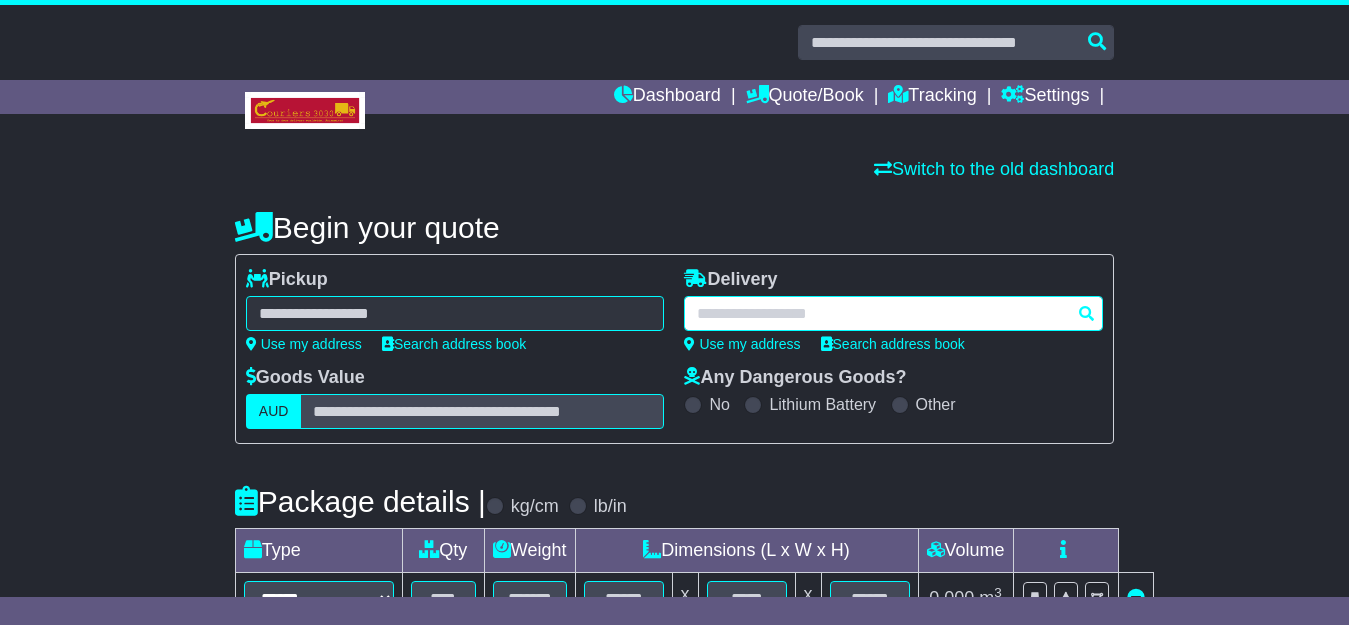 paste on "*******" 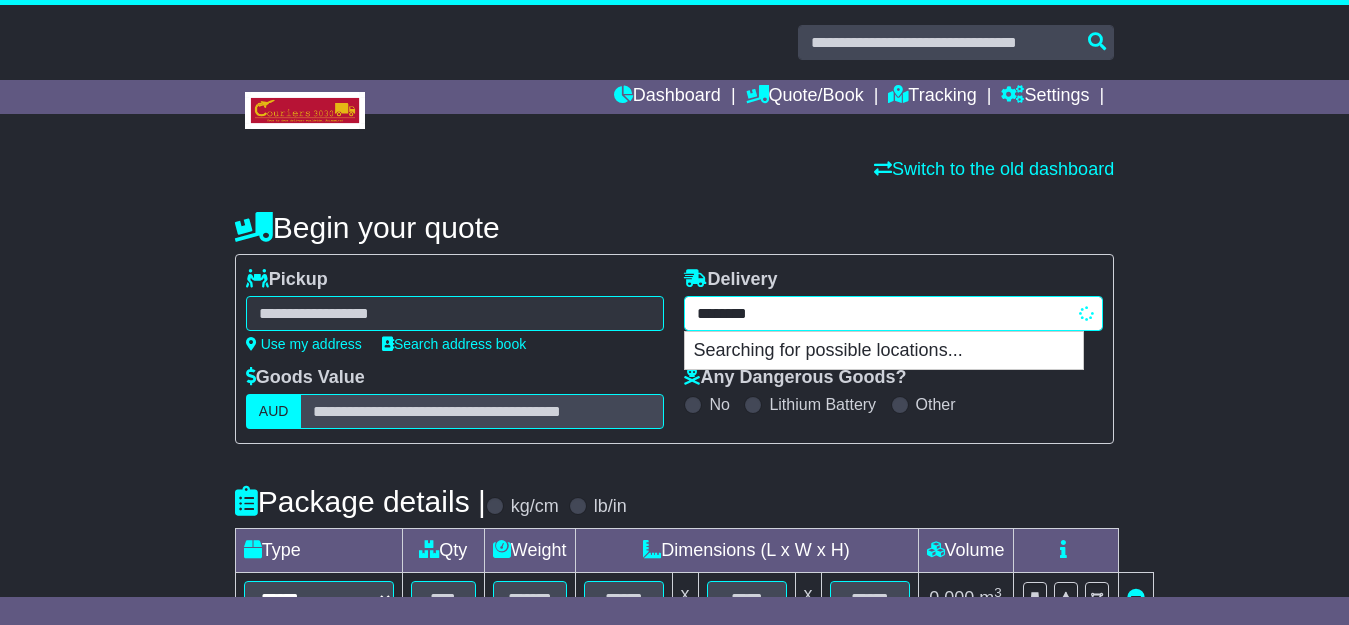 type on "**********" 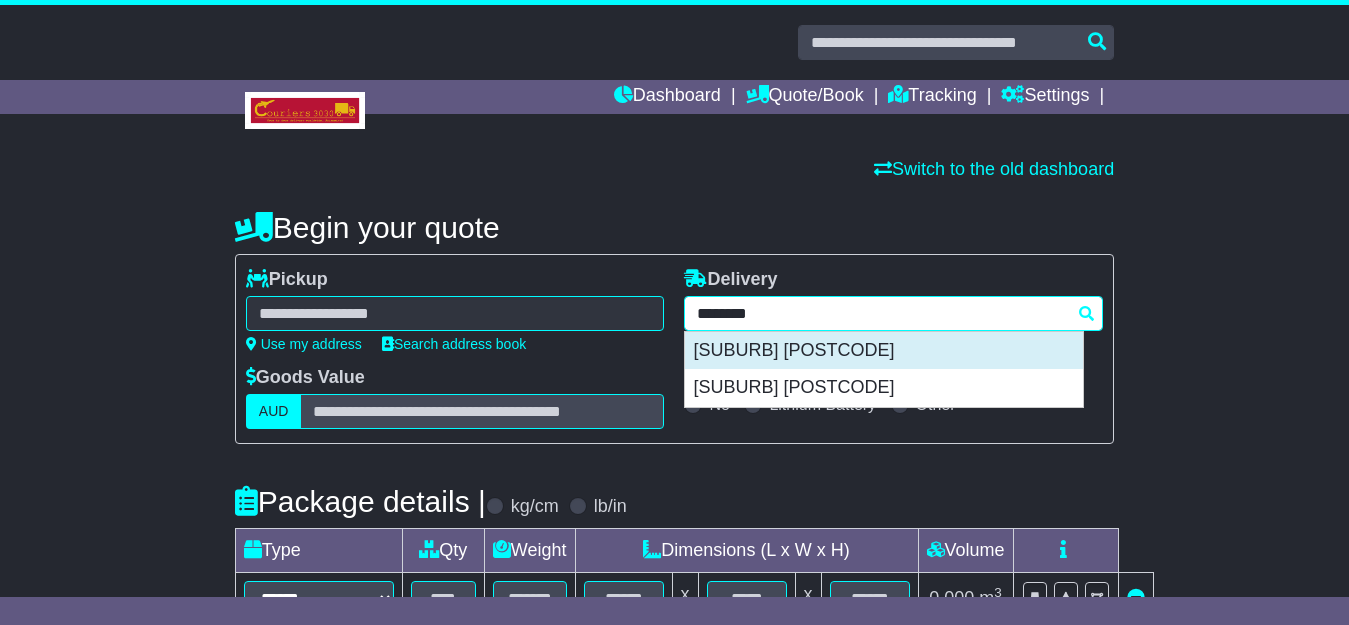 click on "[SUBURB] [POSTCODE]" at bounding box center [884, 351] 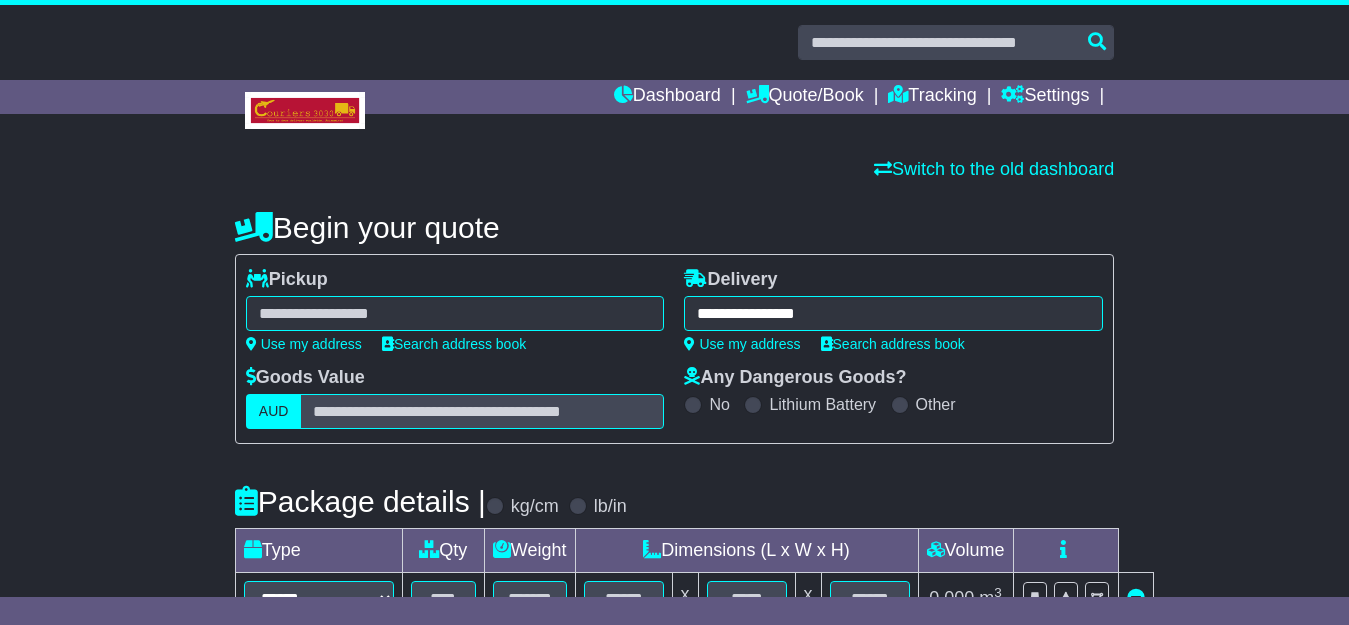 type on "**********" 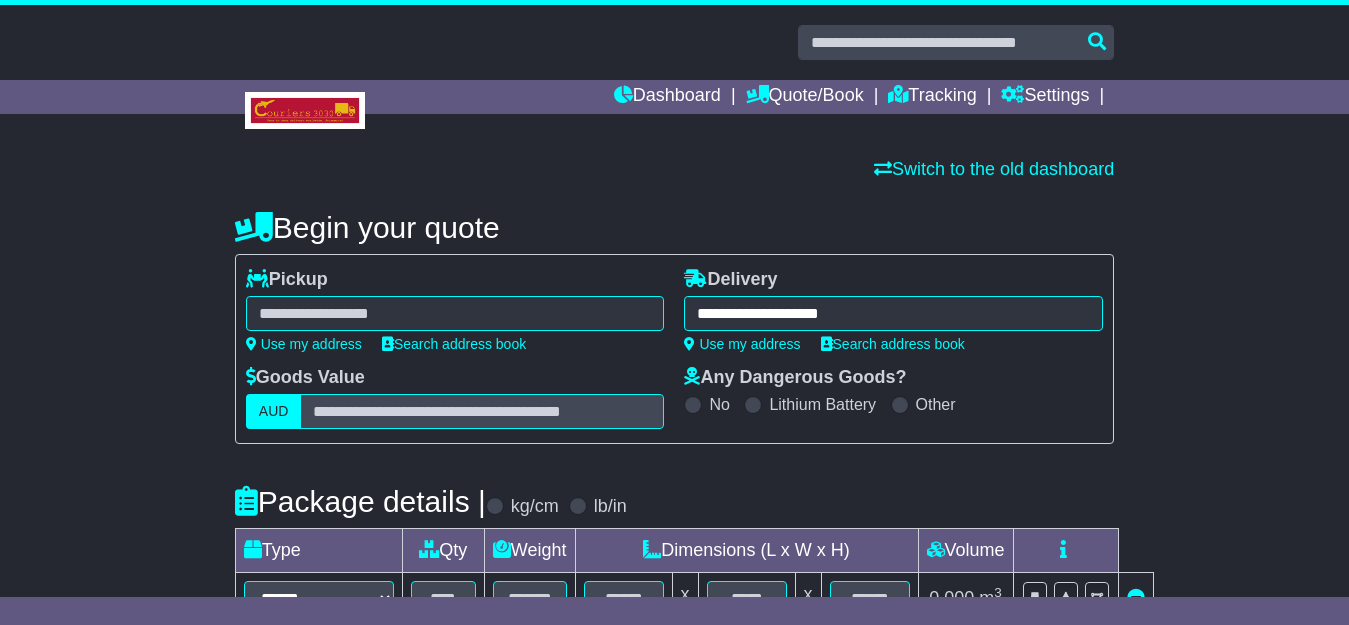 click at bounding box center (455, 313) 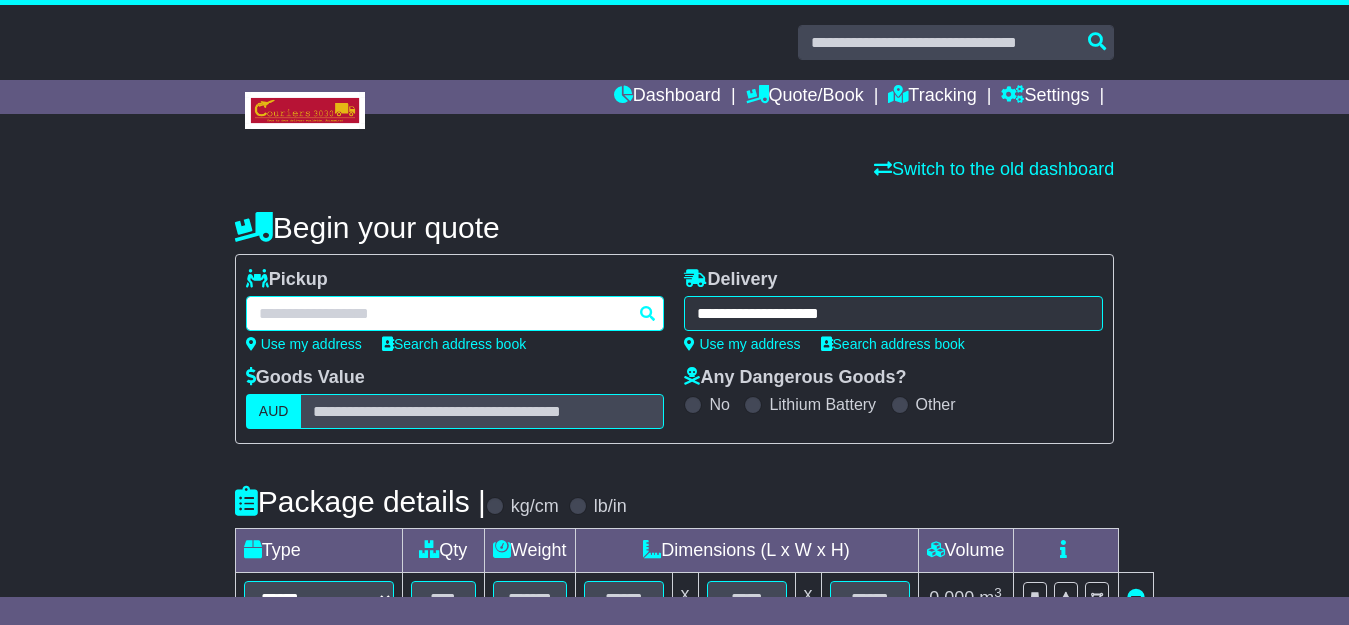 paste on "******" 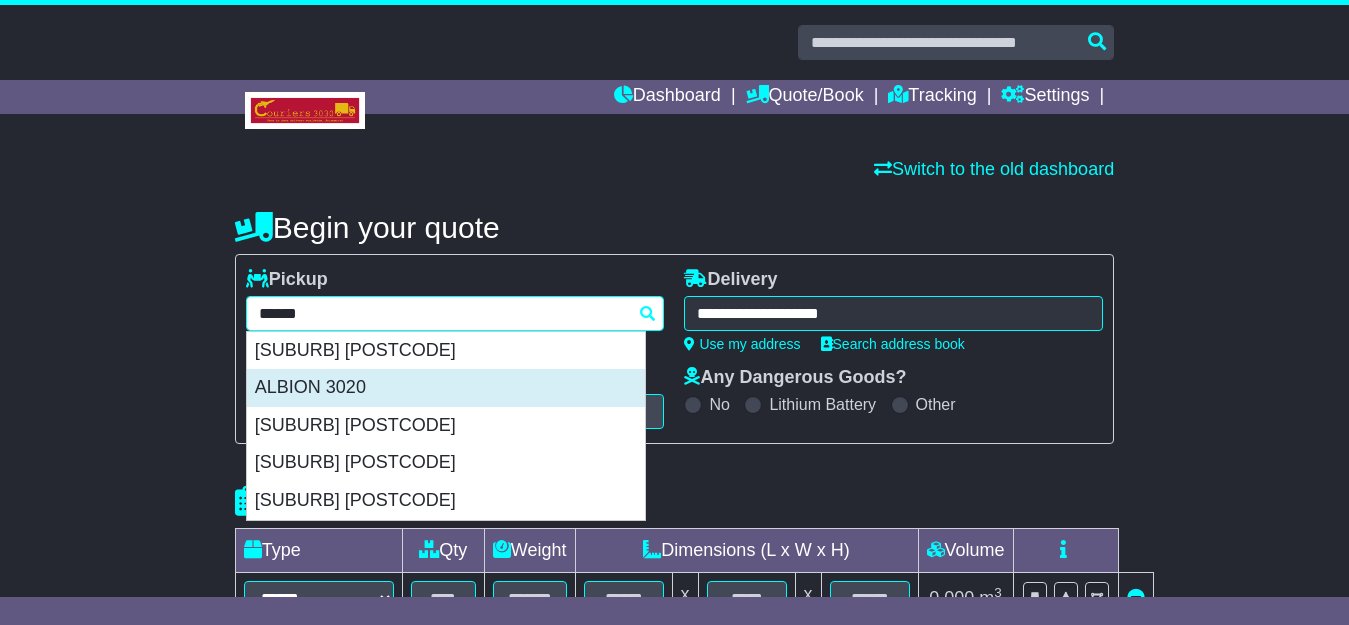 click on "ALBION 3020" at bounding box center (446, 388) 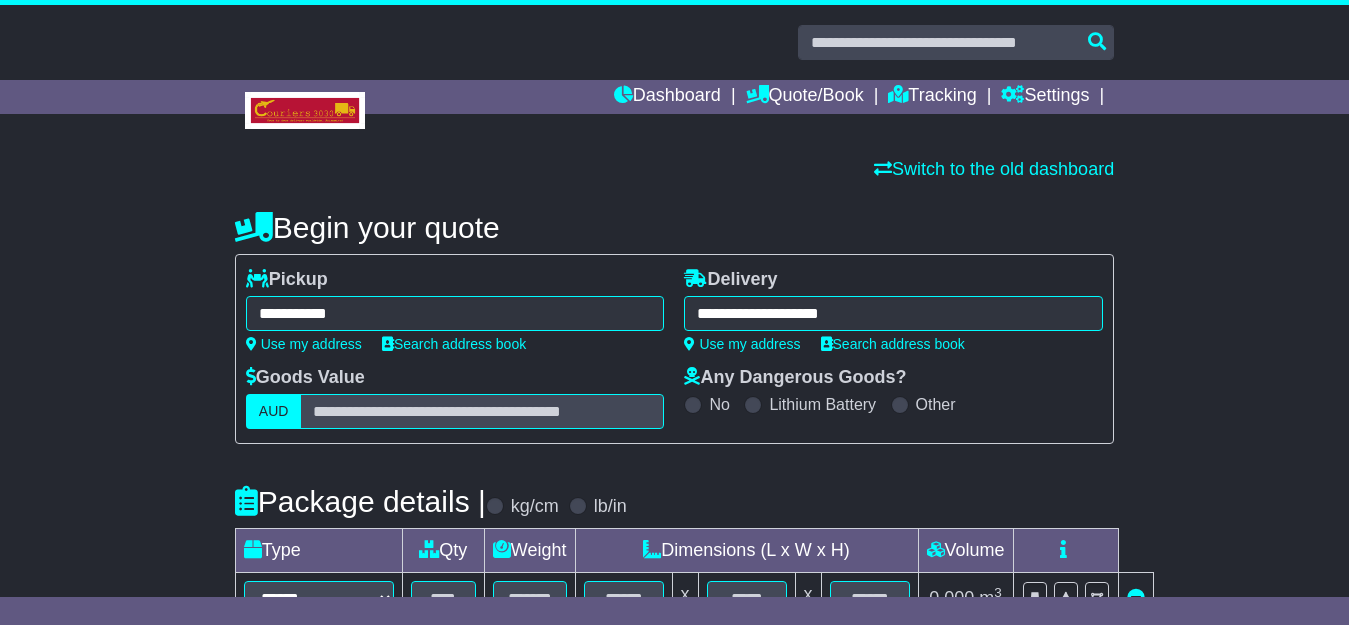 type on "**********" 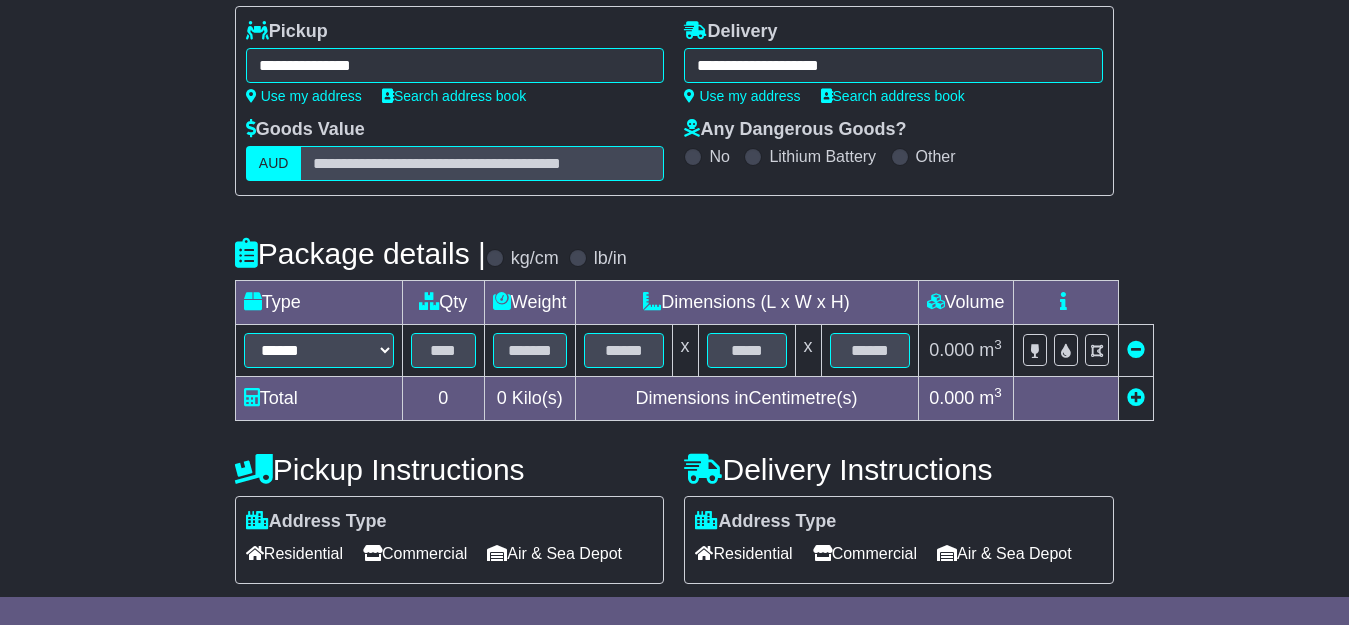 scroll, scrollTop: 257, scrollLeft: 0, axis: vertical 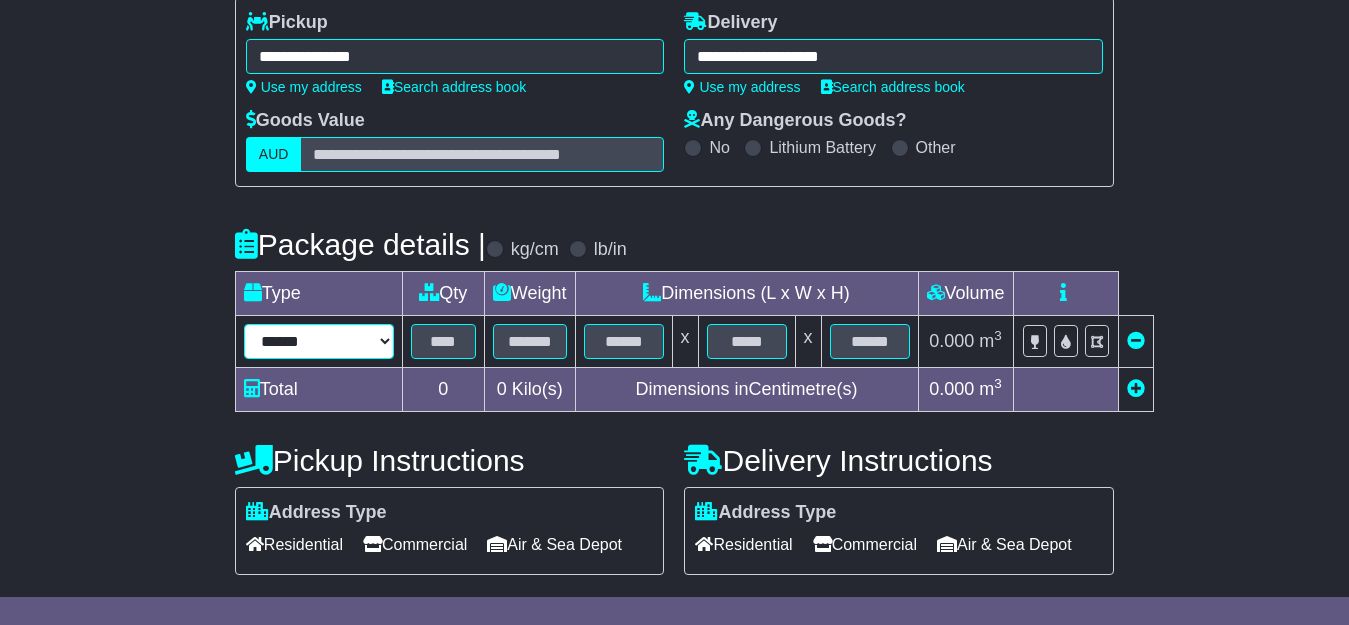 click on "****** ****** *** ******** ***** **** **** ****** *** *******" at bounding box center [319, 341] 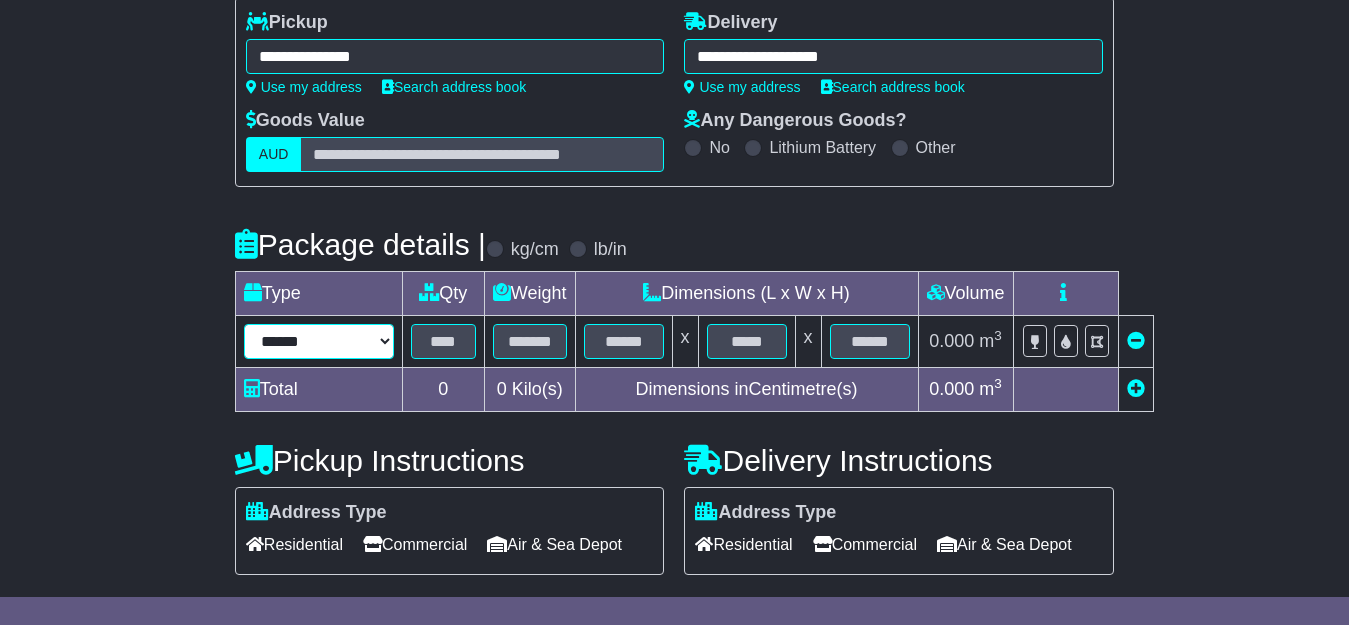 select on "*****" 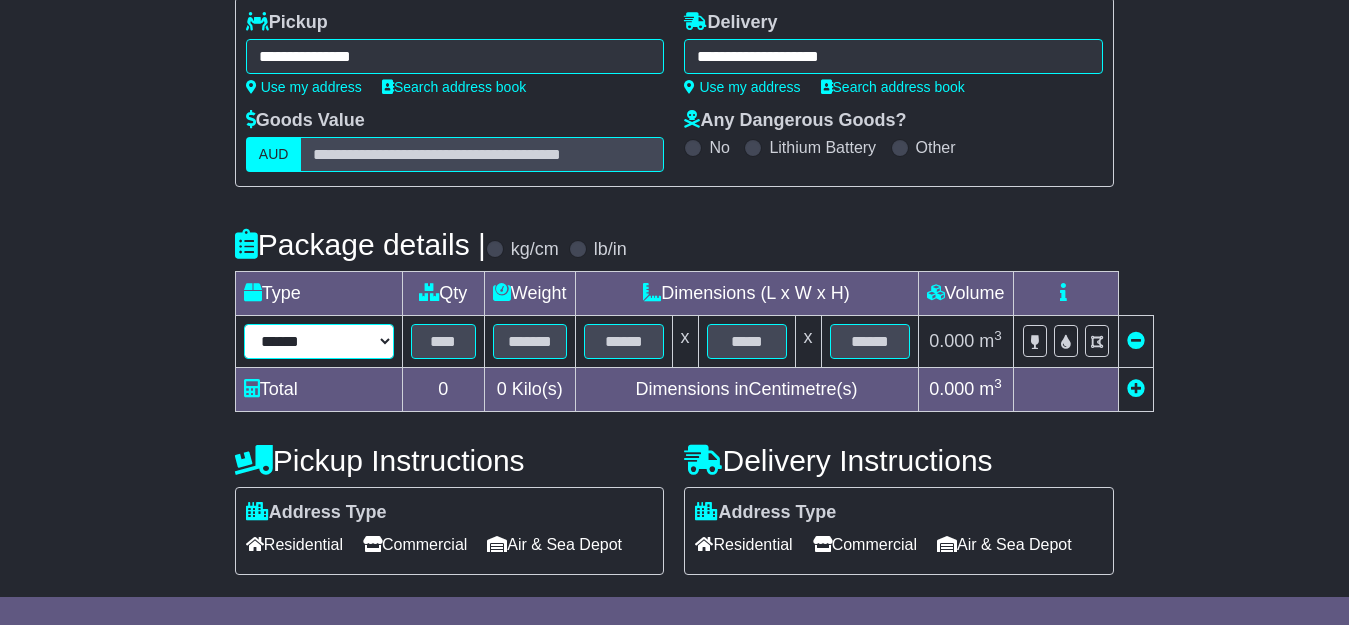 click on "****** ****** *** ******** ***** **** **** ****** *** *******" at bounding box center [319, 341] 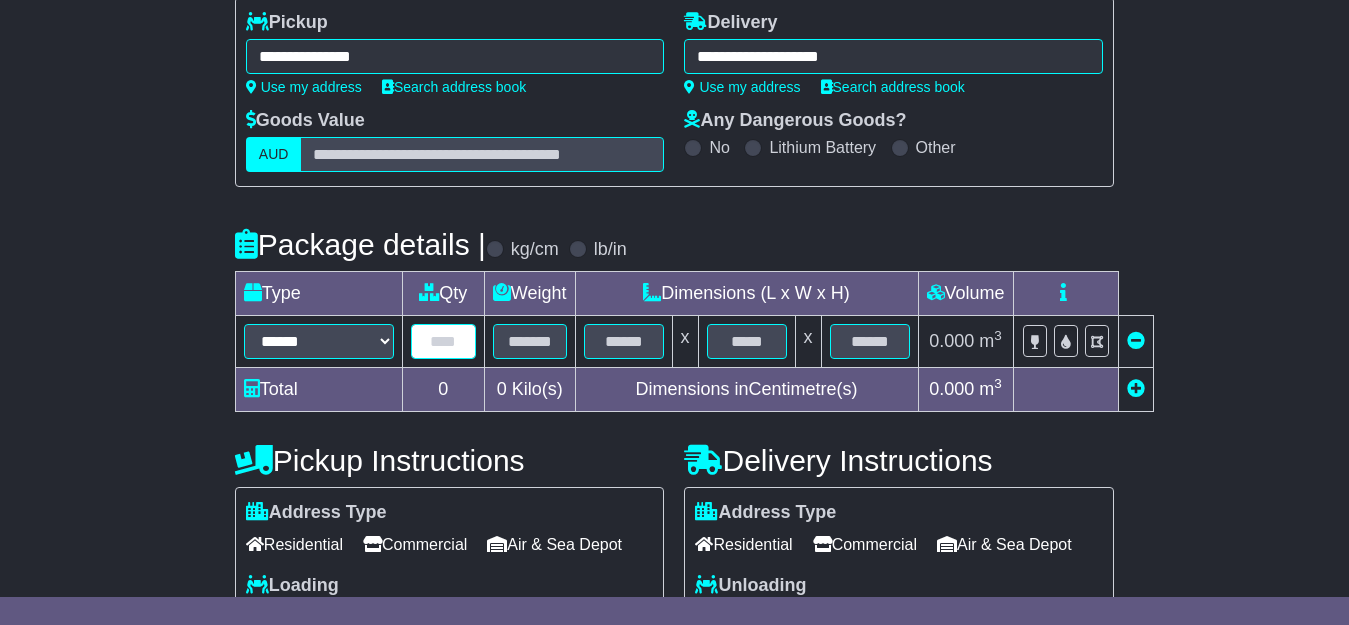 click at bounding box center [443, 341] 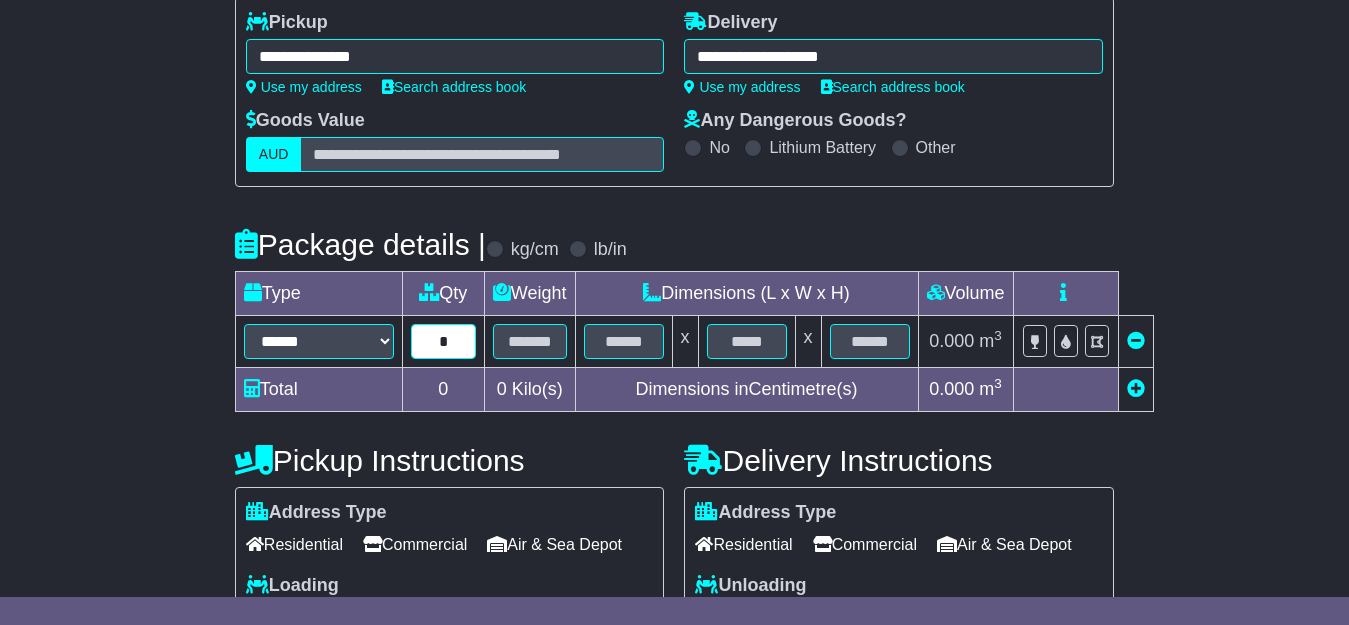 type on "*" 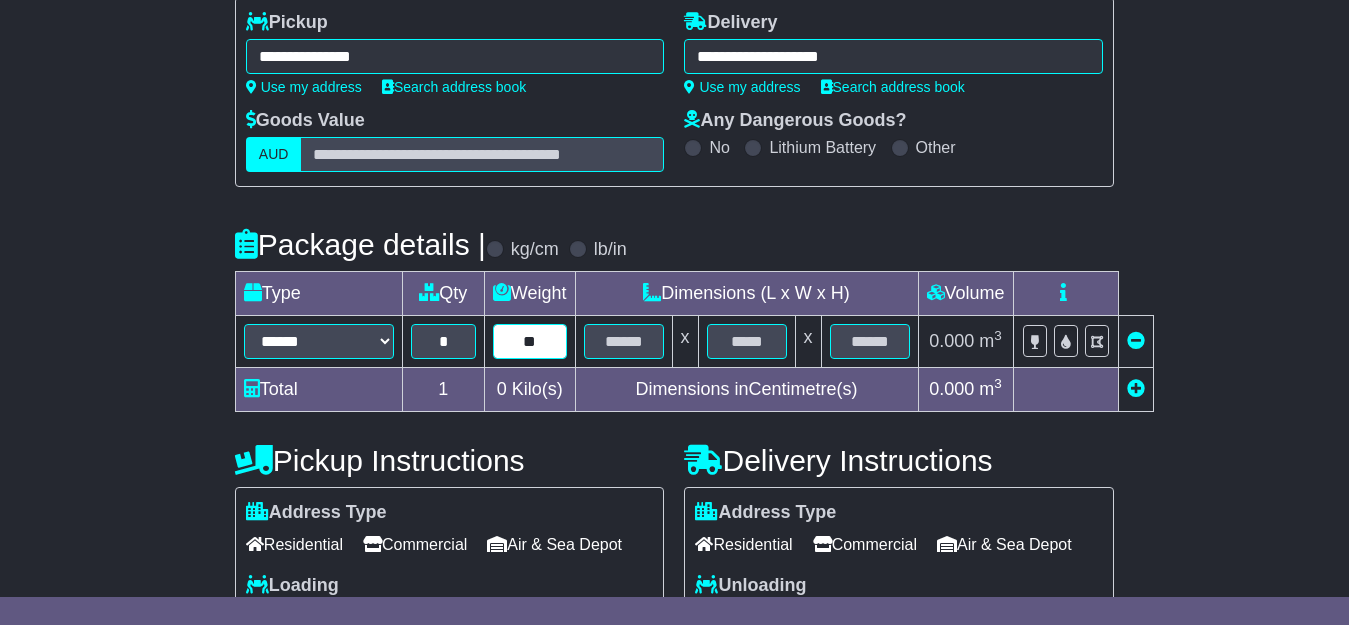type on "**" 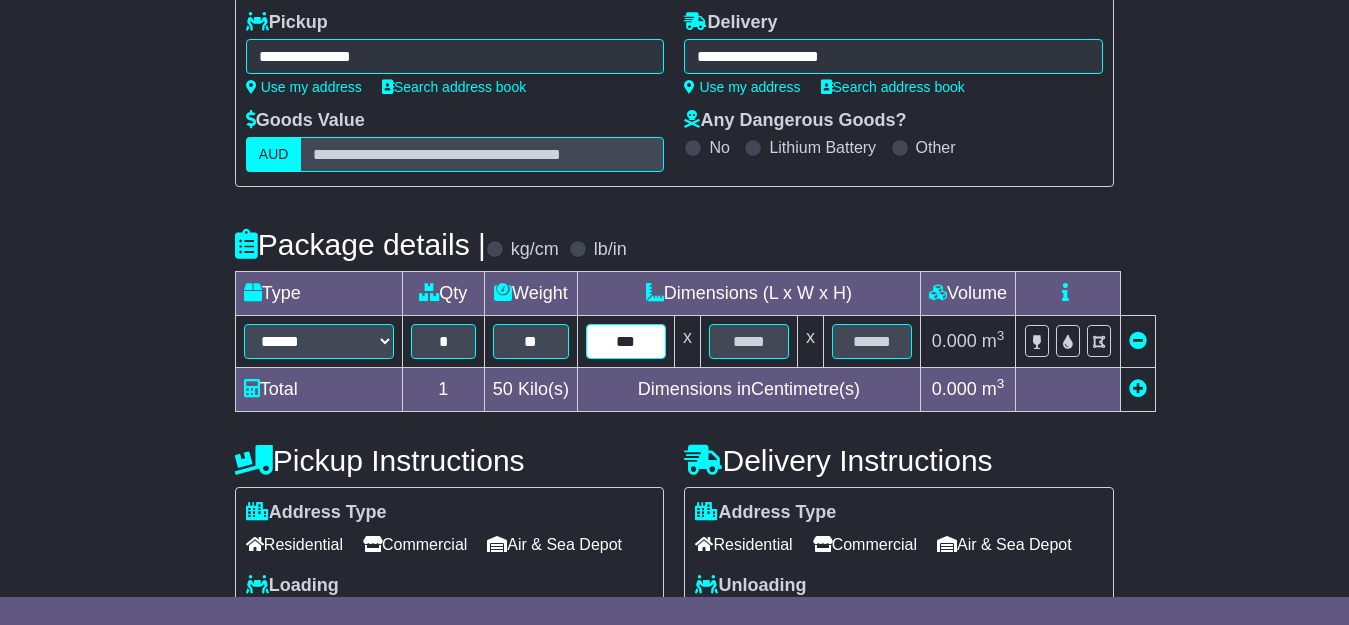 type on "***" 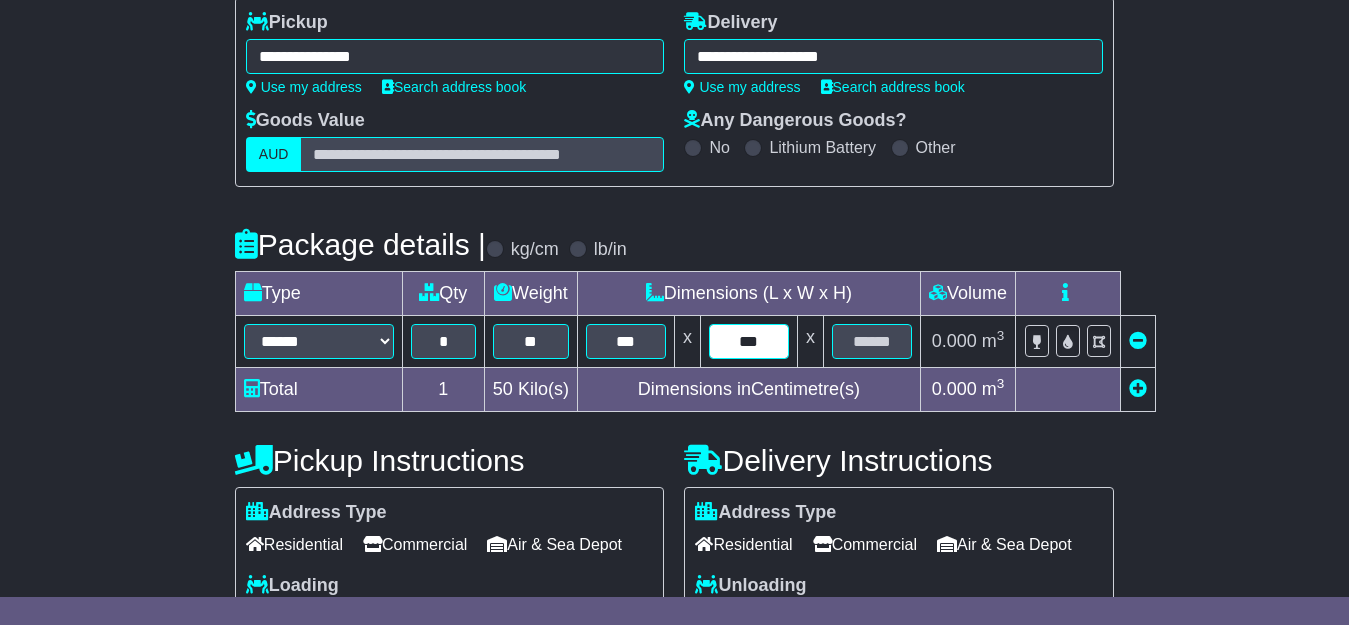 type on "***" 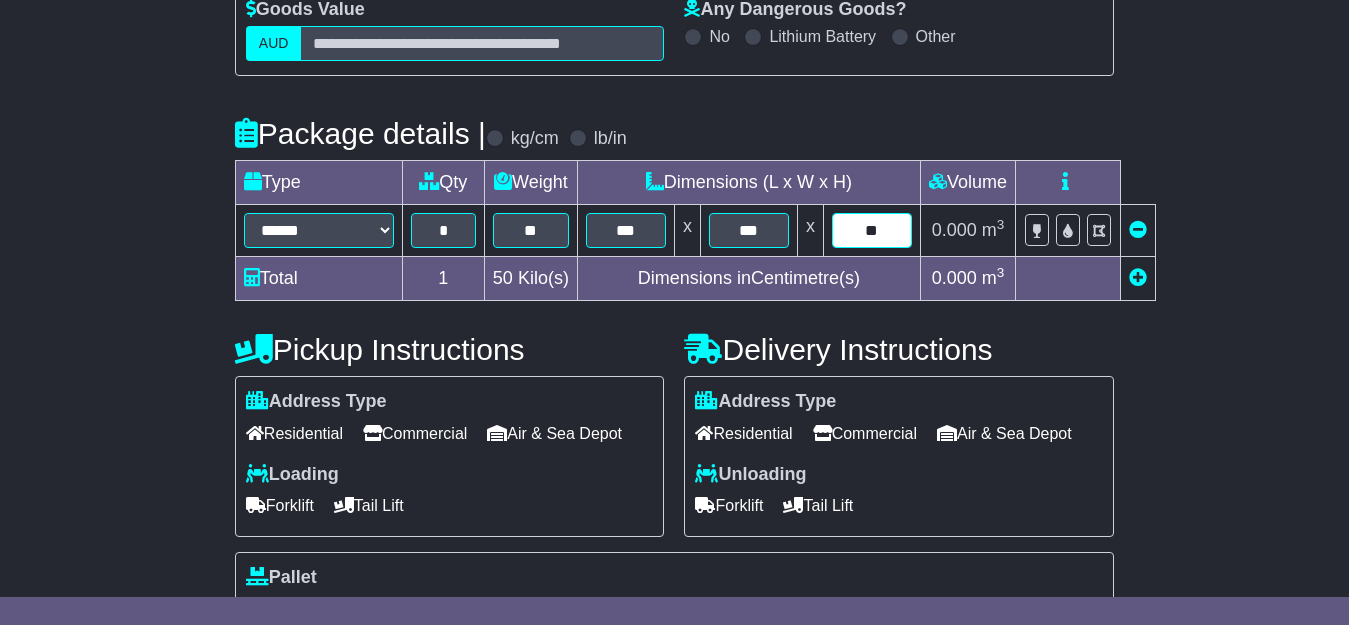 scroll, scrollTop: 474, scrollLeft: 0, axis: vertical 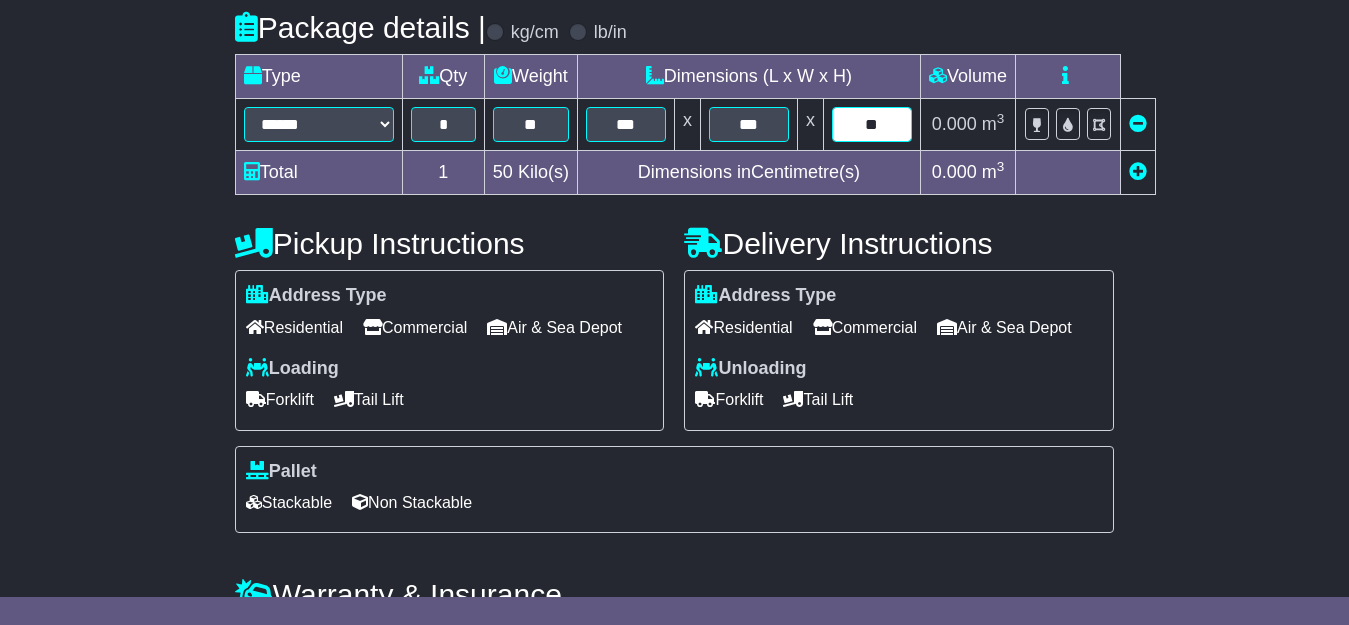 type on "**" 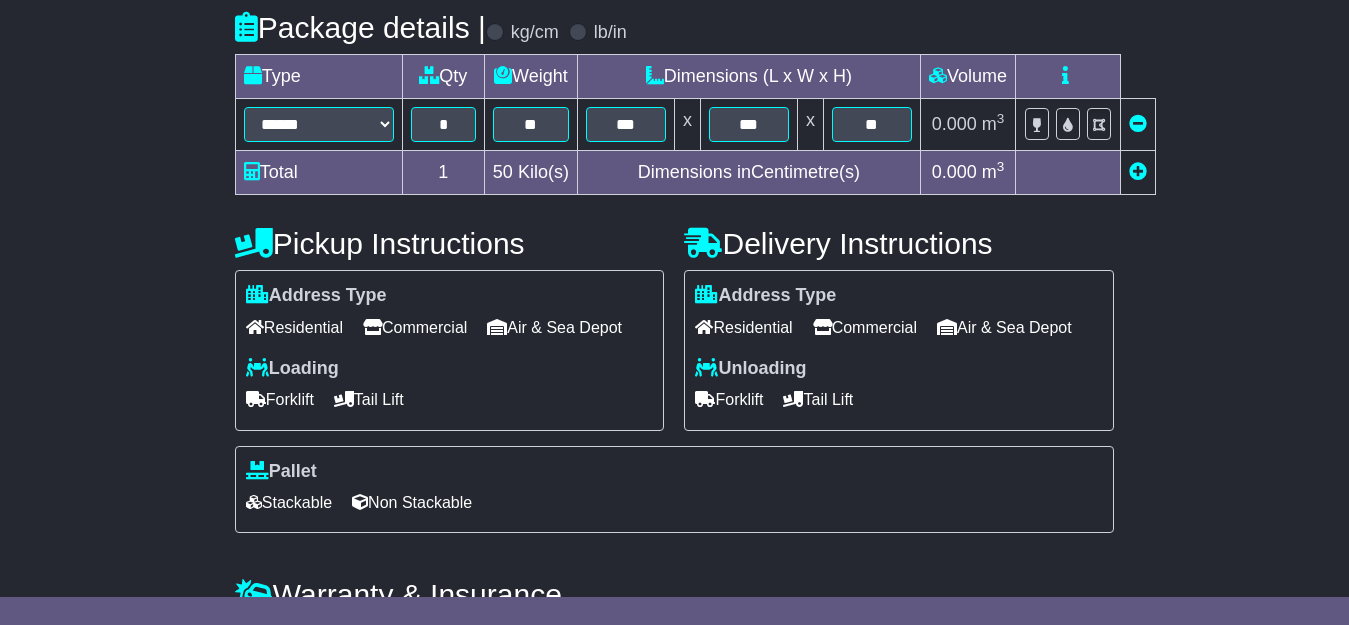 click on "Commercial" at bounding box center (415, 327) 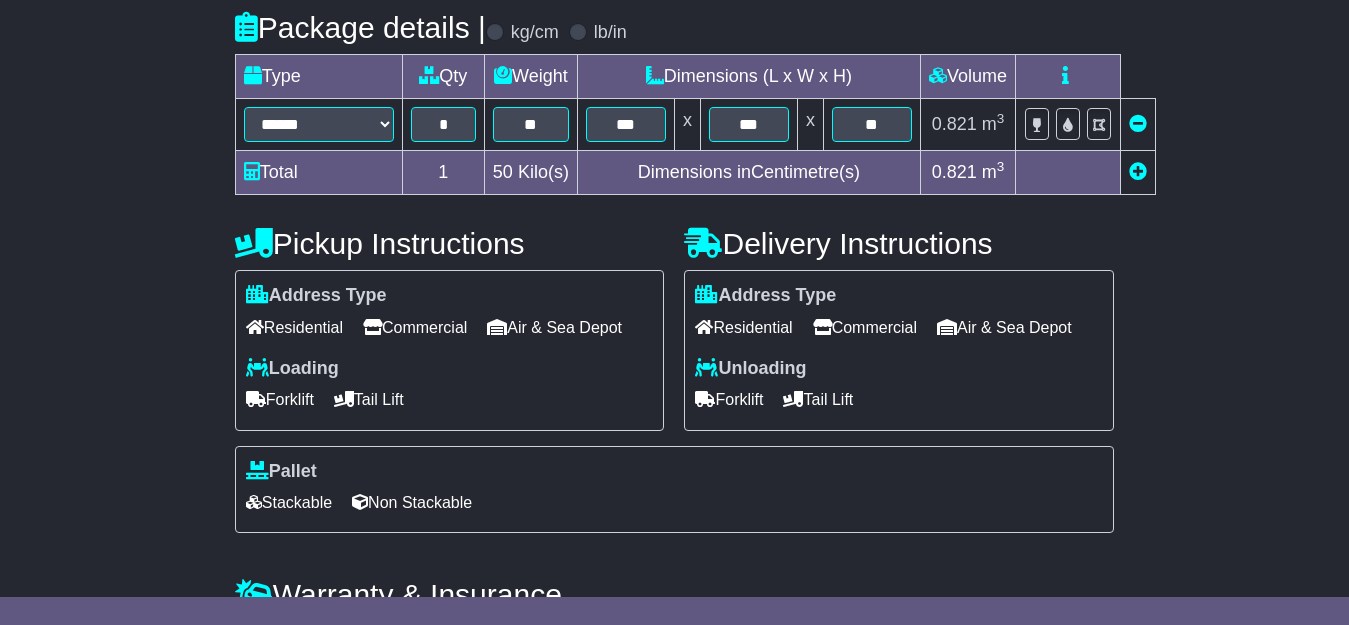 click on "Residential" at bounding box center (743, 327) 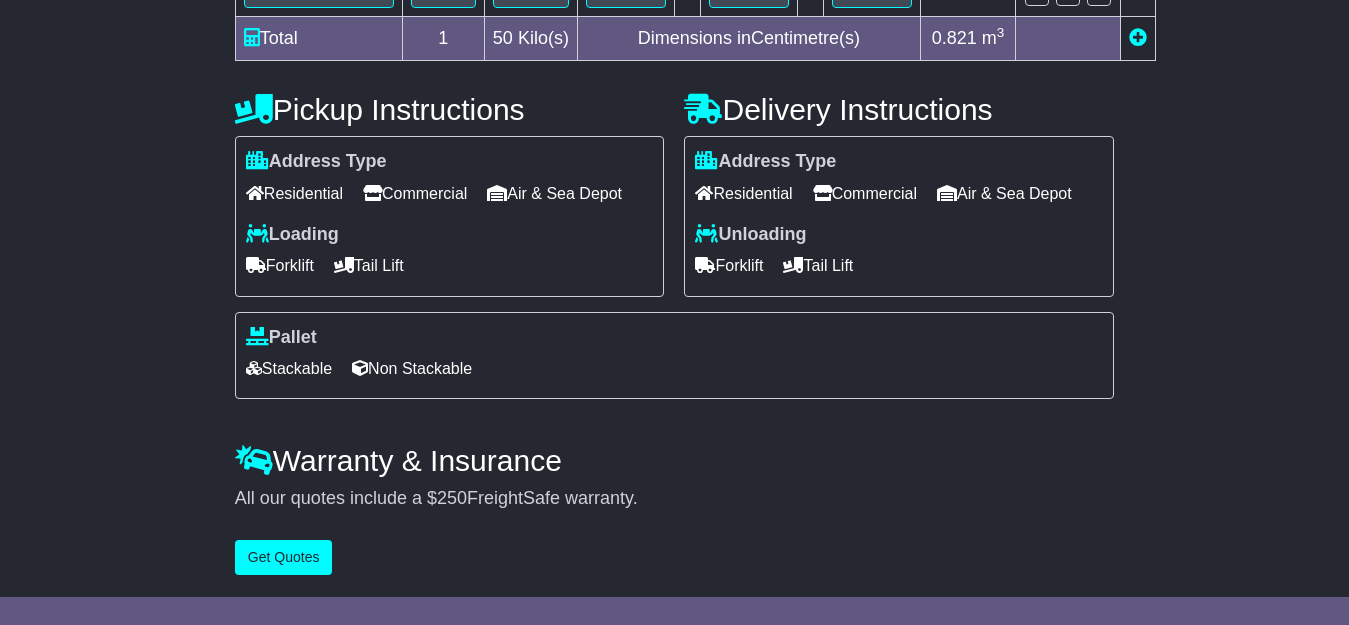 scroll, scrollTop: 645, scrollLeft: 0, axis: vertical 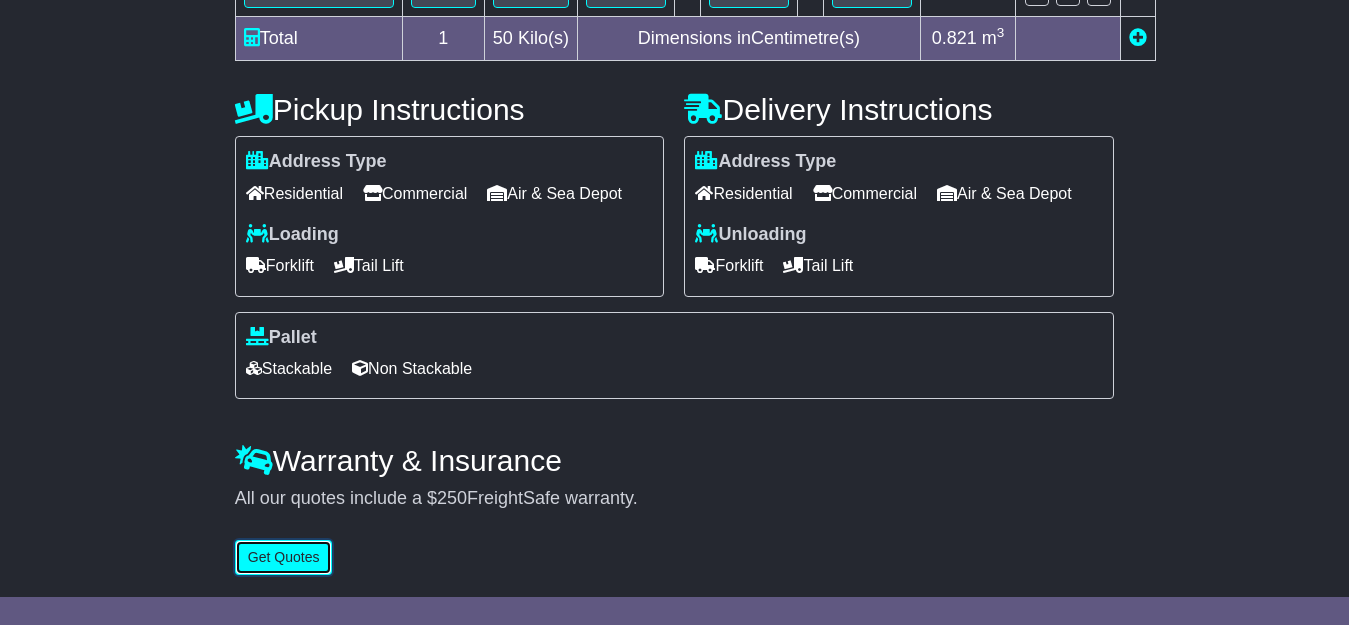 type 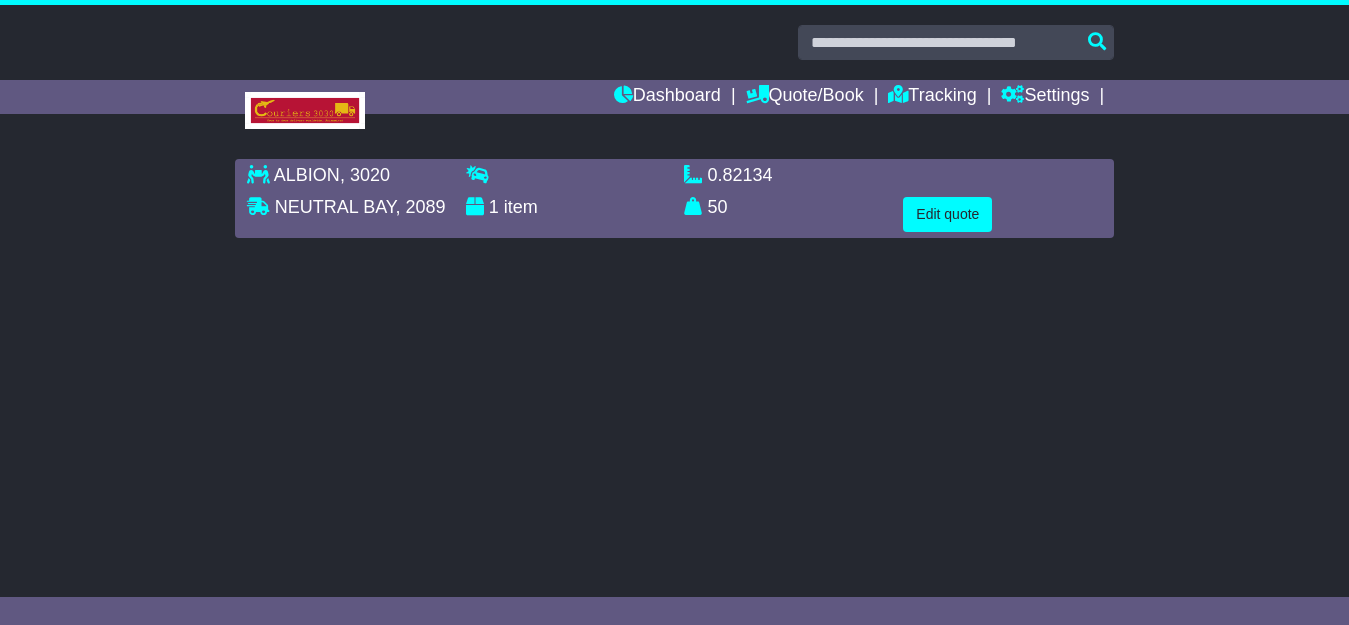scroll, scrollTop: 0, scrollLeft: 0, axis: both 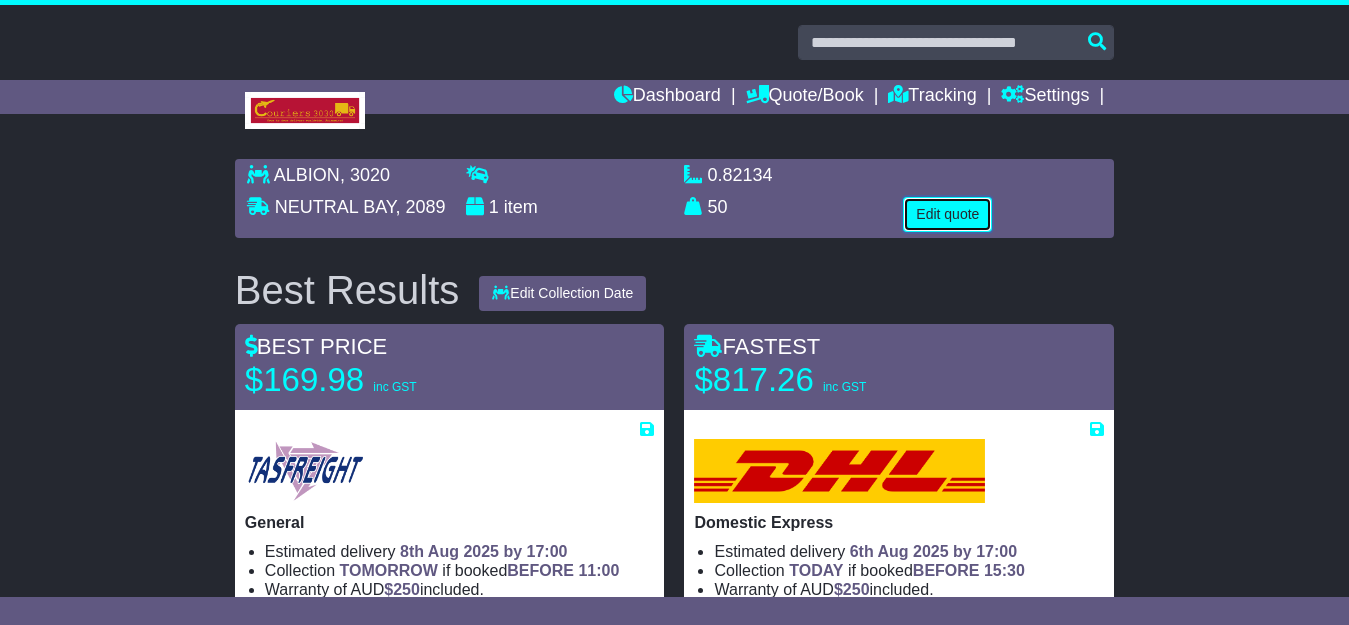 click on "Edit quote" at bounding box center [947, 214] 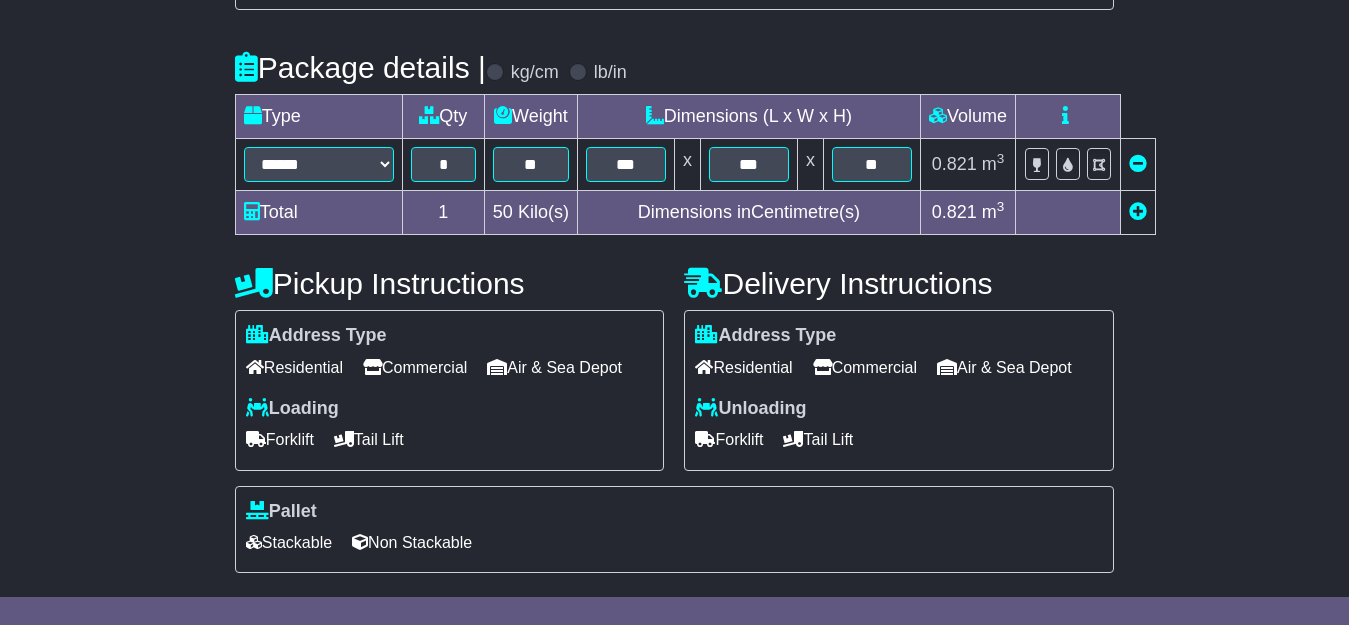scroll, scrollTop: 447, scrollLeft: 0, axis: vertical 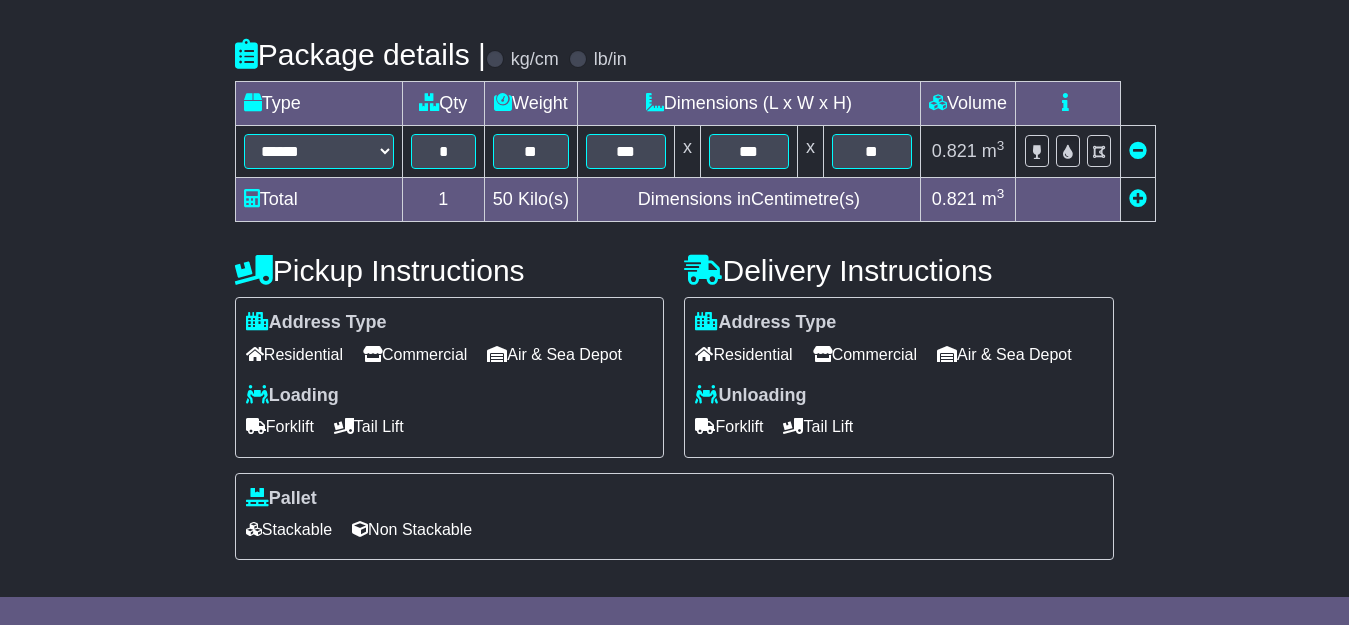 click on "Tail Lift" at bounding box center [818, 426] 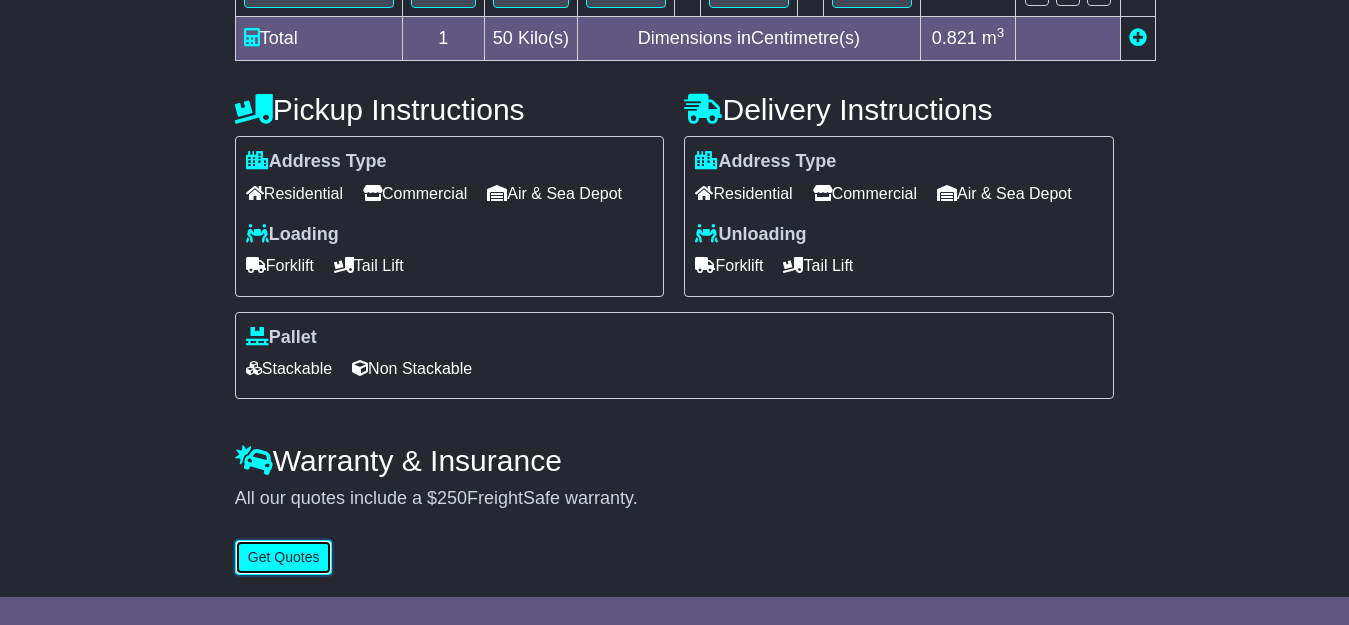 click on "Get Quotes" at bounding box center [284, 557] 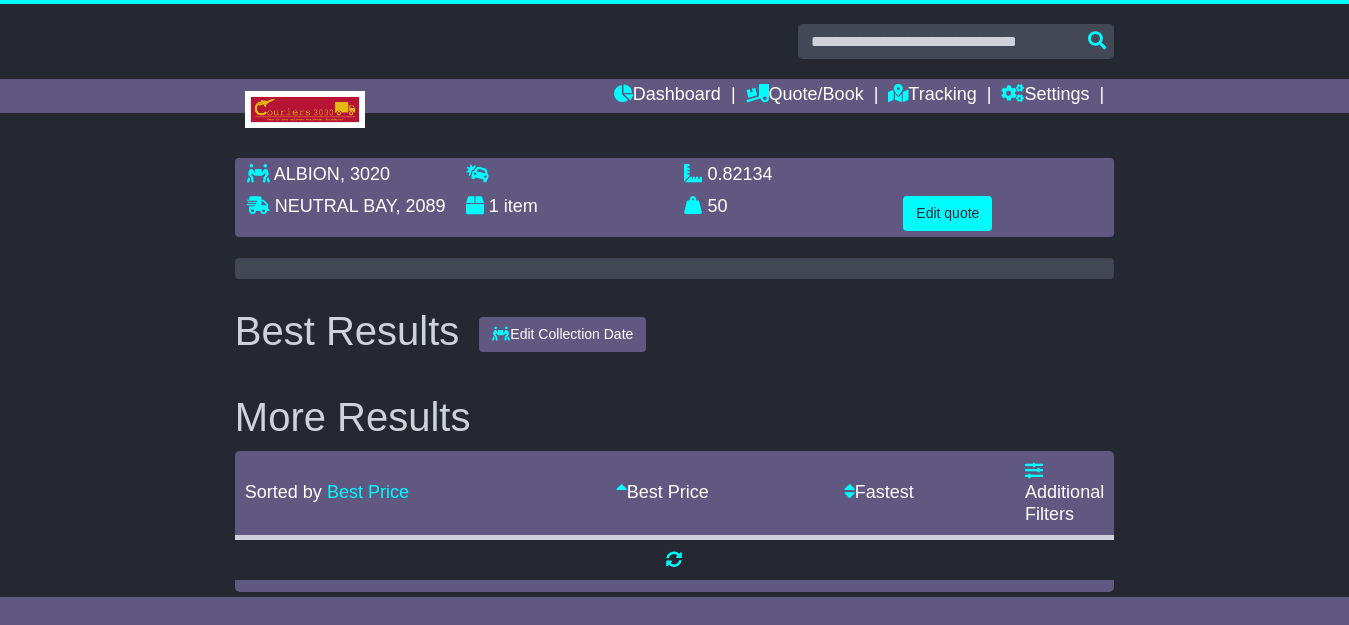 scroll, scrollTop: 0, scrollLeft: 0, axis: both 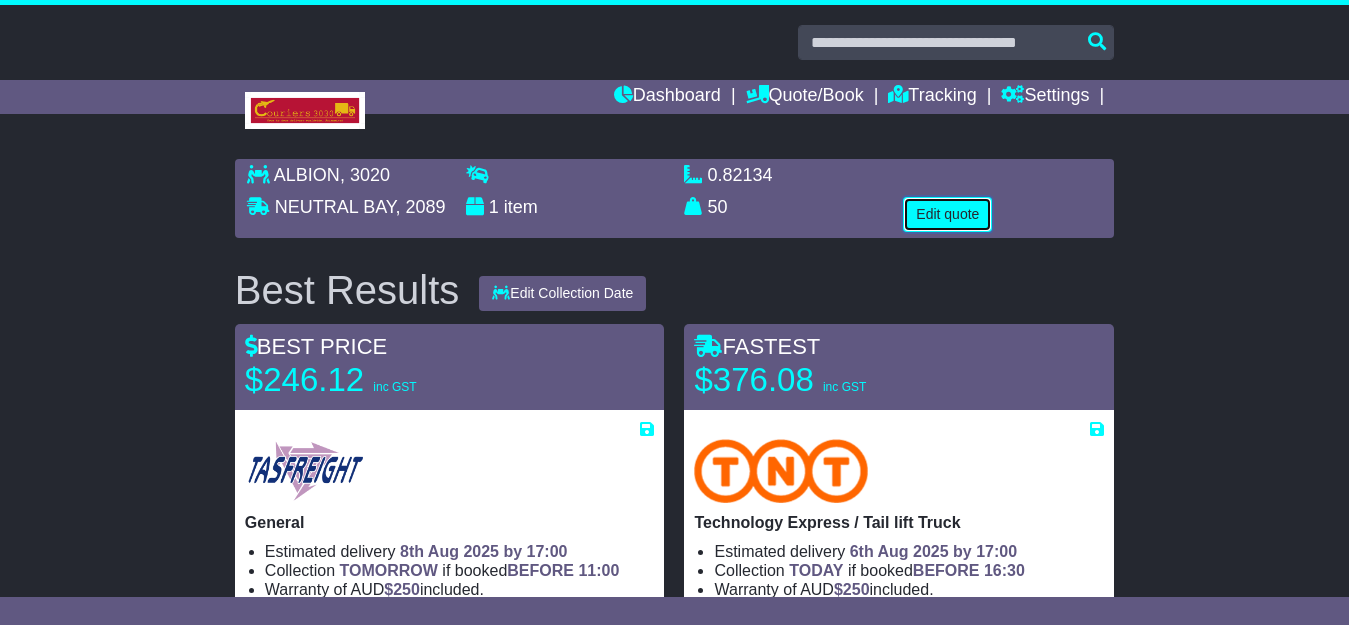 click on "Edit quote" at bounding box center [947, 214] 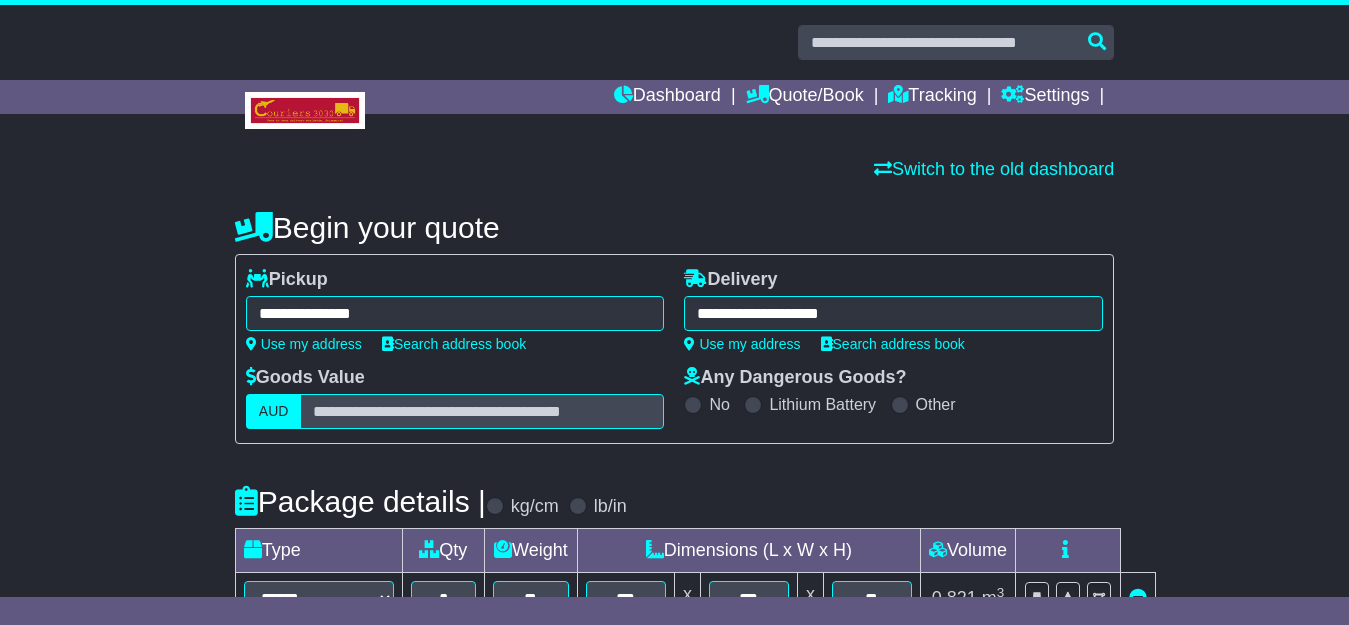 click on "**********" at bounding box center (455, 313) 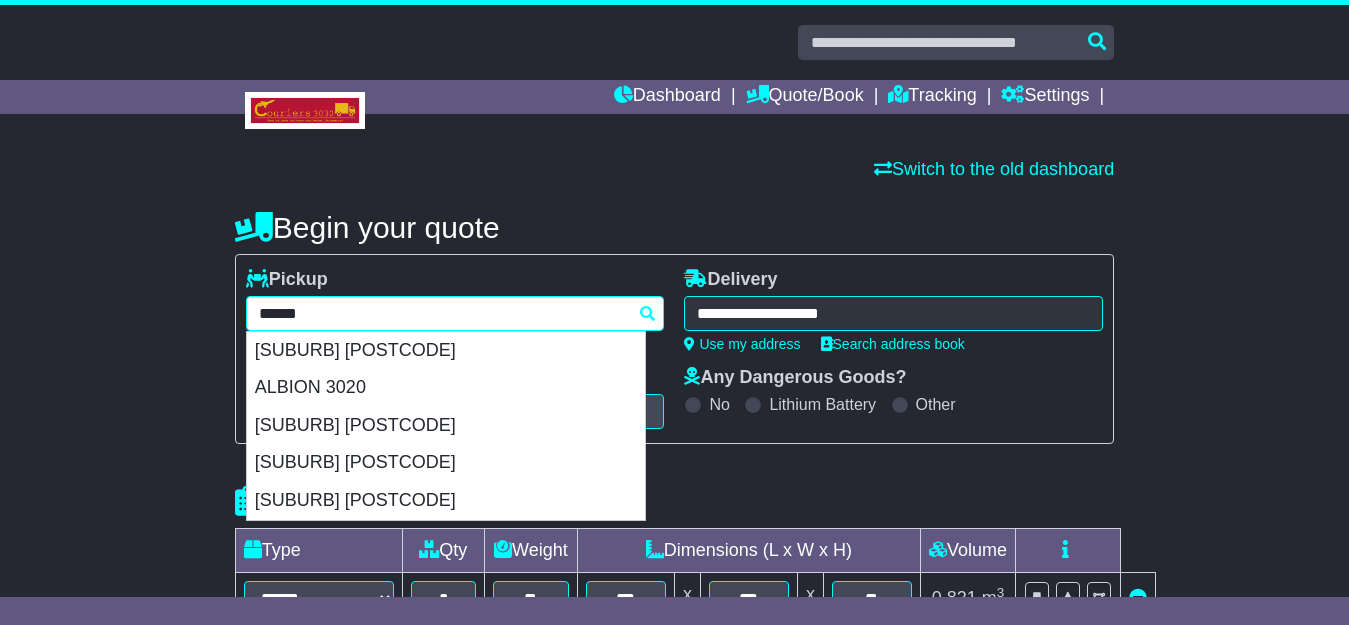 paste on "***" 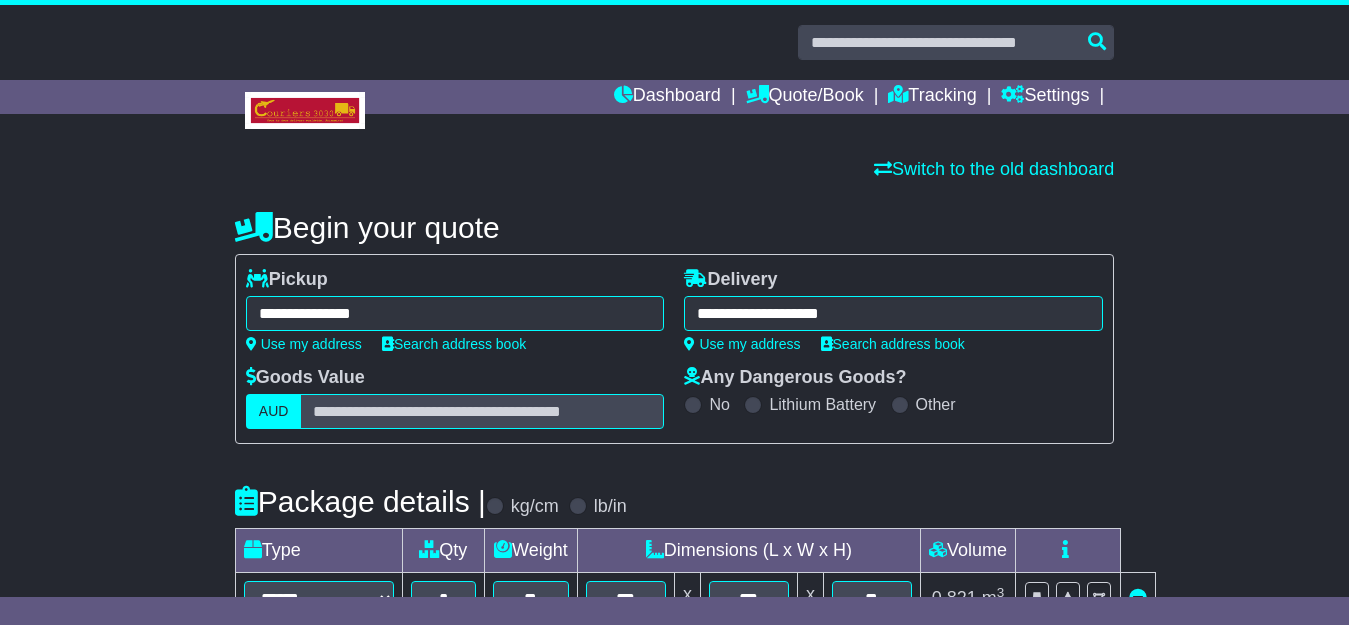 click on "**********" at bounding box center (455, 313) 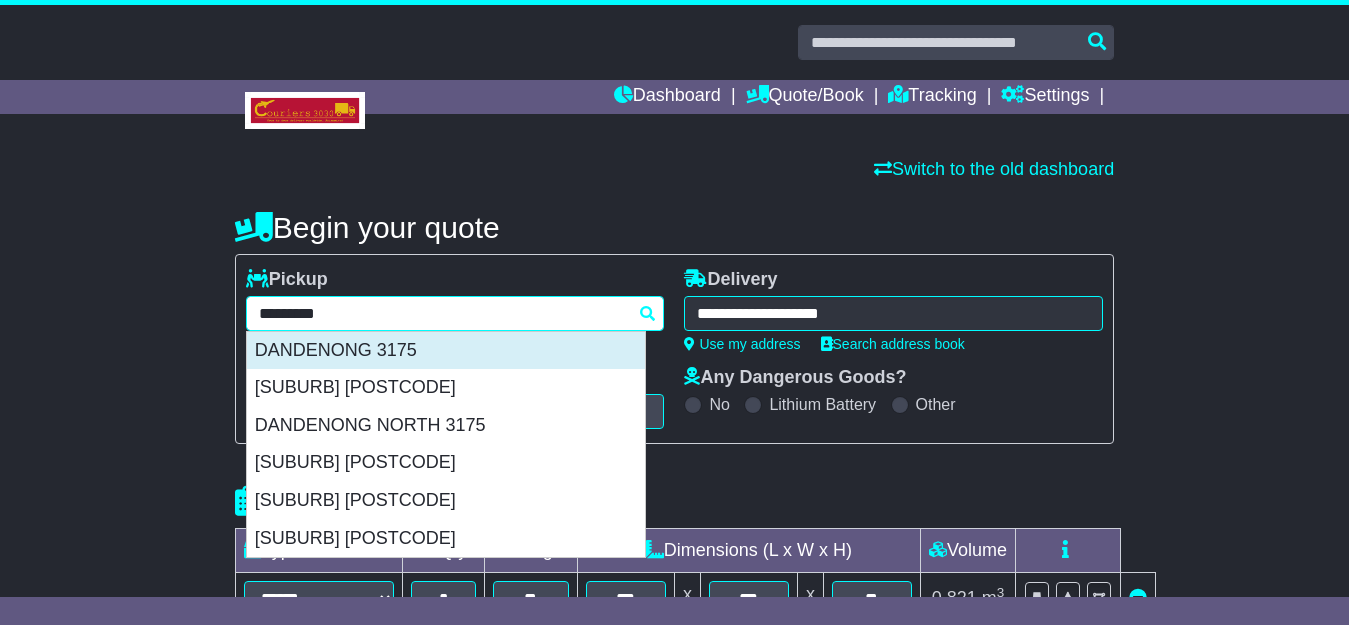 click on "DANDENONG 3175" at bounding box center (446, 351) 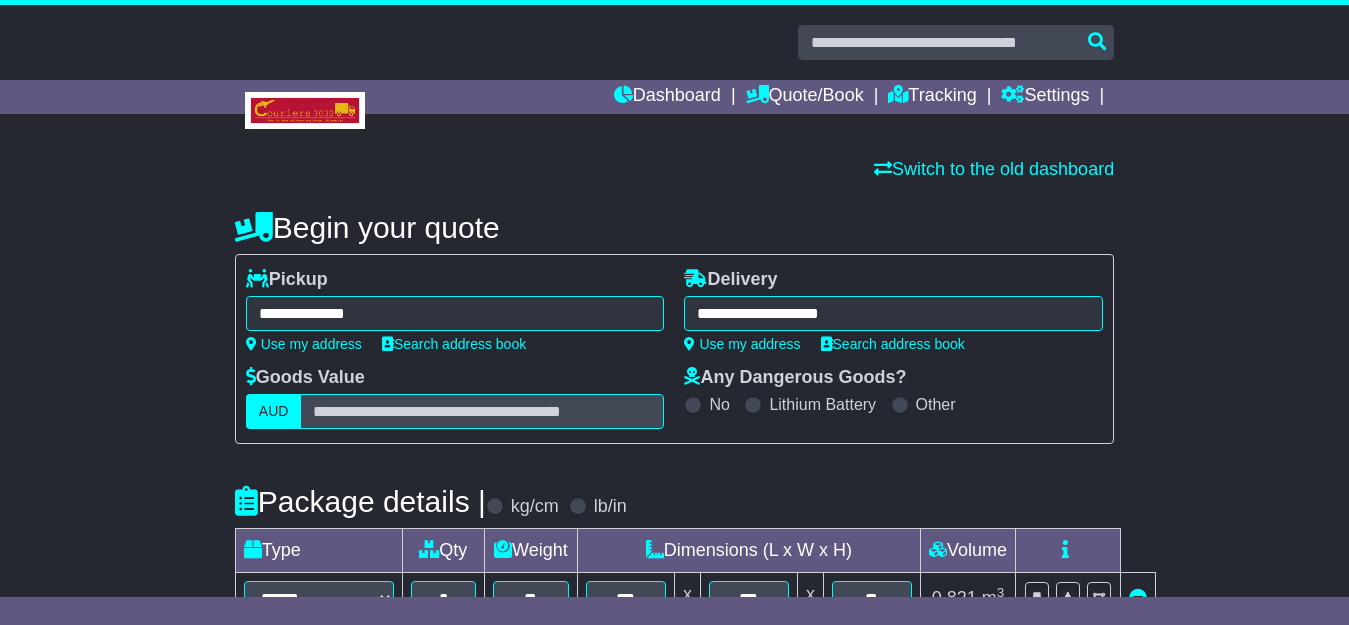 type on "**********" 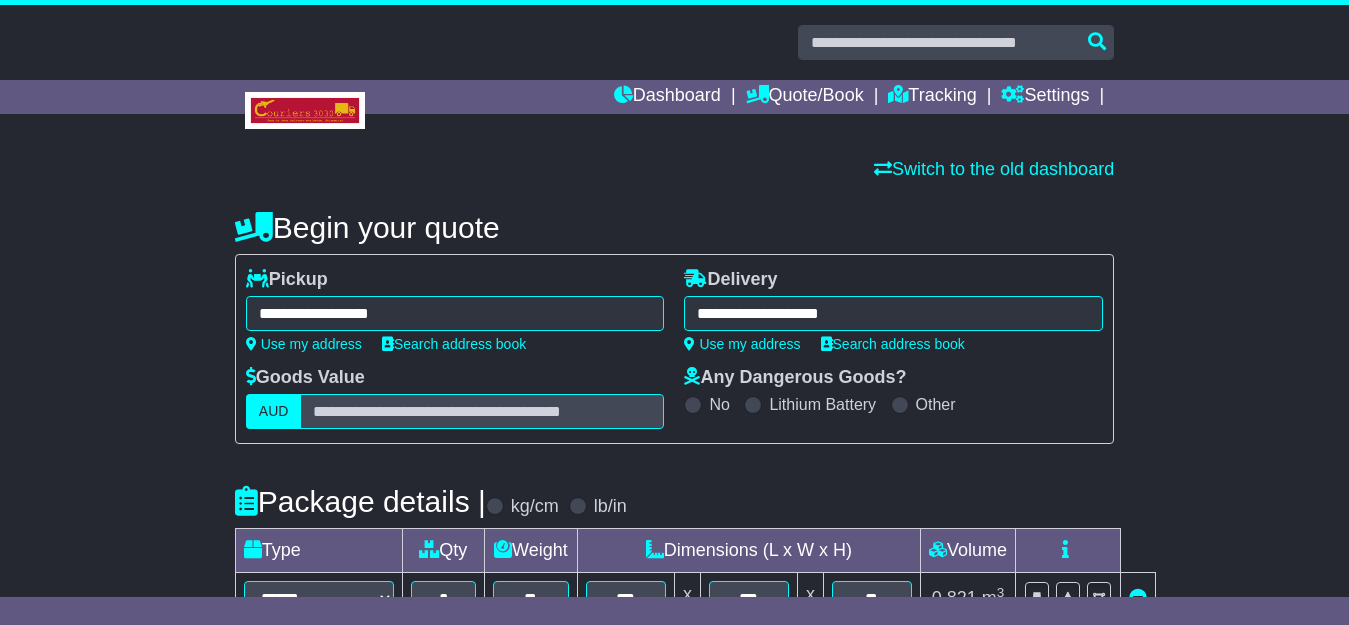 click on "**********" at bounding box center (893, 313) 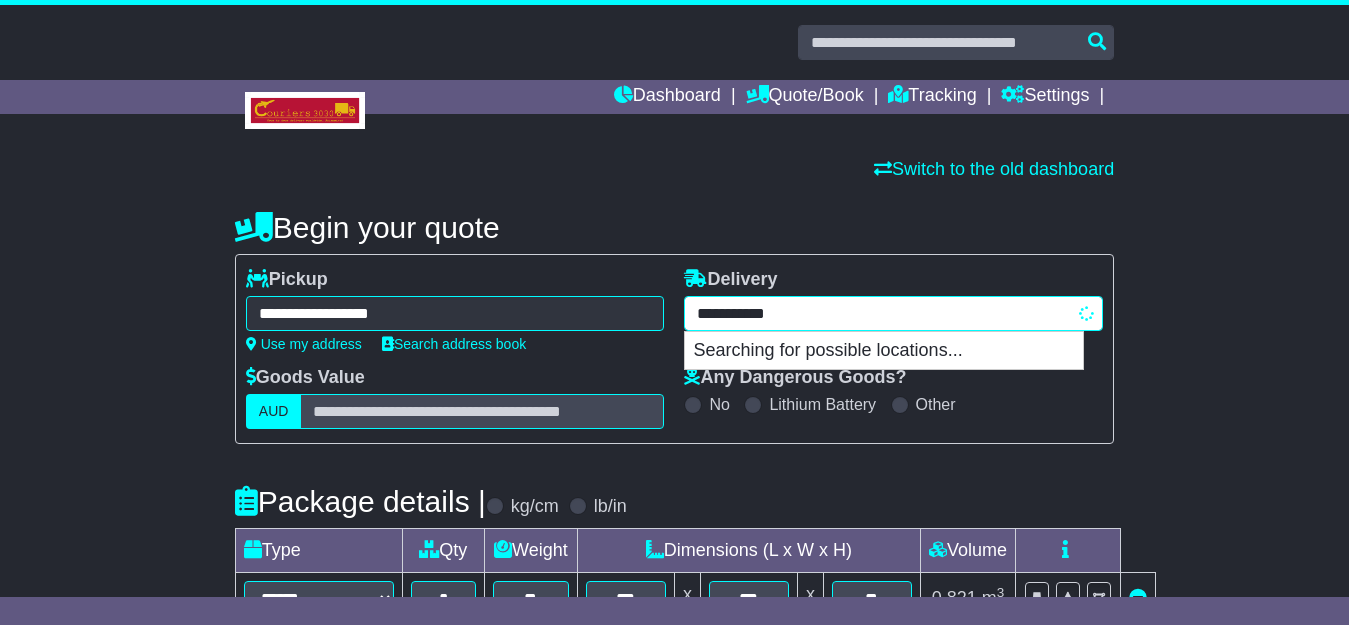 click on "**********" at bounding box center [893, 313] 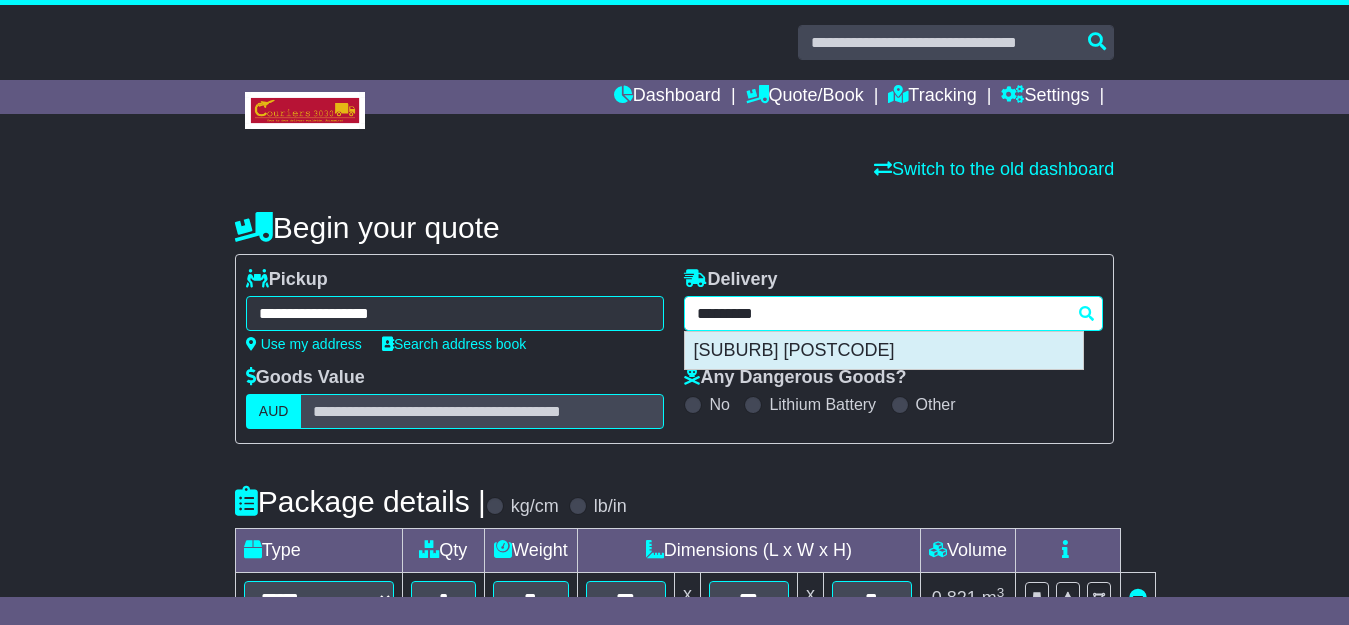 click on "BARANDUDA 3691" at bounding box center [884, 351] 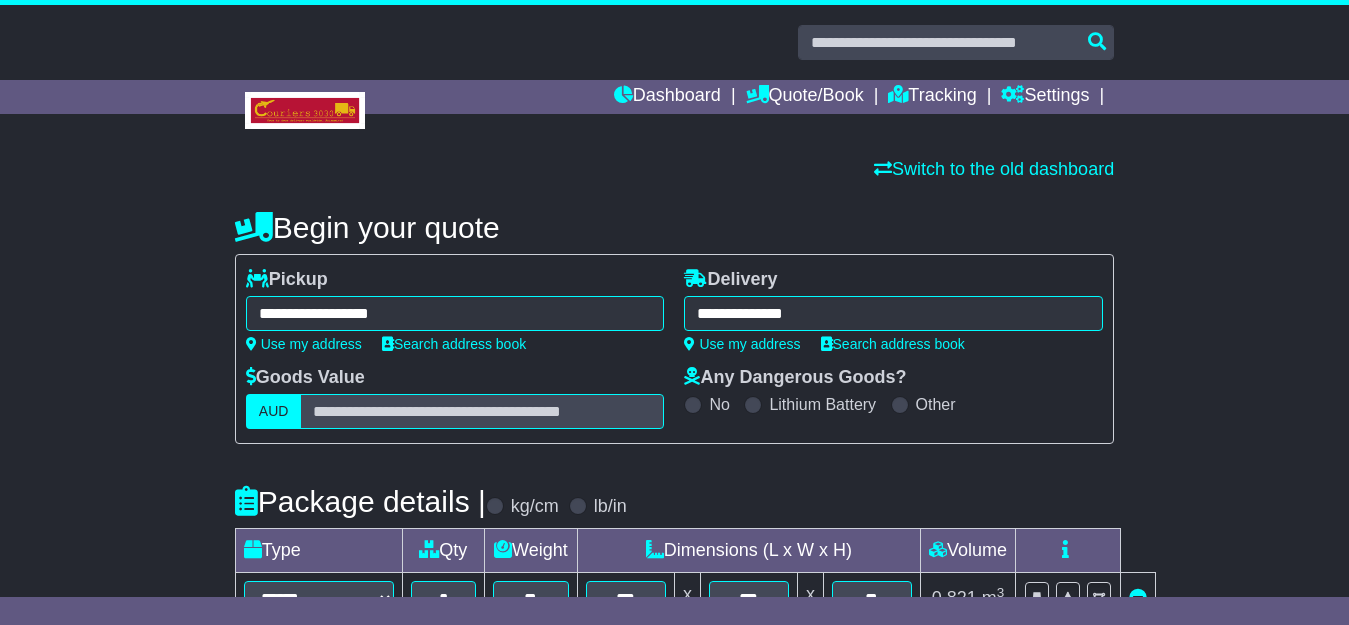 type on "**********" 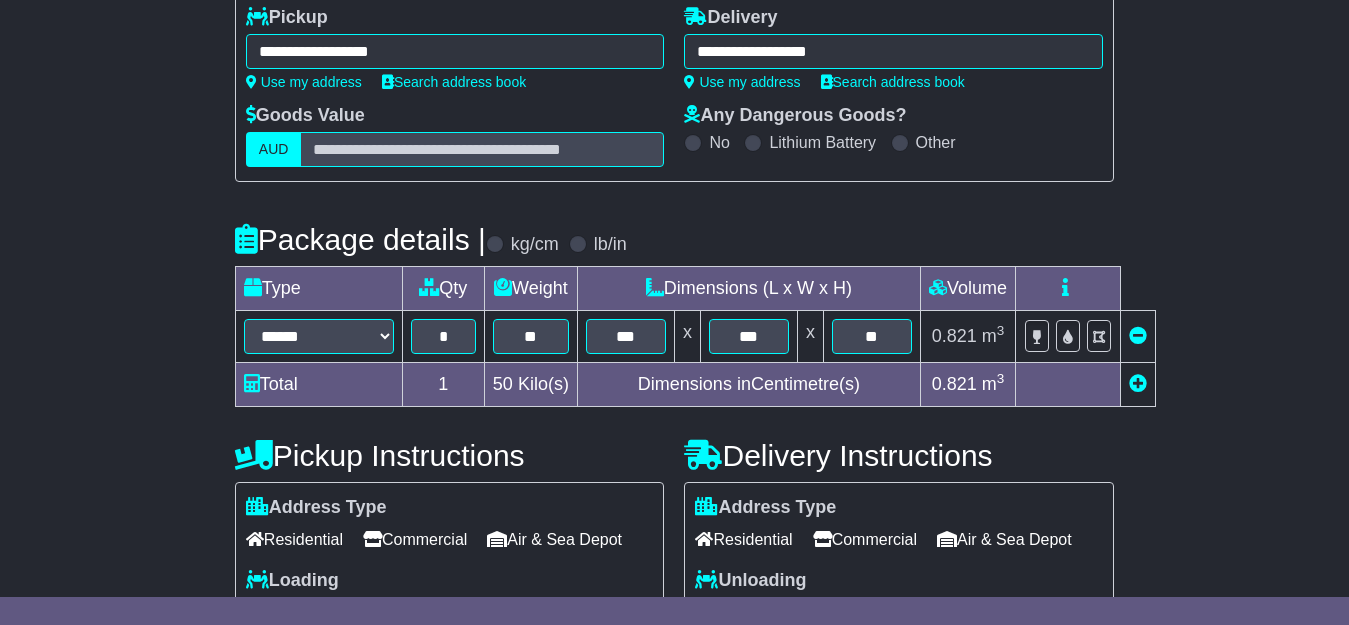 scroll, scrollTop: 264, scrollLeft: 0, axis: vertical 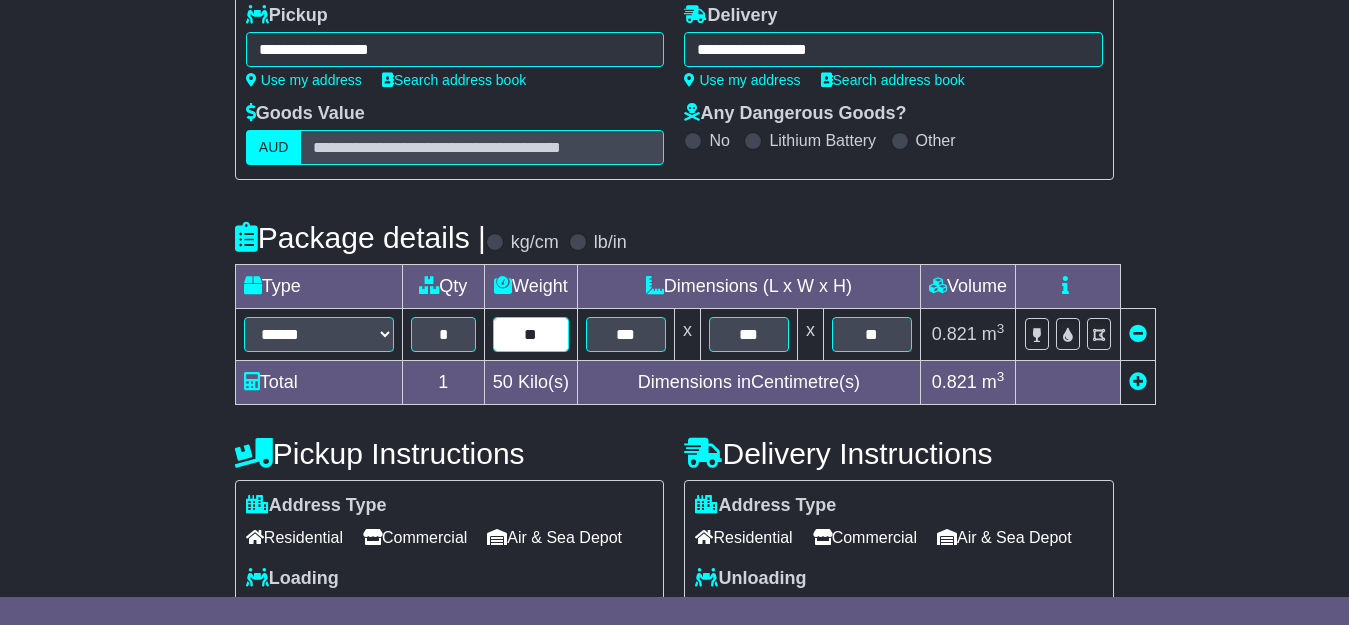 click on "**" at bounding box center (531, 334) 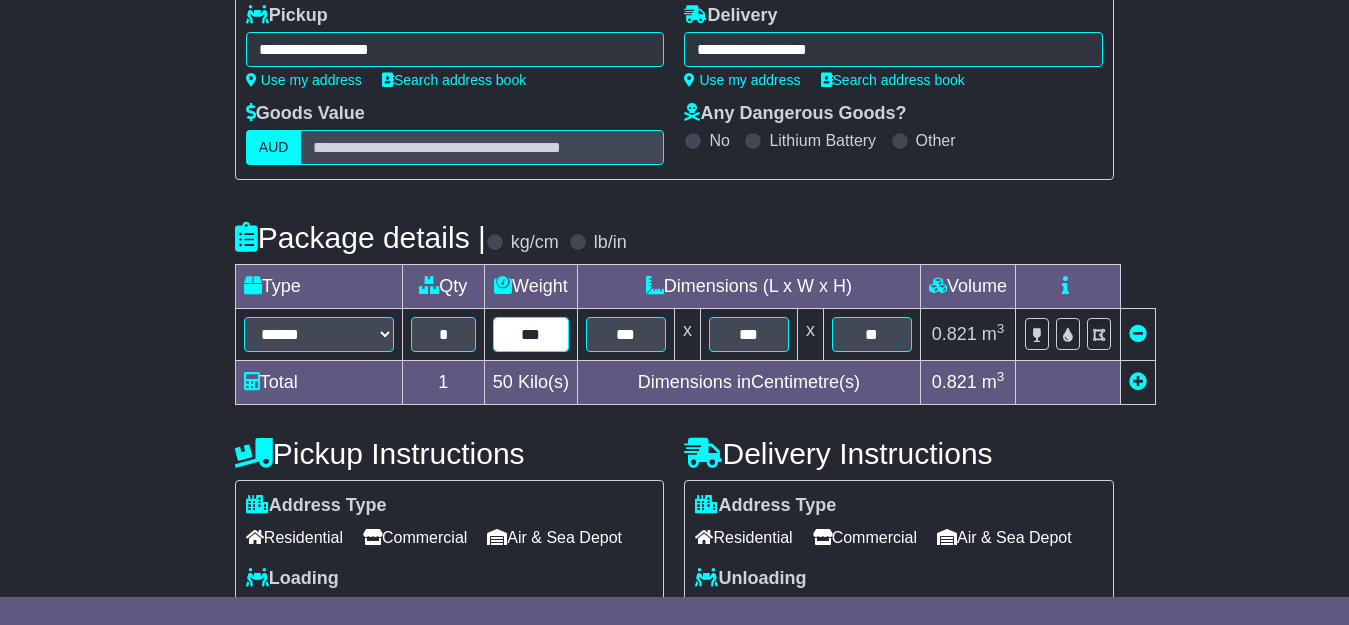 type on "***" 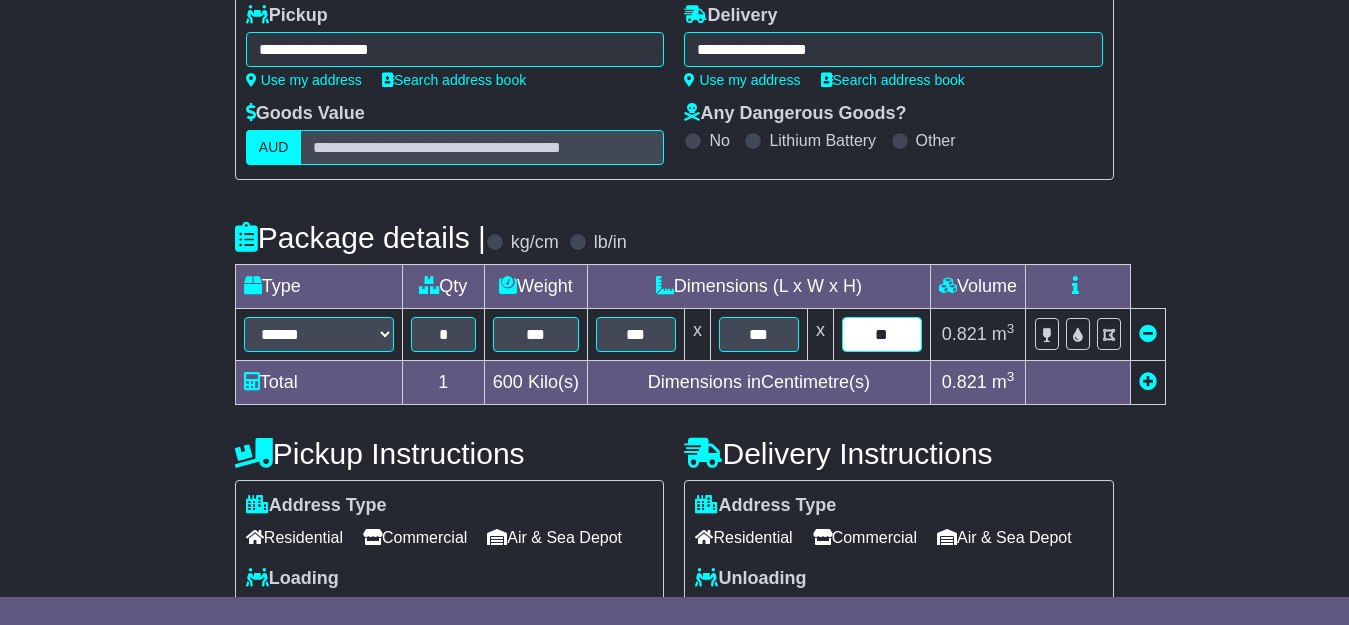 click on "**" at bounding box center (882, 334) 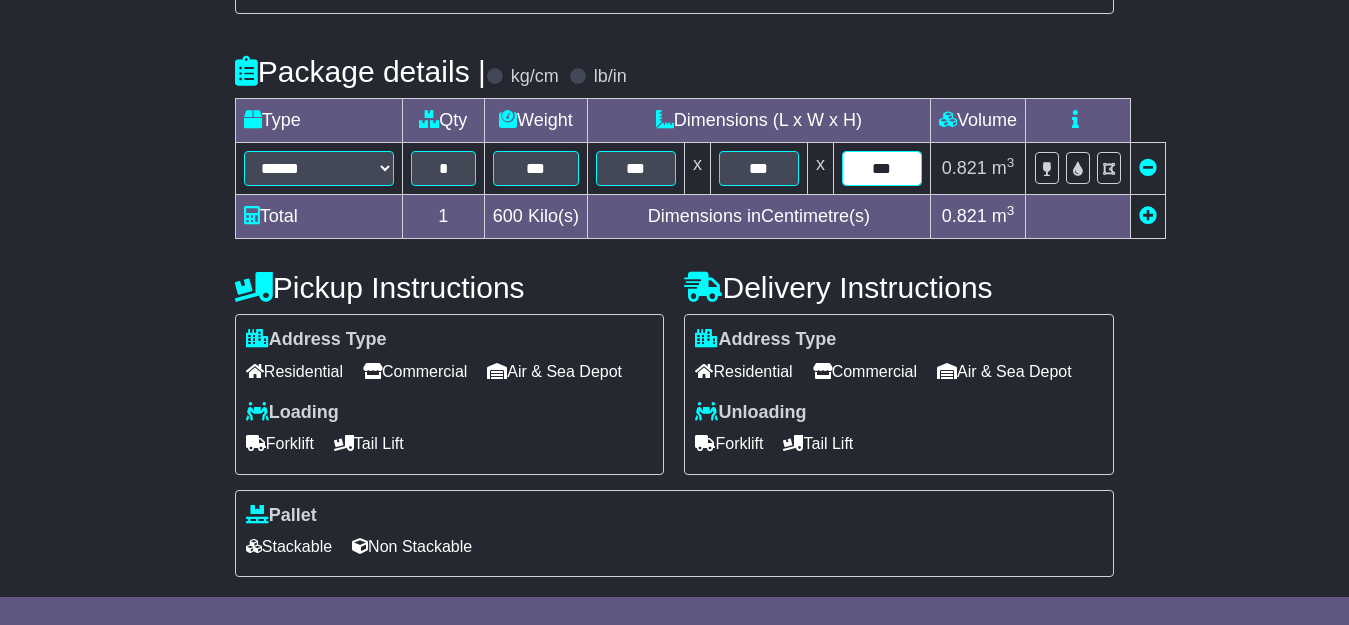 scroll, scrollTop: 445, scrollLeft: 0, axis: vertical 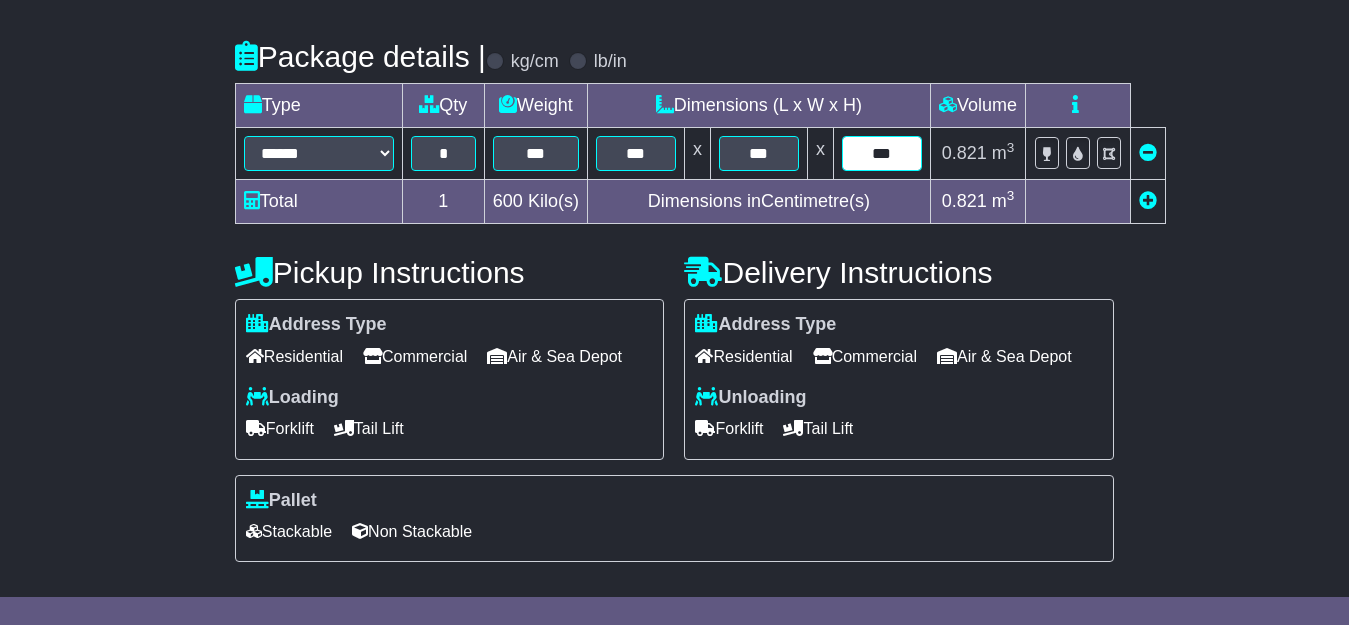 type on "***" 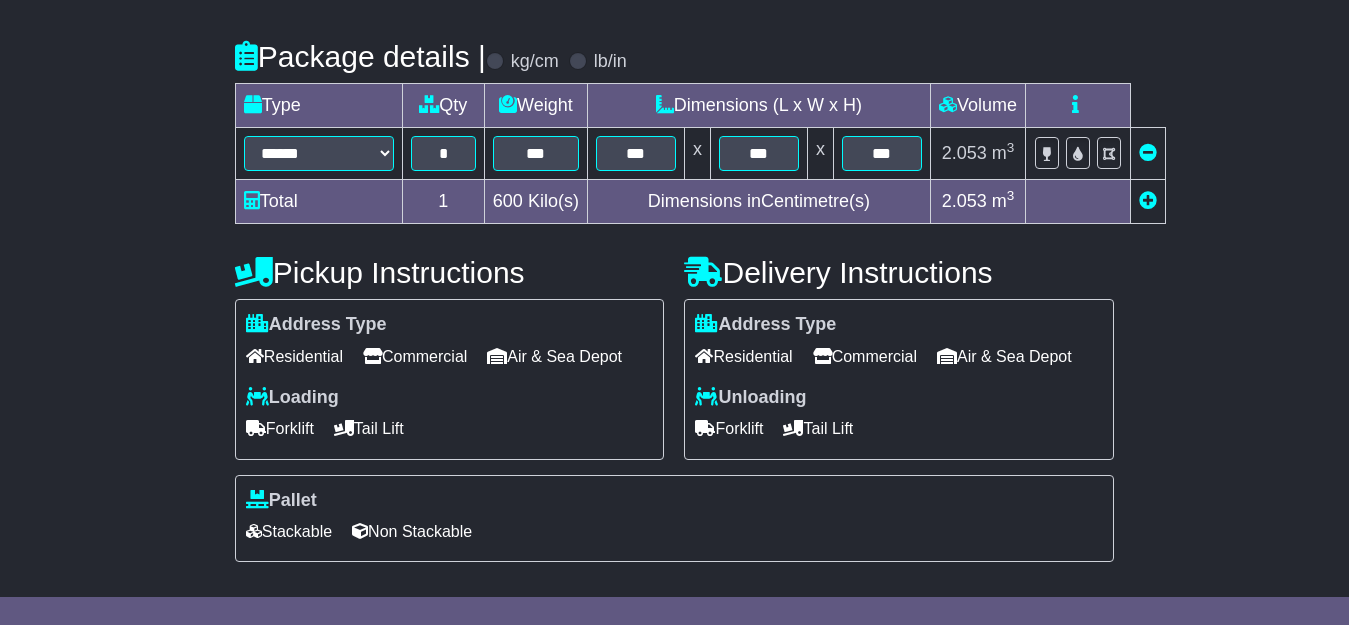 click on "Forklift" at bounding box center [280, 428] 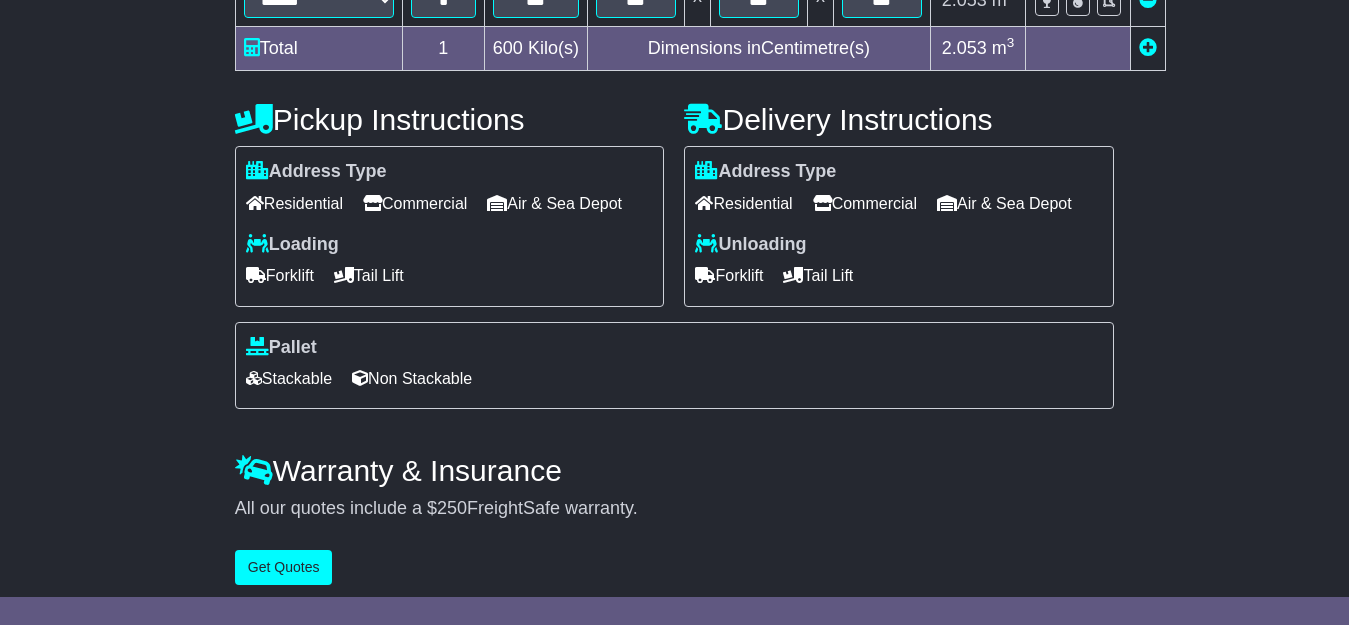 scroll, scrollTop: 645, scrollLeft: 0, axis: vertical 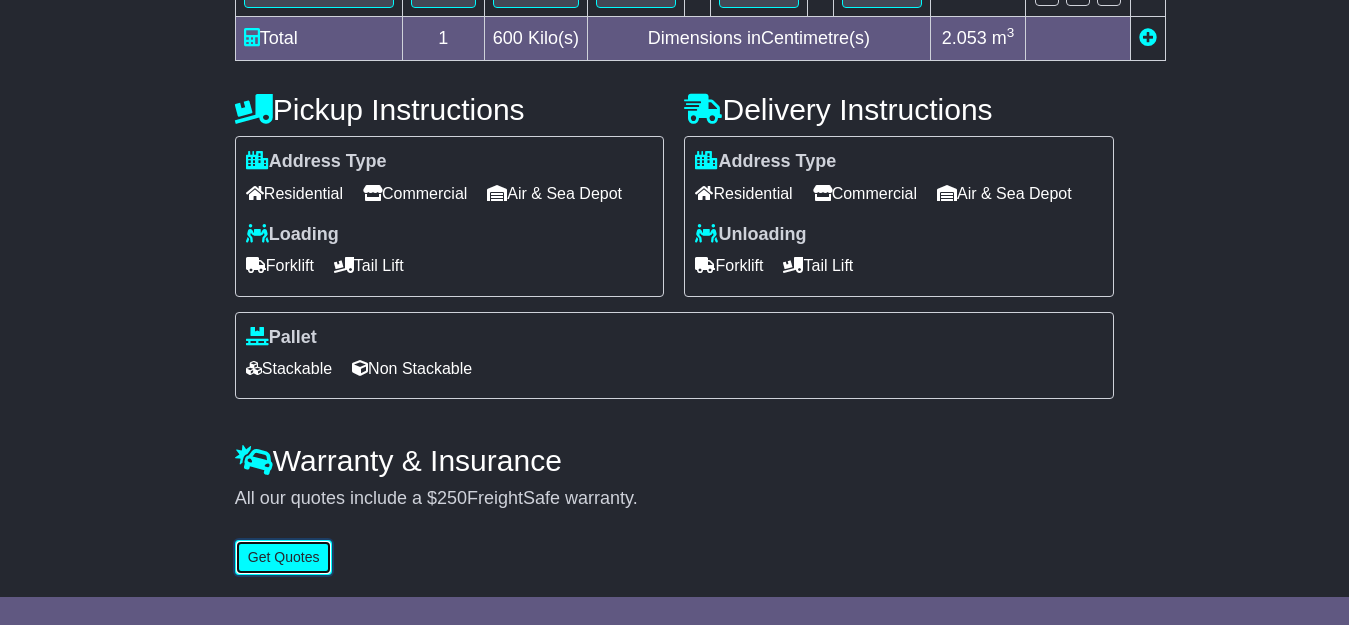 click on "Get Quotes" at bounding box center (284, 557) 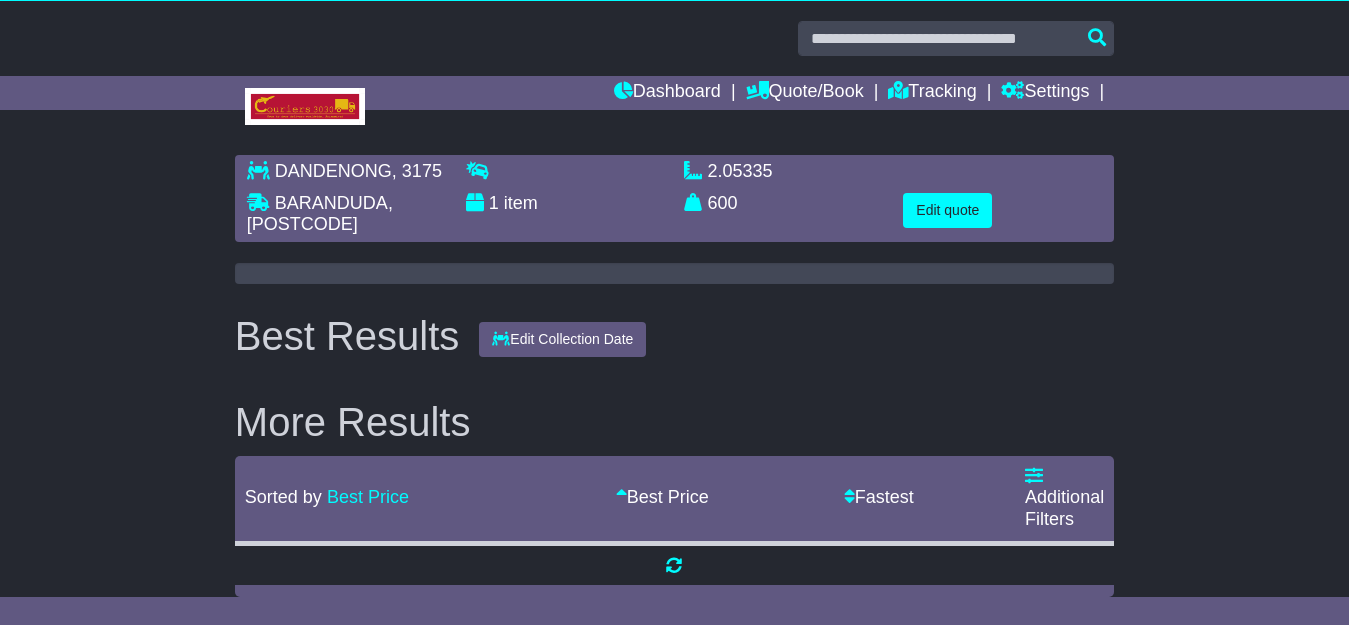 scroll, scrollTop: 0, scrollLeft: 0, axis: both 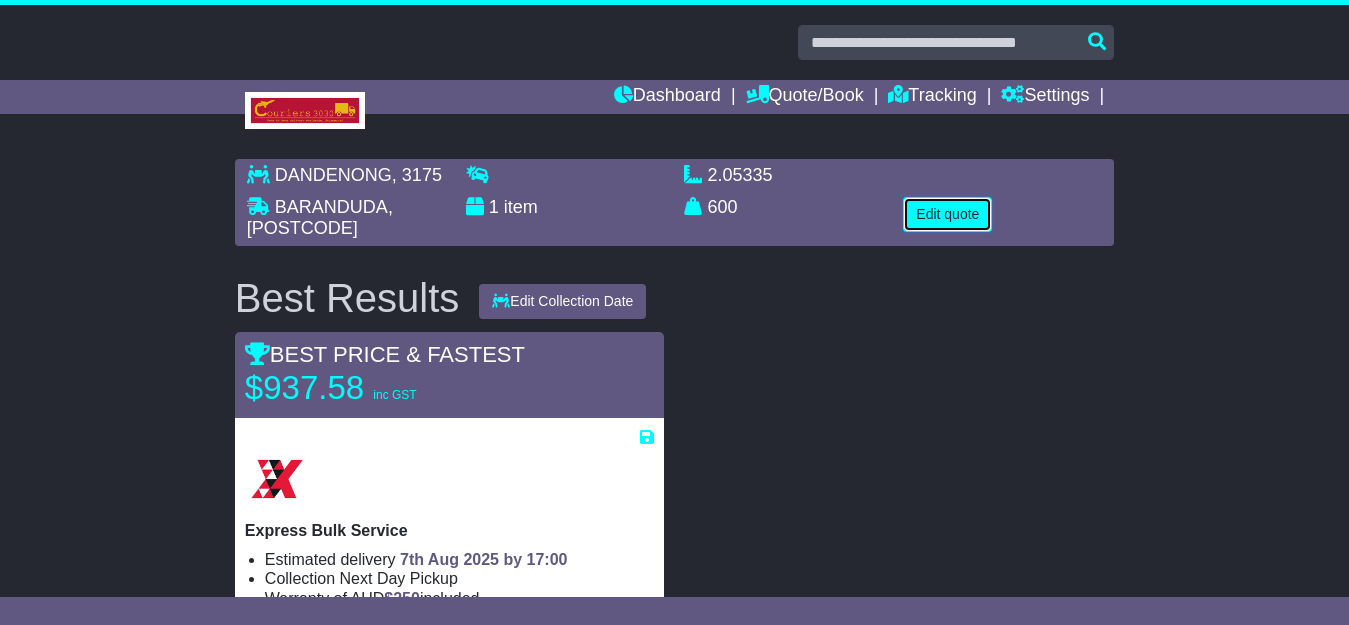 click on "Edit quote" at bounding box center (947, 214) 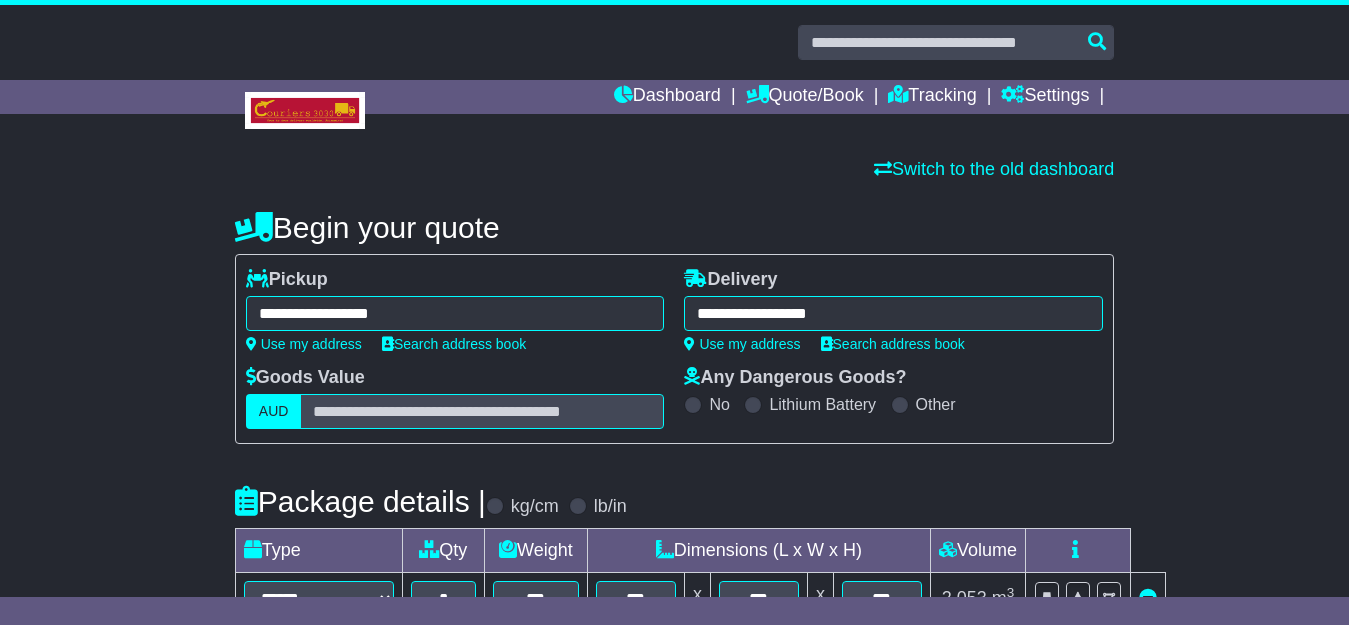 click on "**********" at bounding box center (455, 313) 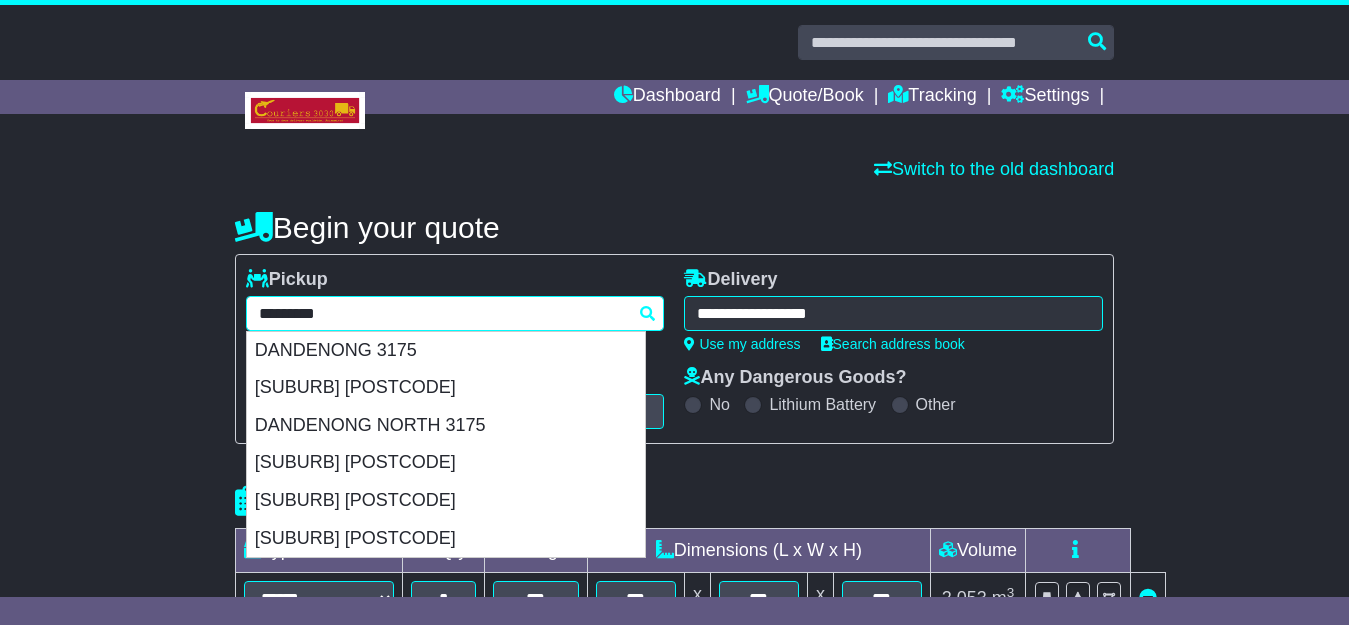 paste 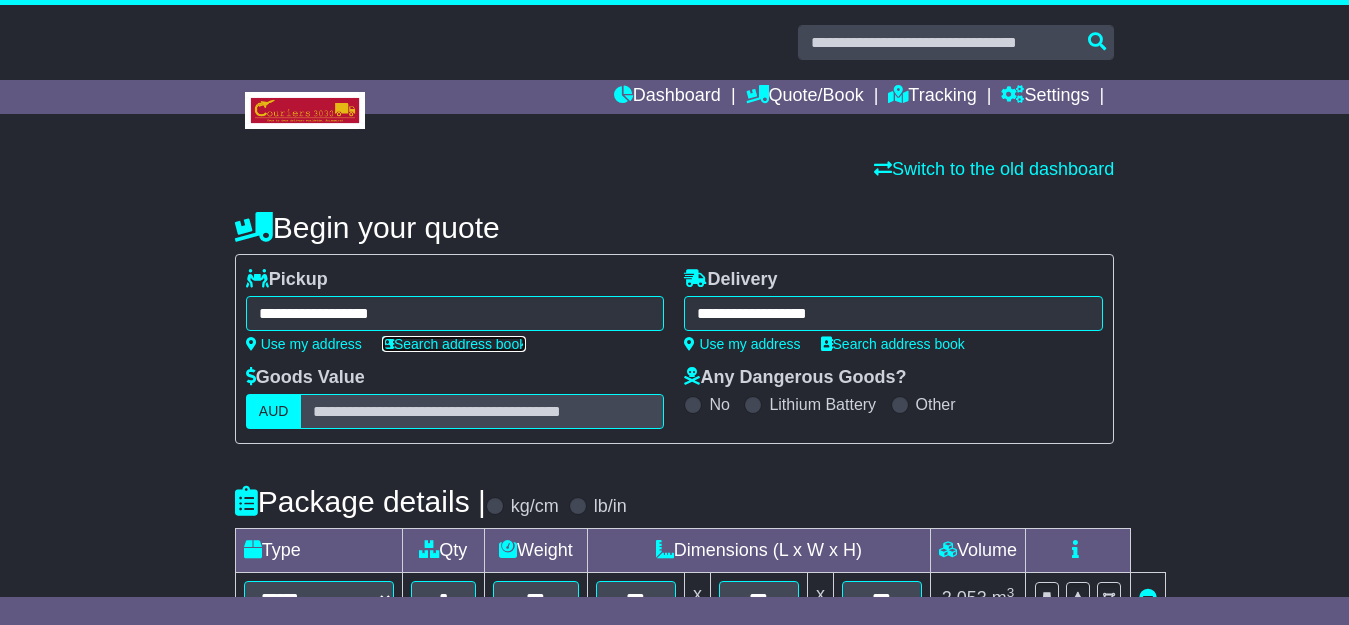 click on "Search address book" at bounding box center (454, 344) 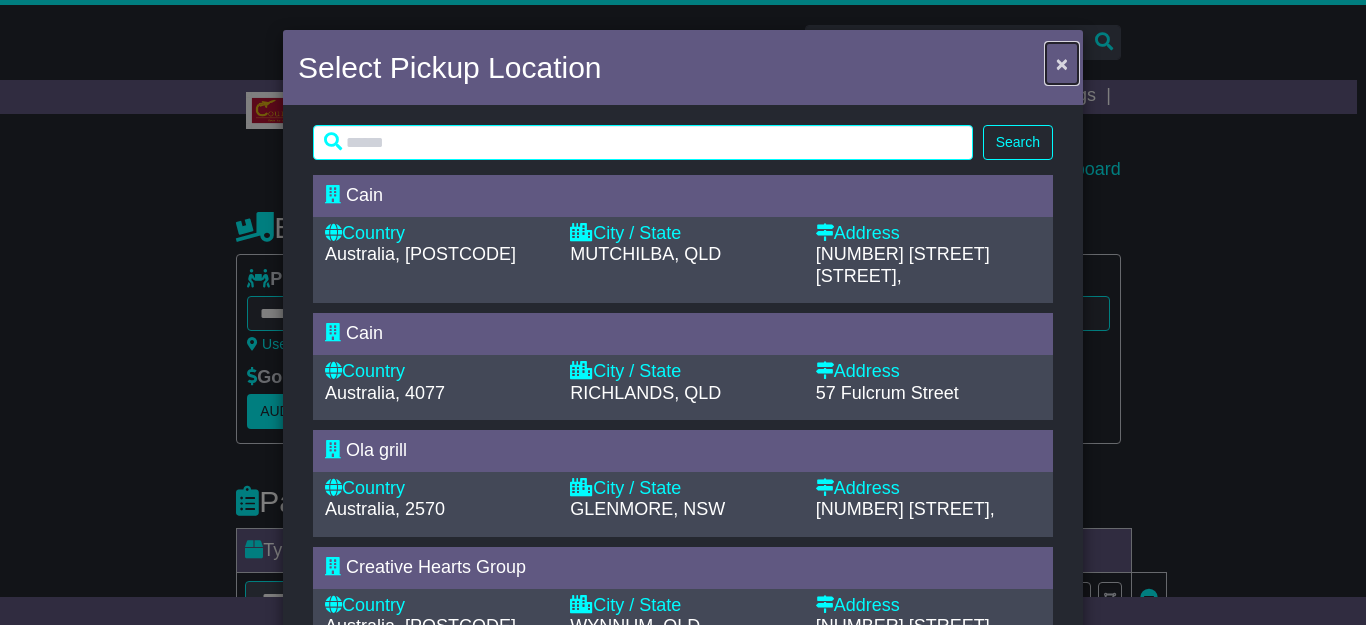 click on "×" at bounding box center (1062, 63) 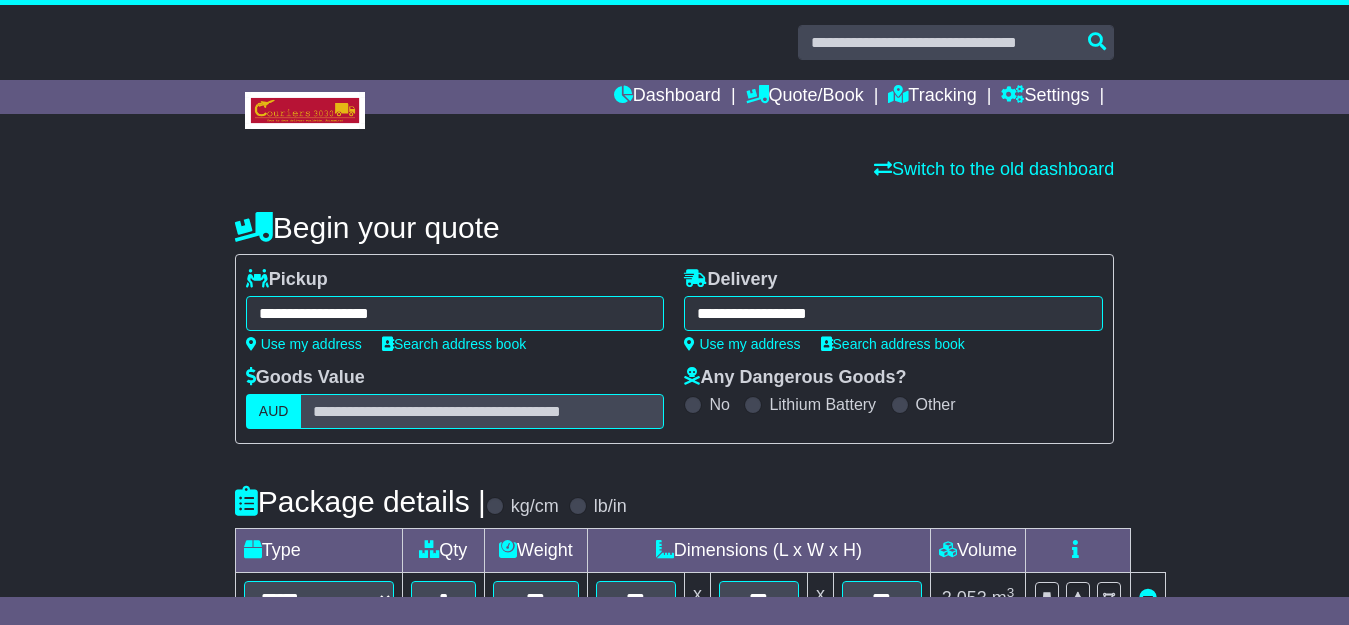 click on "**********" at bounding box center [455, 313] 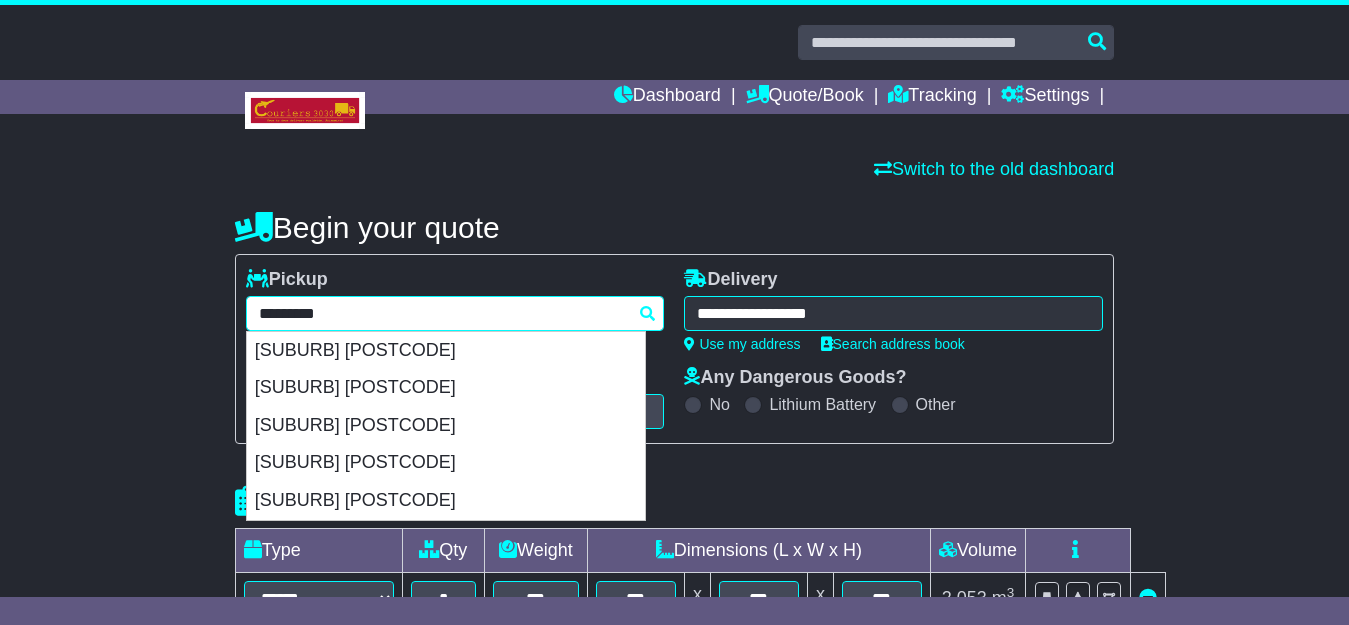click on "*********" at bounding box center [455, 313] 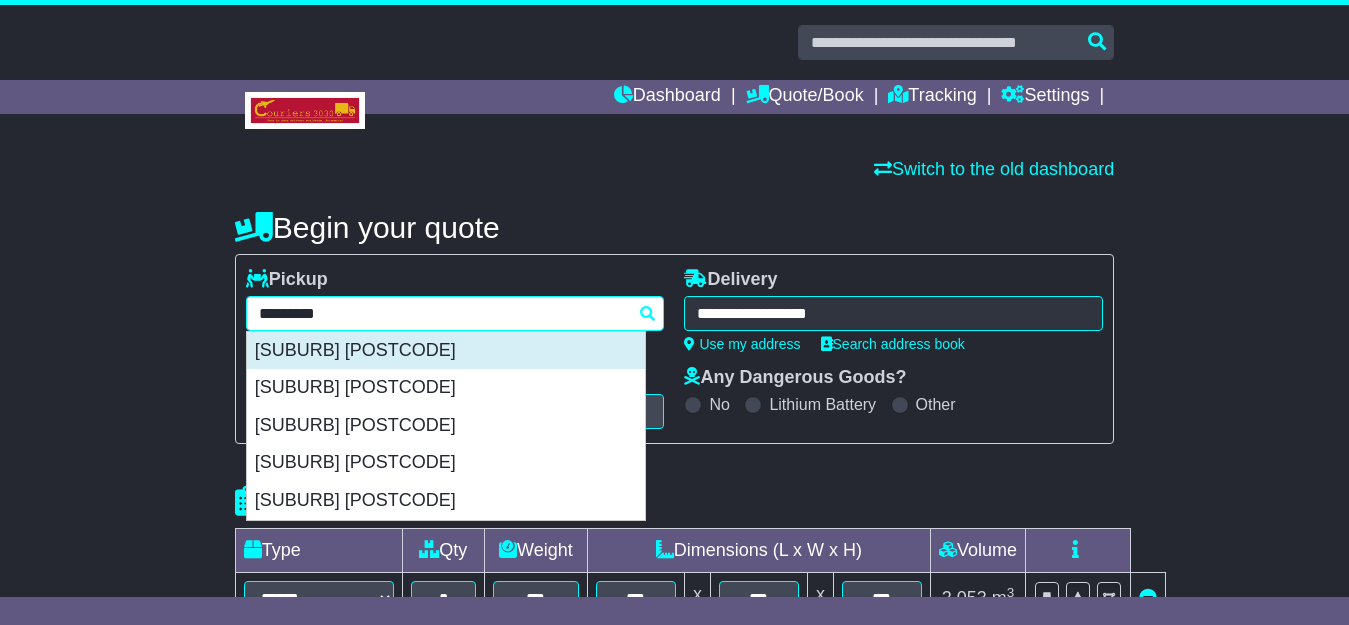 click on "SOUTHPORT 4215" at bounding box center [446, 351] 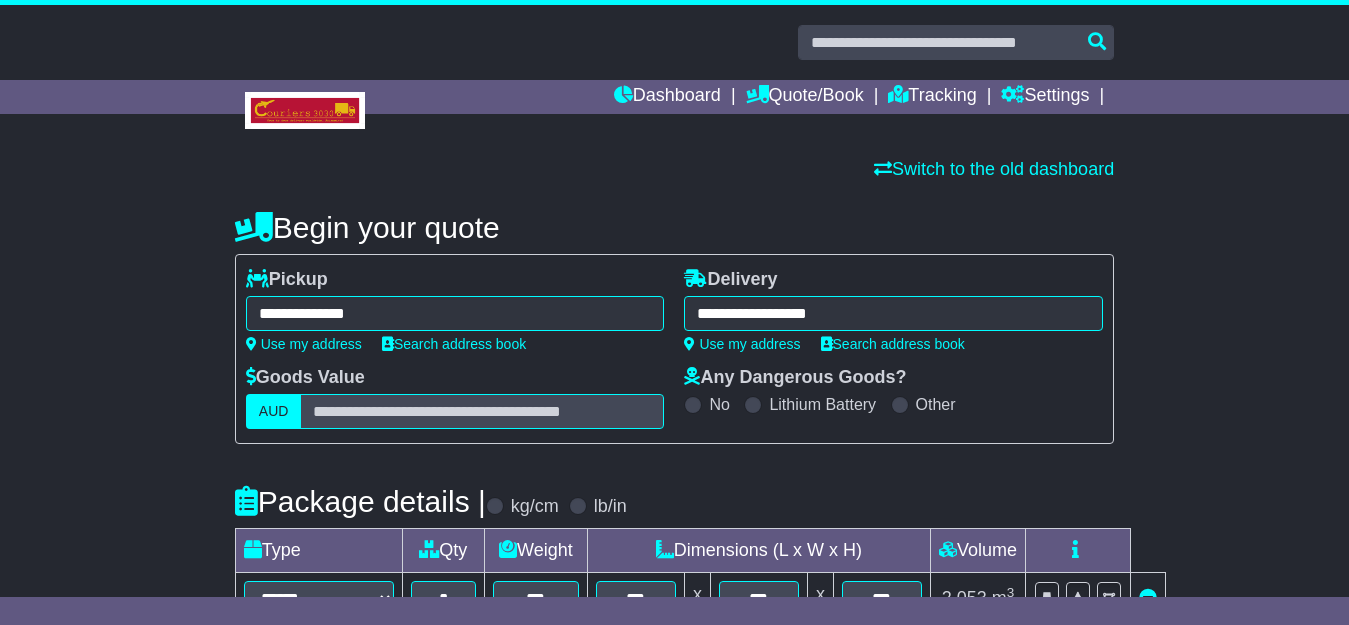 type on "**********" 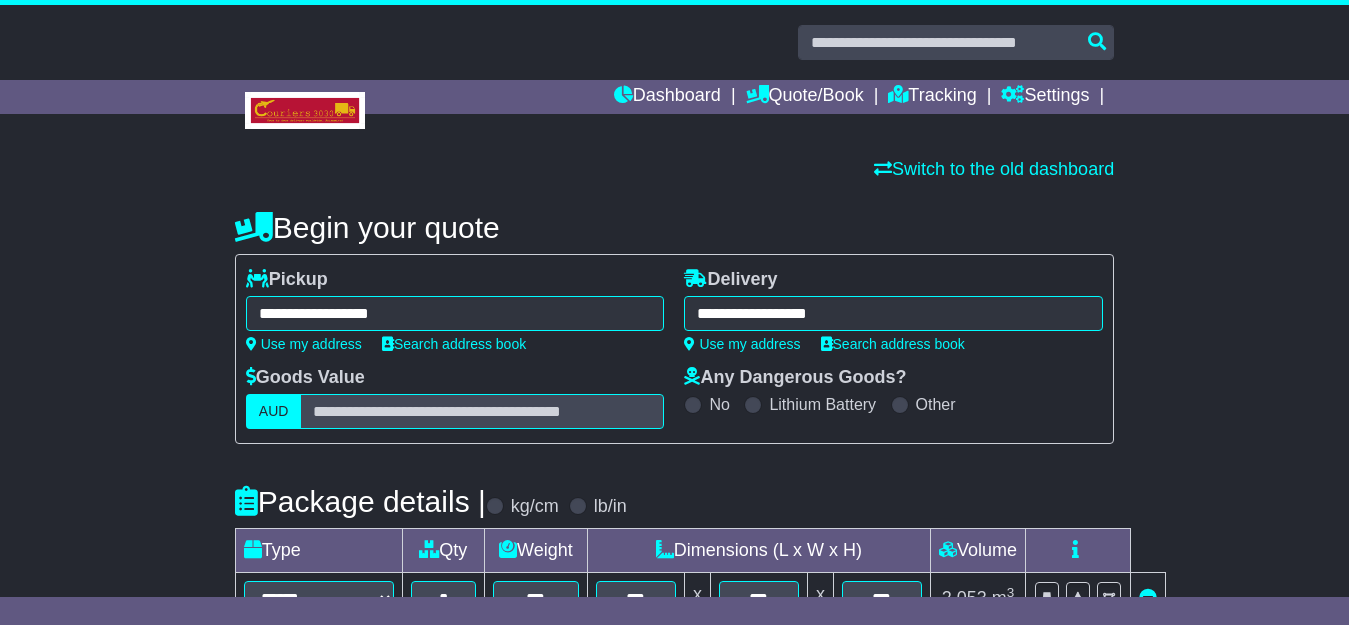 click on "**********" at bounding box center [893, 313] 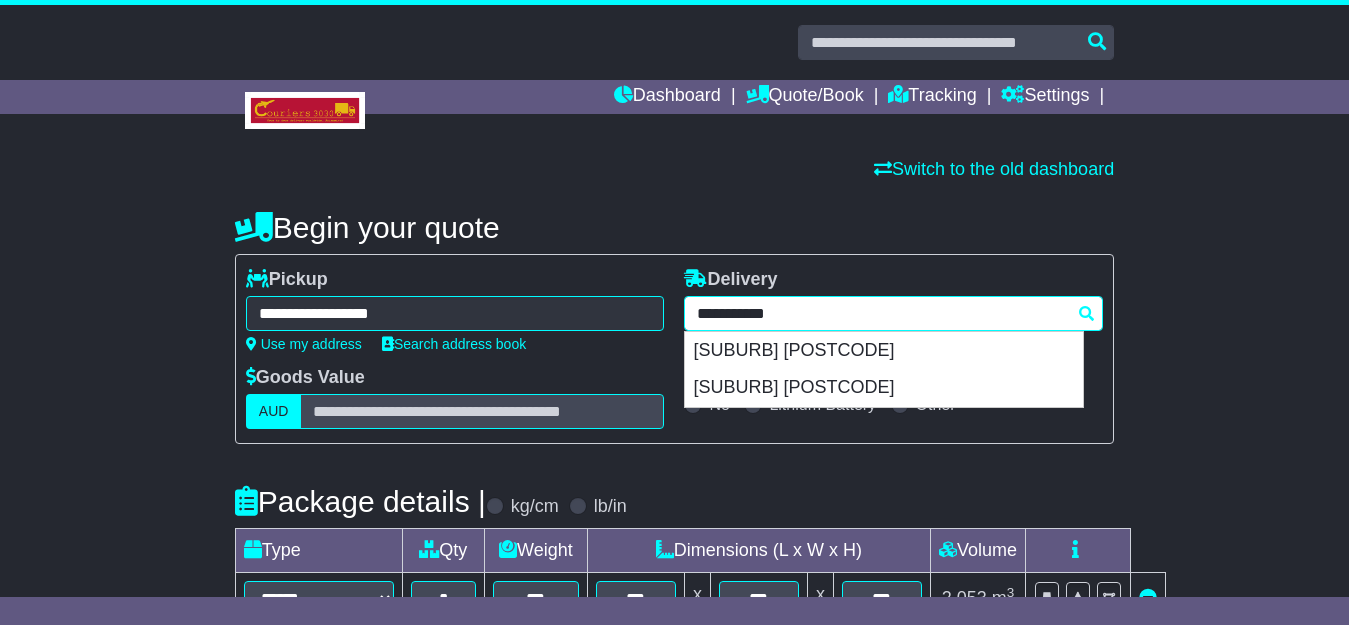 click on "**********" at bounding box center [893, 313] 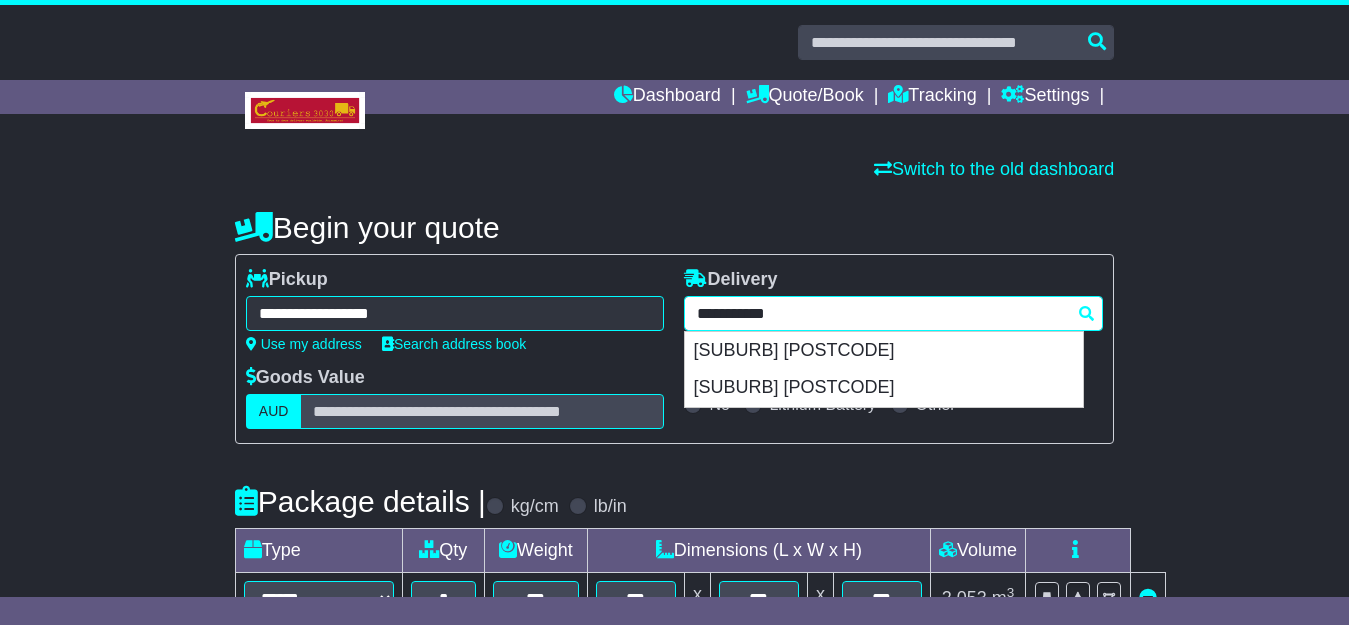 click on "**********" at bounding box center [893, 313] 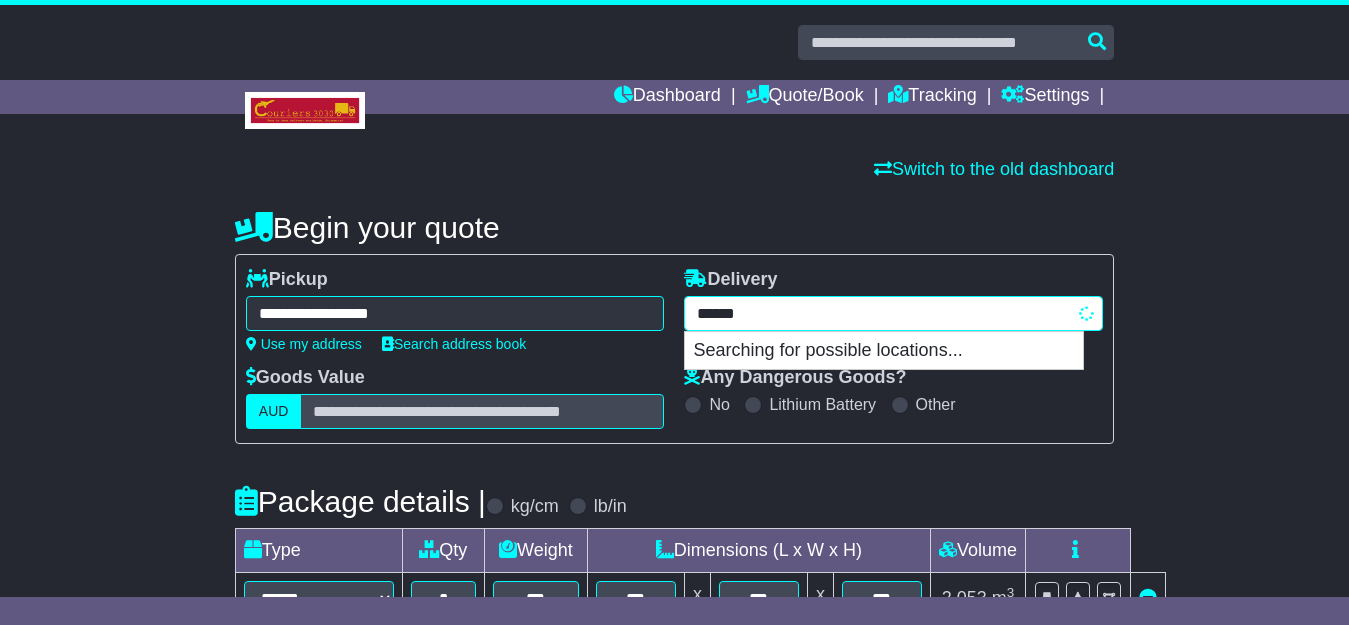 type on "**********" 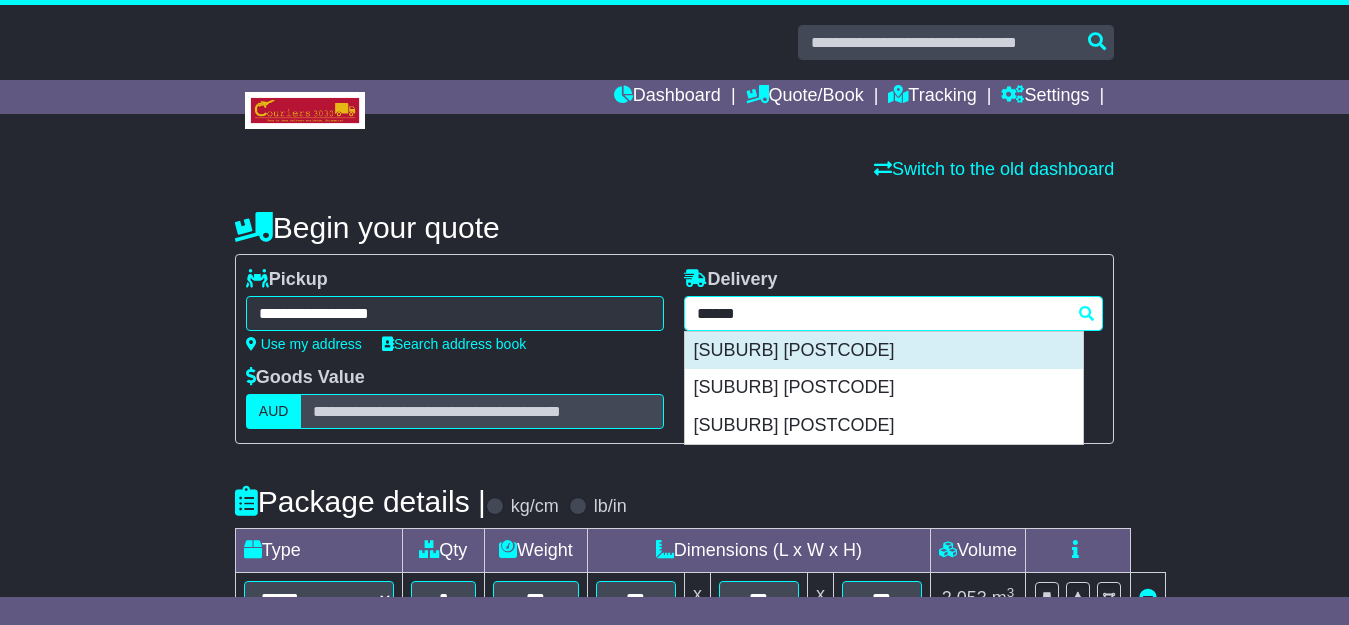 click on "COFFS HARBOUR 2450" at bounding box center [884, 351] 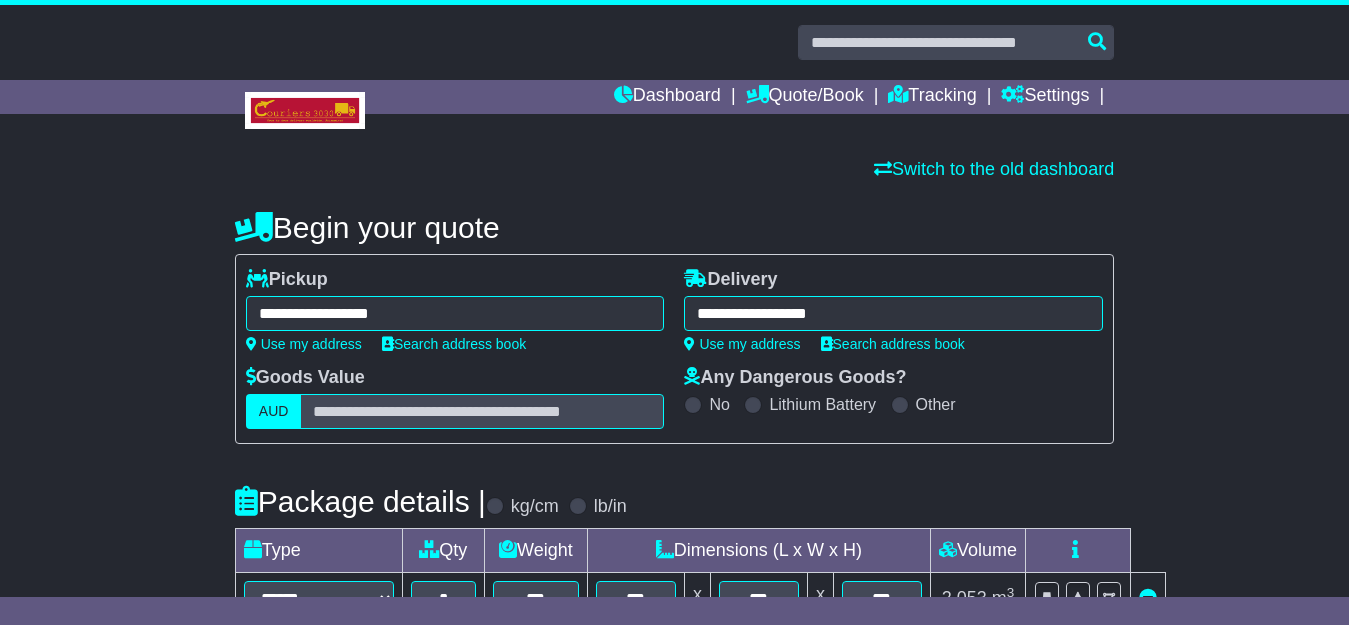 type on "**********" 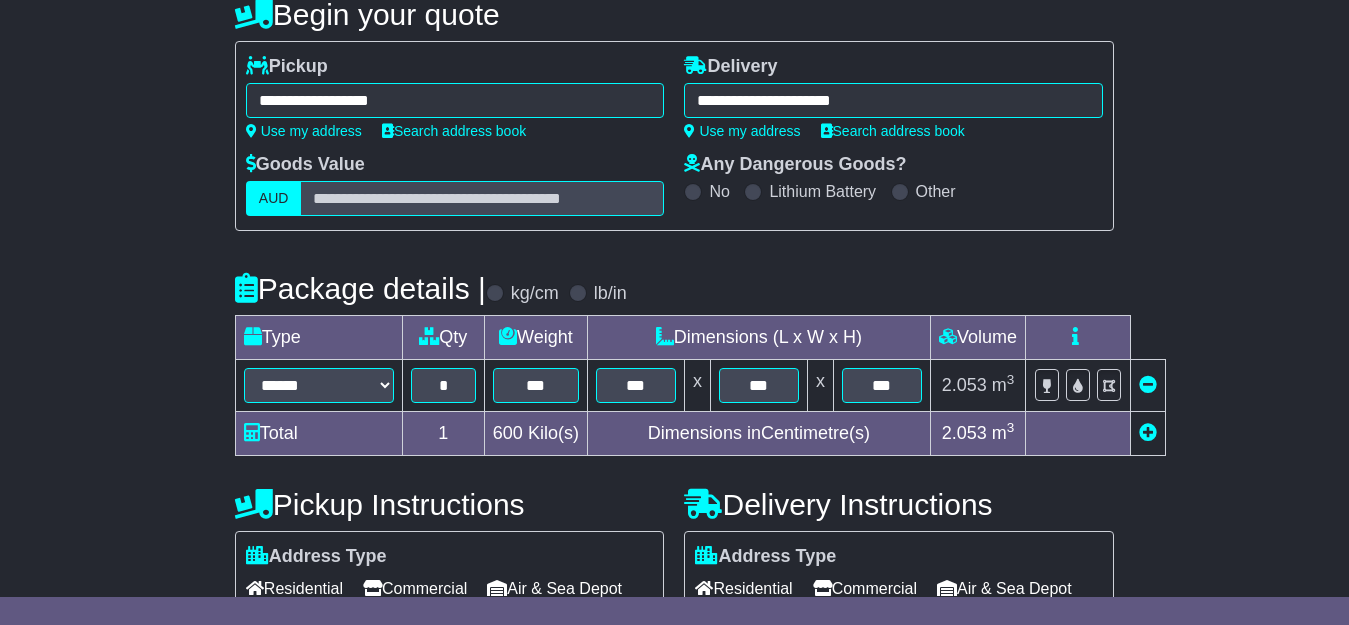 scroll, scrollTop: 239, scrollLeft: 0, axis: vertical 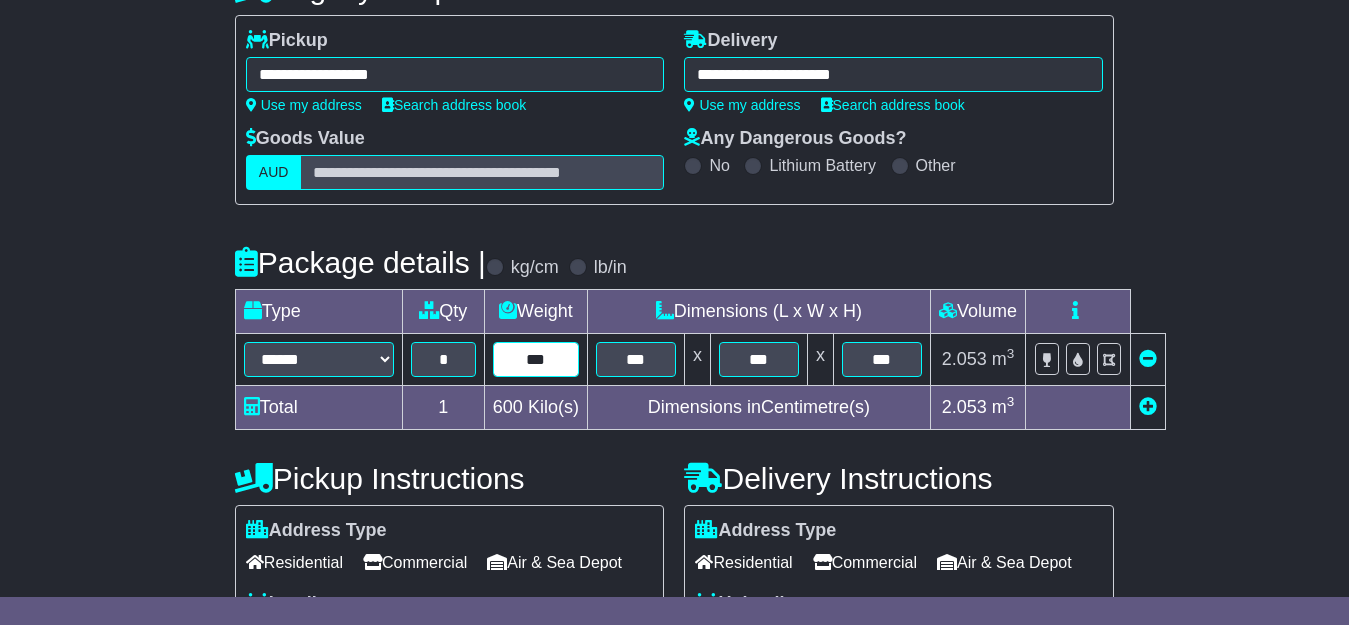 click on "***" at bounding box center [536, 359] 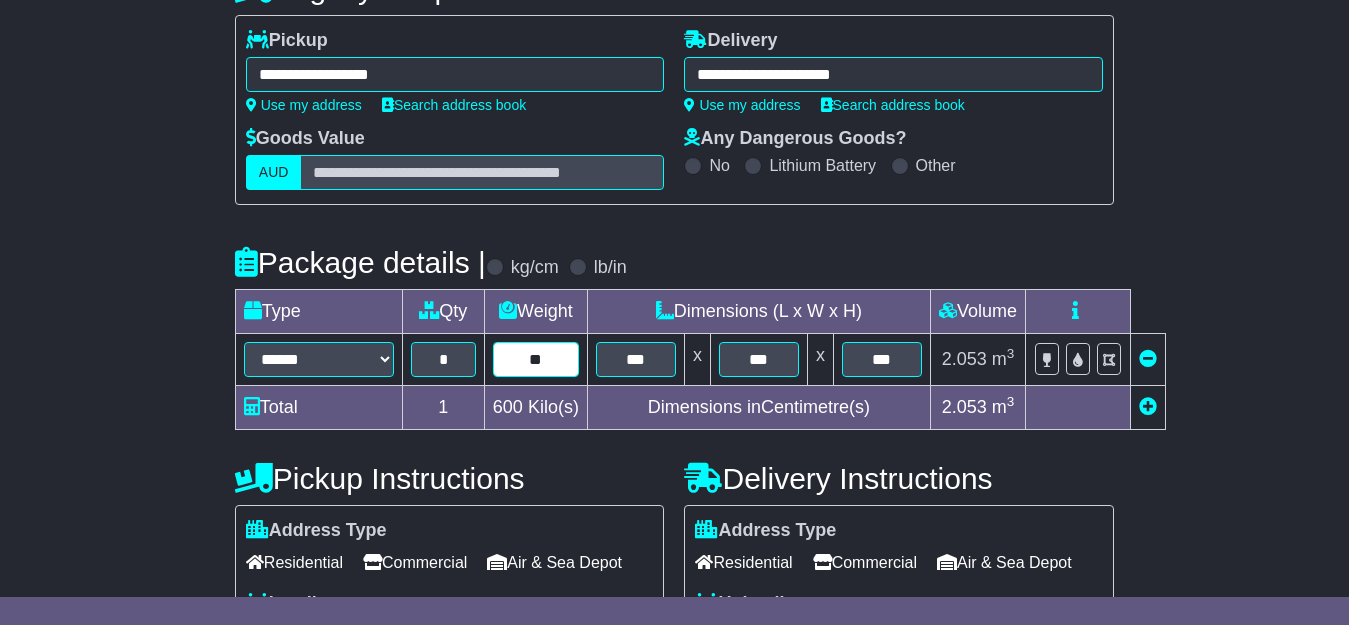 type on "**" 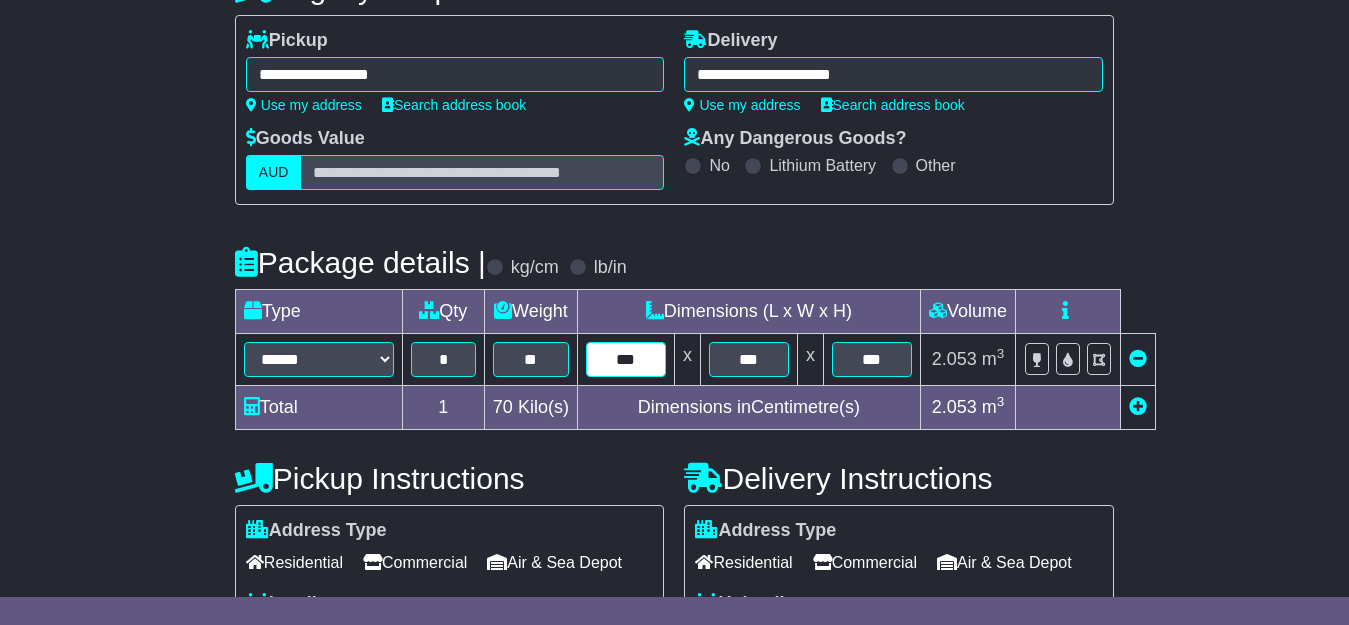 type on "***" 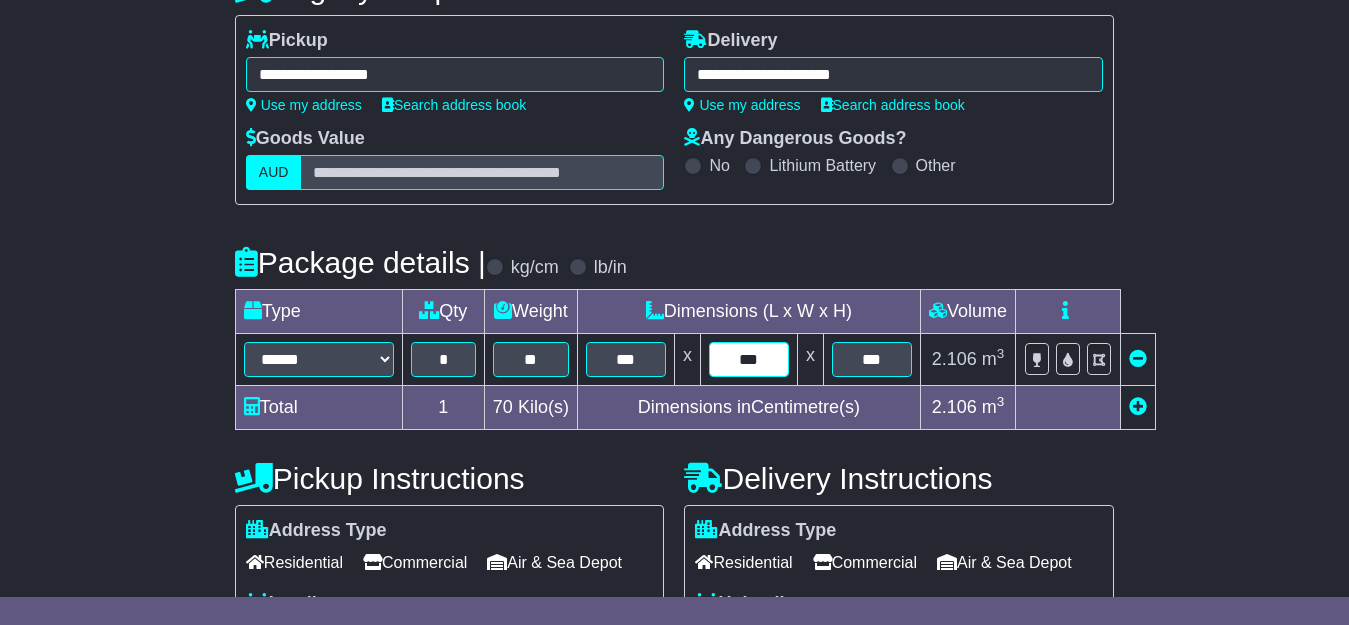 type on "***" 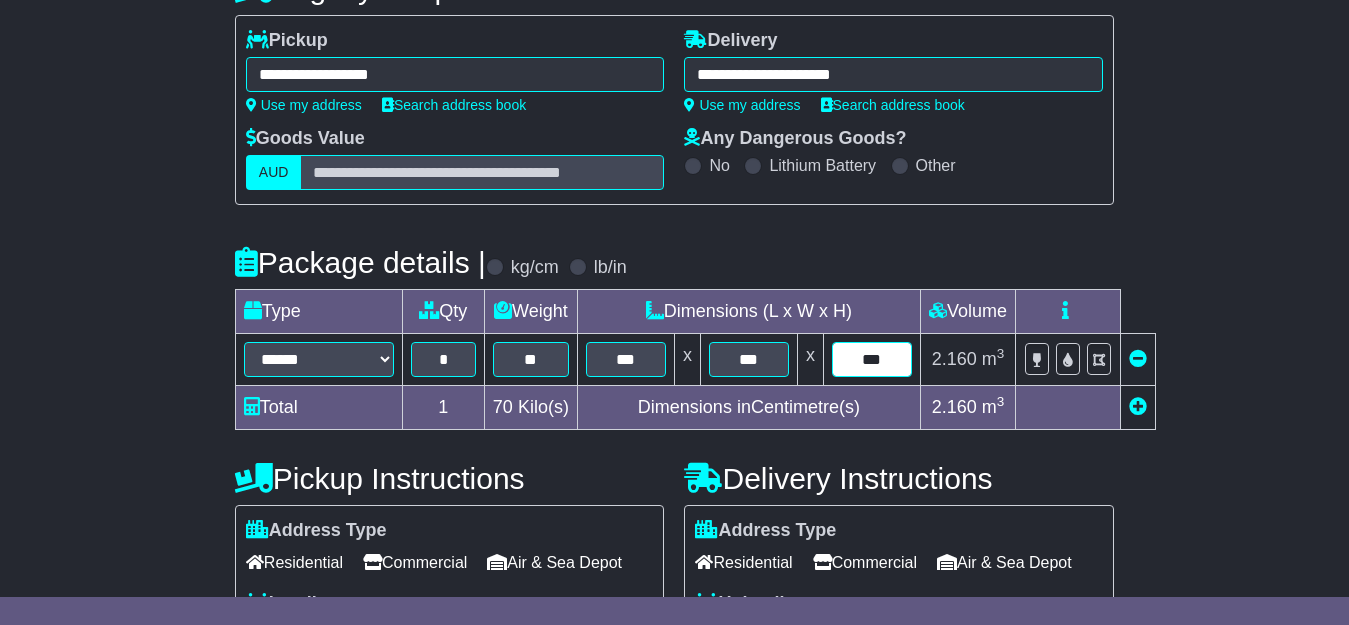 type on "***" 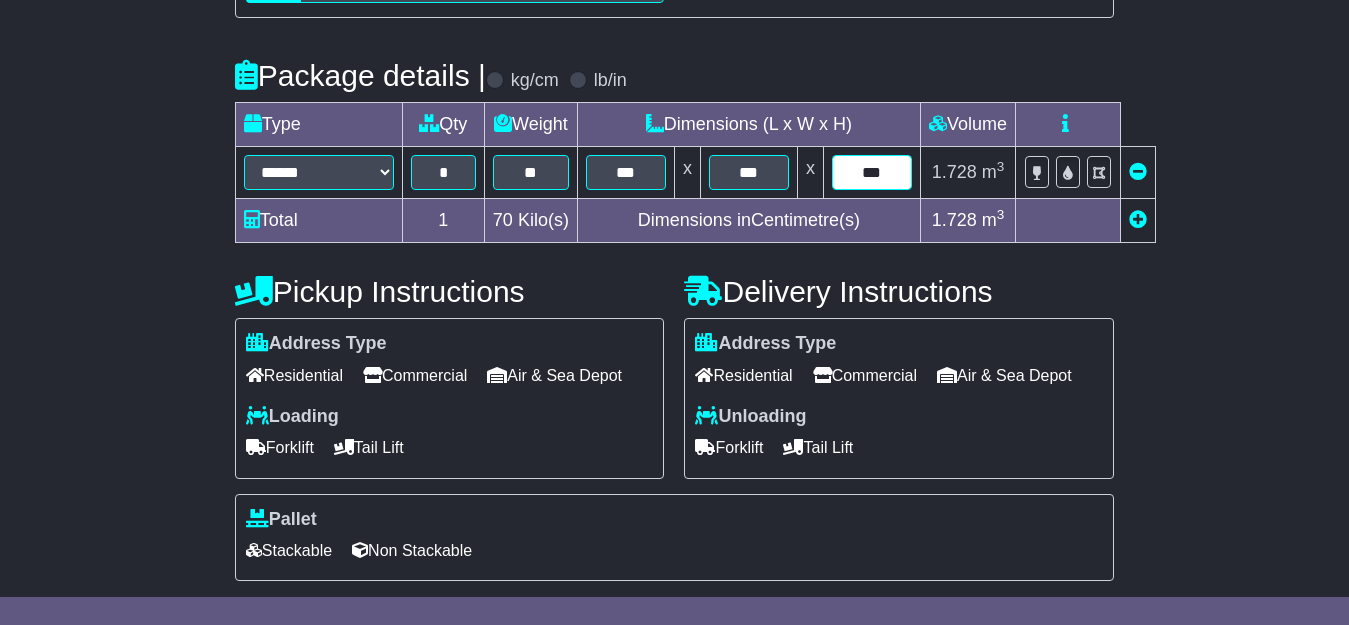 scroll, scrollTop: 467, scrollLeft: 0, axis: vertical 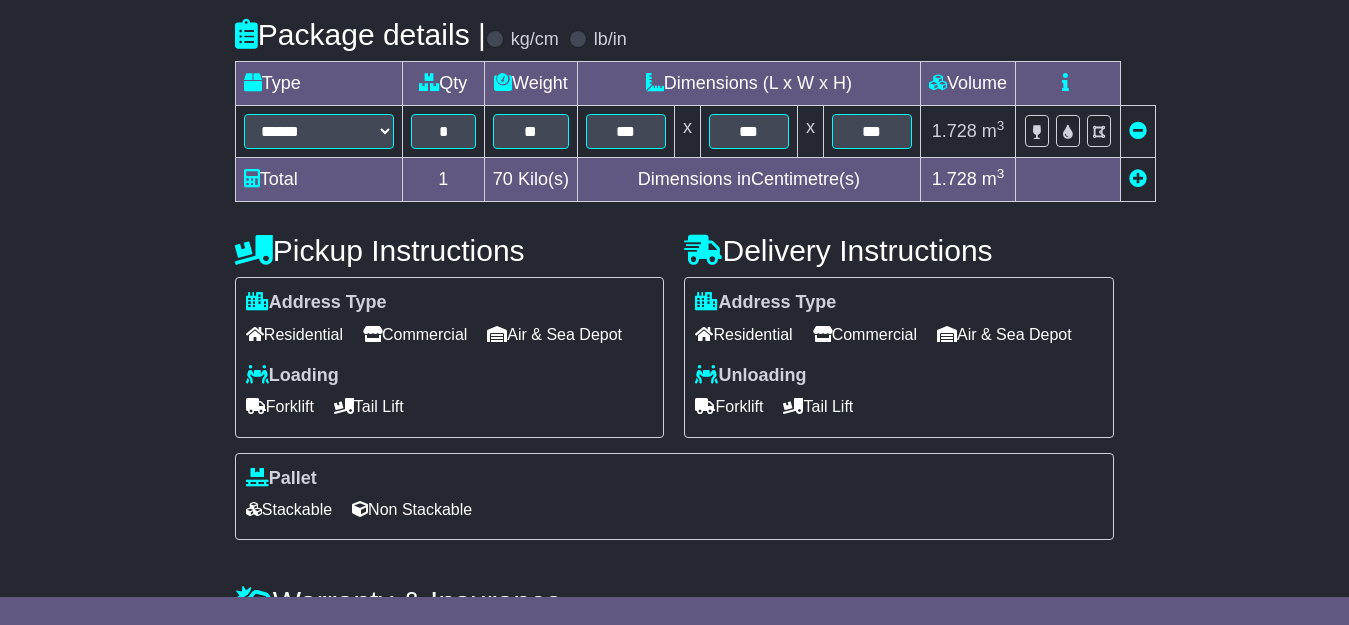 click on "Commercial" at bounding box center (865, 334) 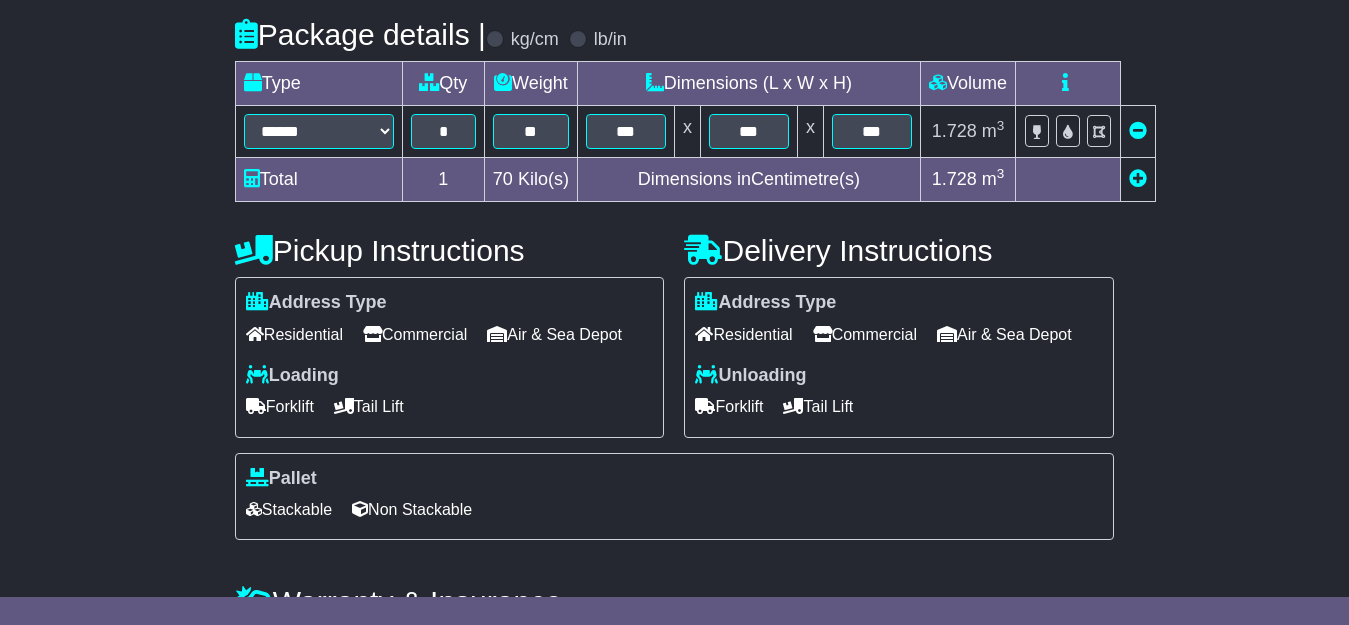 scroll, scrollTop: 630, scrollLeft: 0, axis: vertical 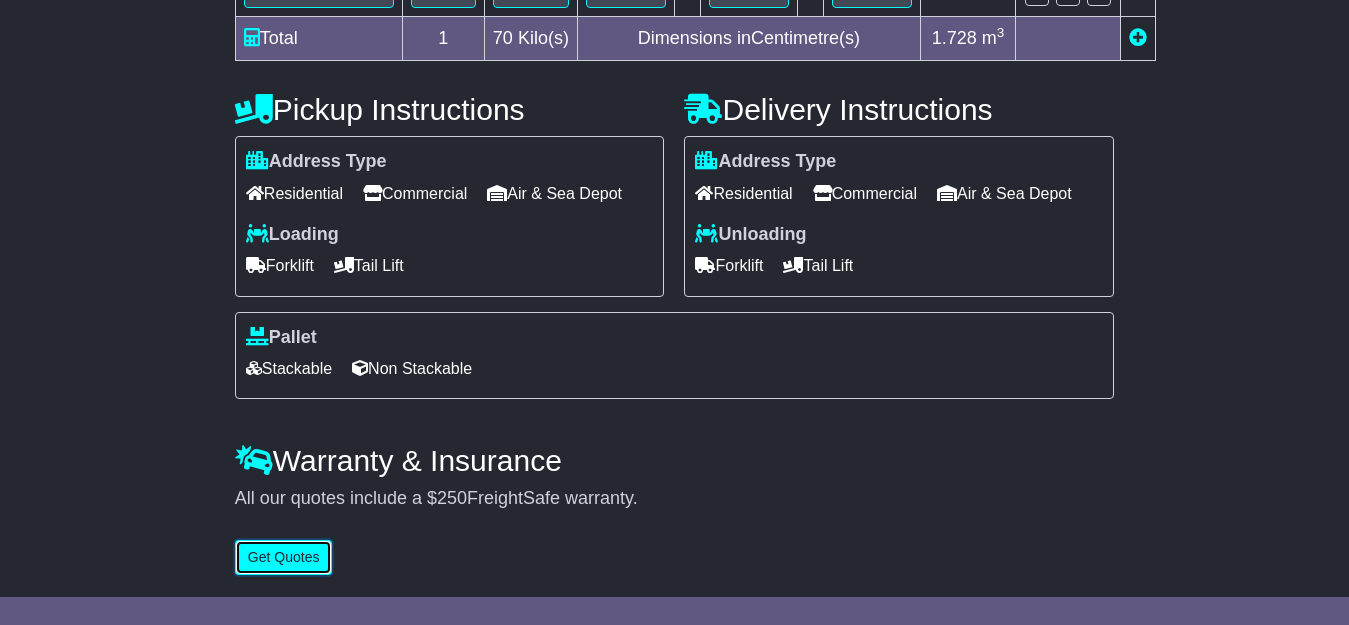 click on "Get Quotes" at bounding box center [284, 557] 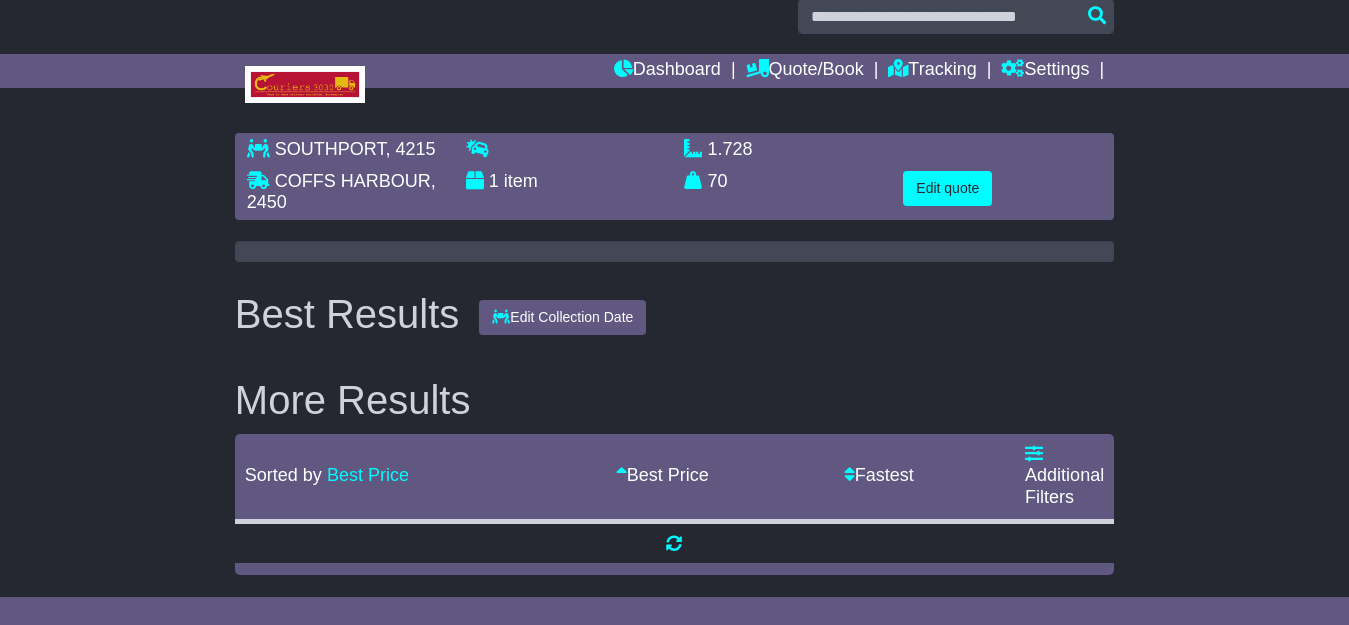 scroll, scrollTop: 0, scrollLeft: 0, axis: both 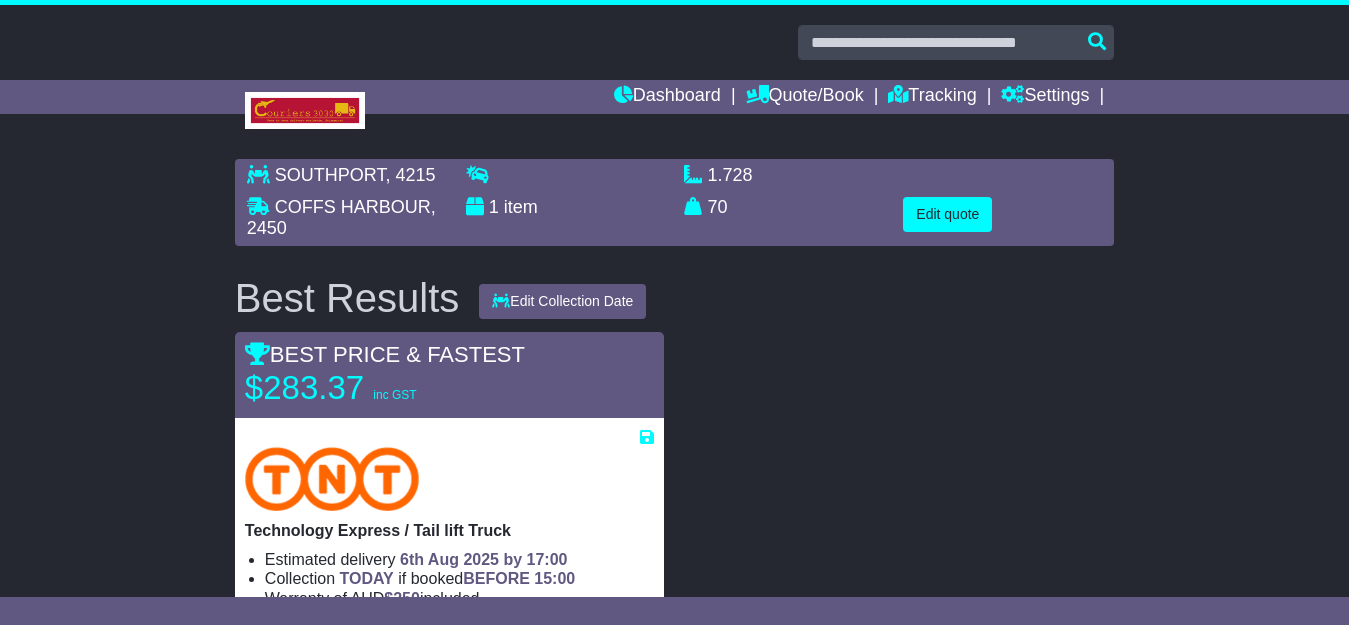 click at bounding box center (899, 502) 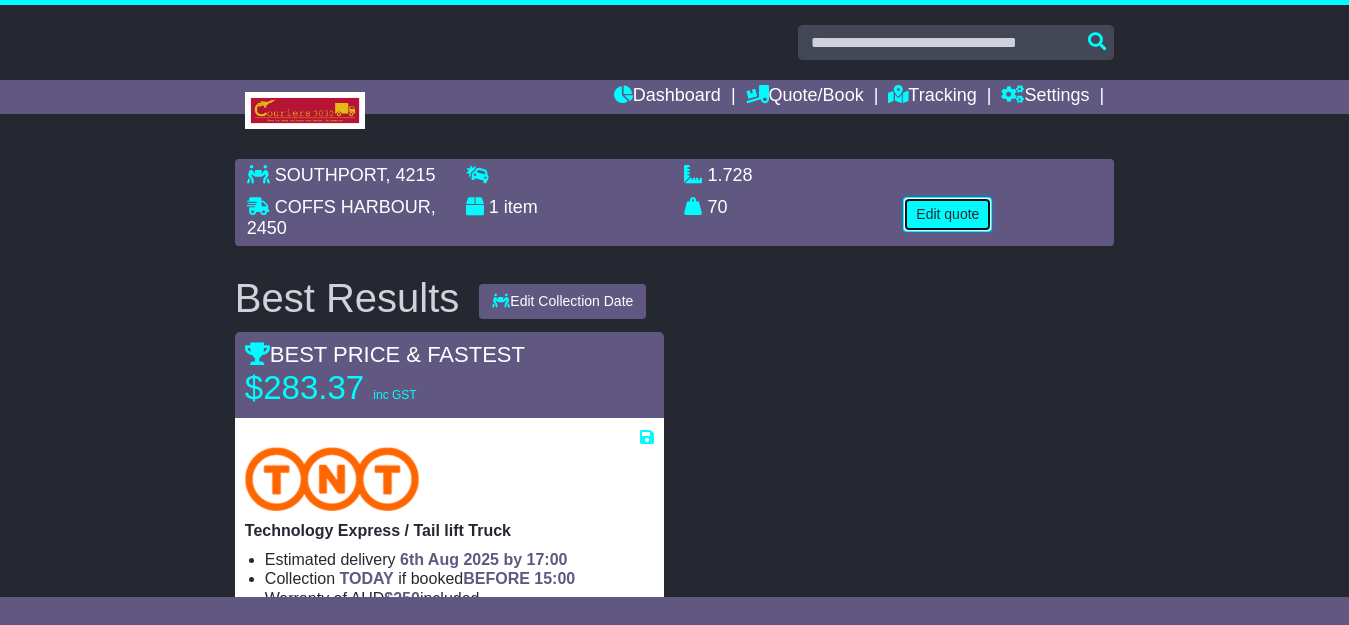 type 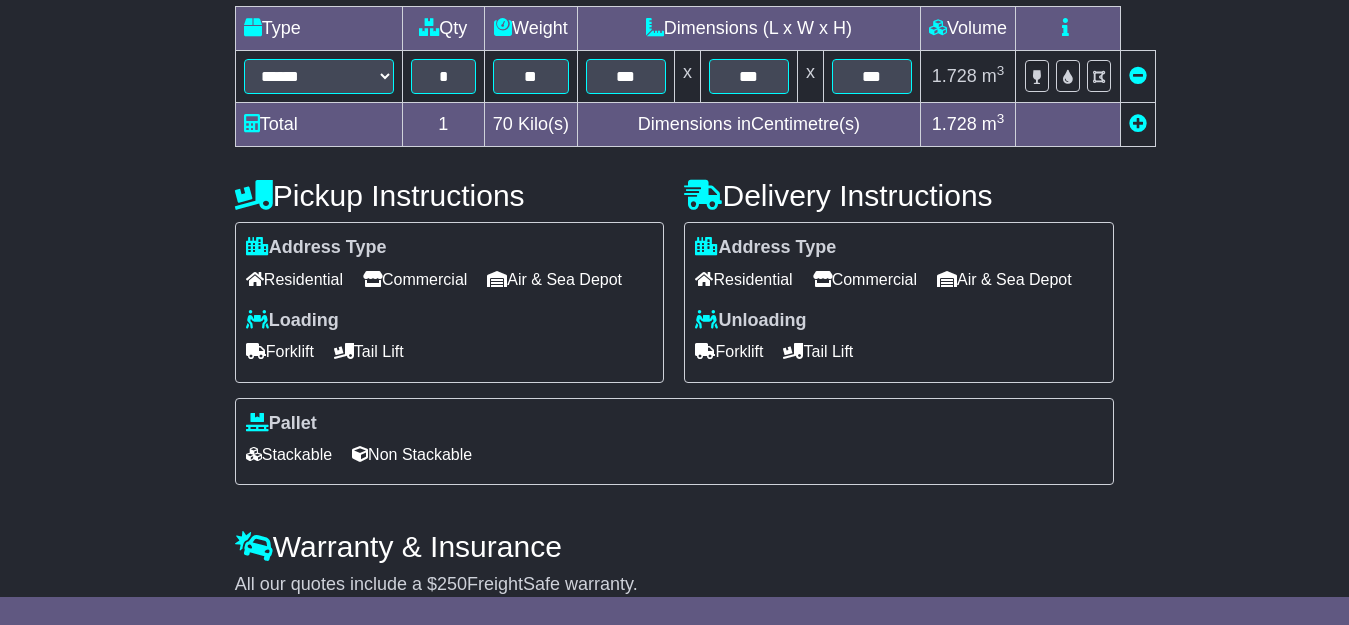 scroll, scrollTop: 645, scrollLeft: 0, axis: vertical 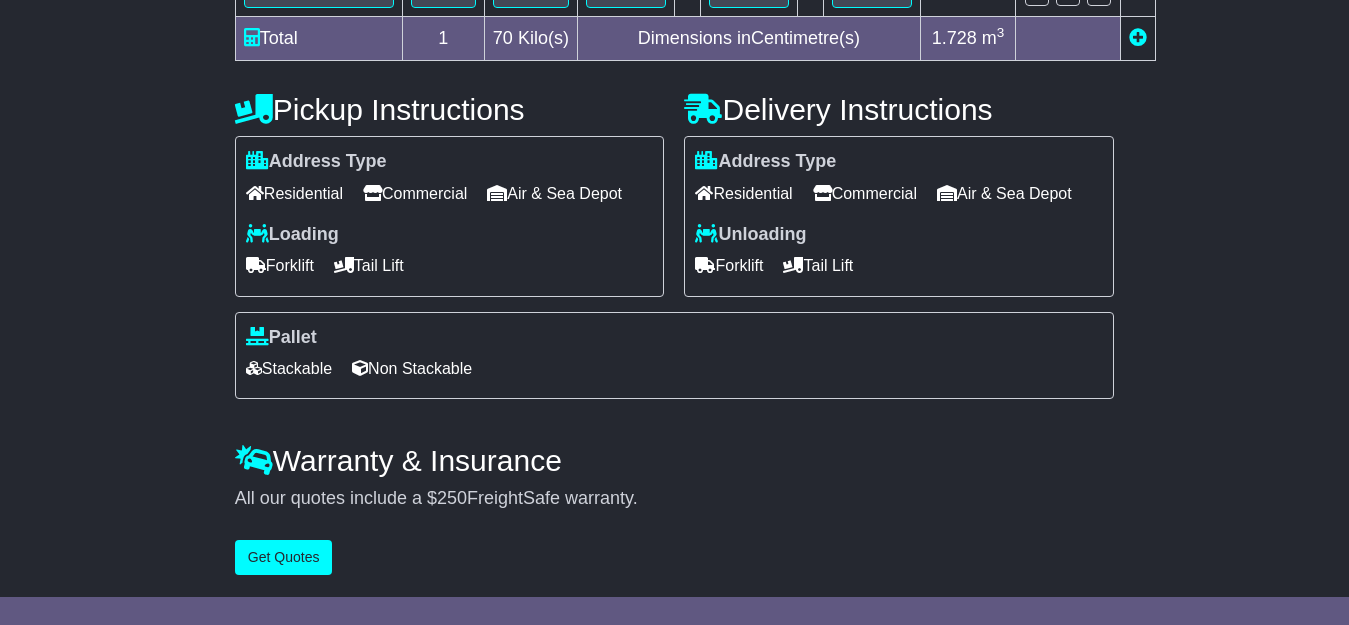 click on "Forklift" at bounding box center (729, 265) 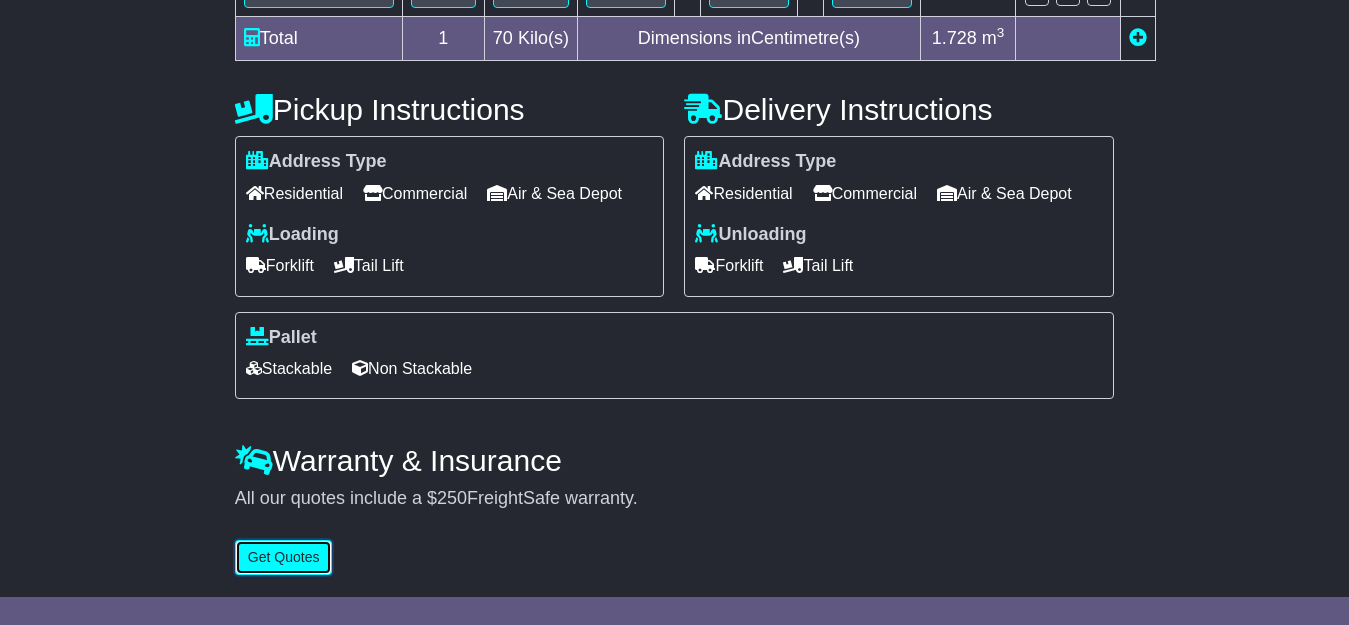 click on "Get Quotes" at bounding box center (284, 557) 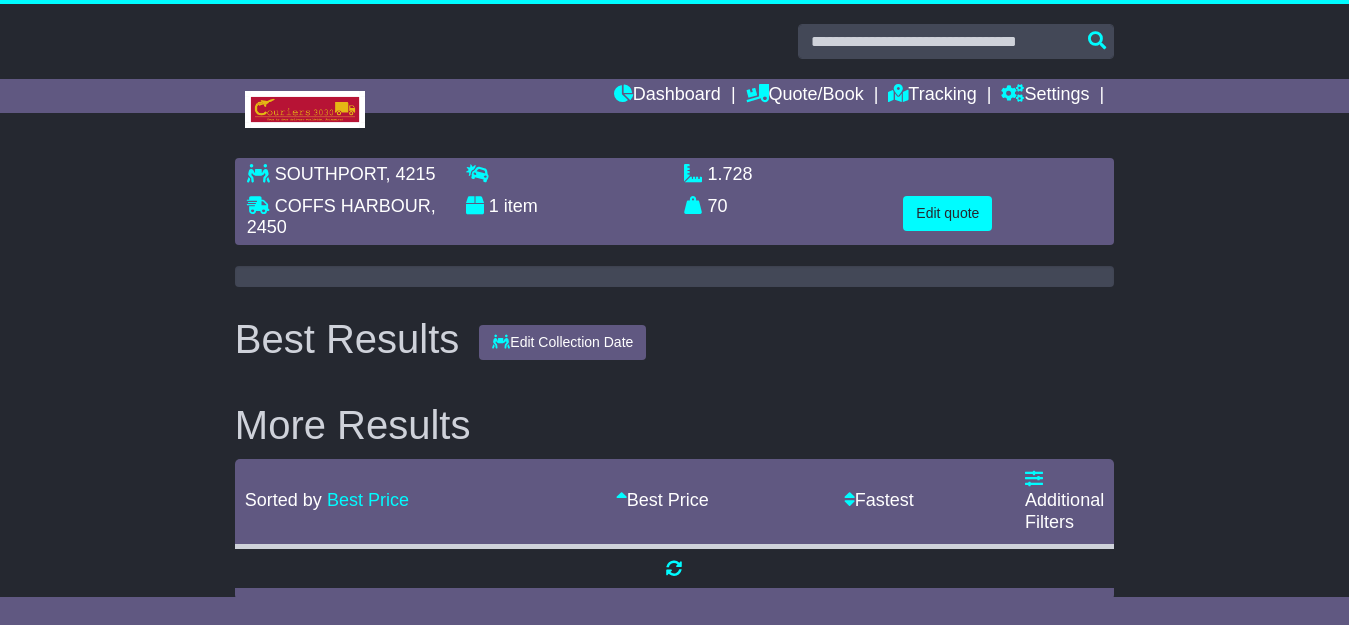 scroll, scrollTop: 0, scrollLeft: 0, axis: both 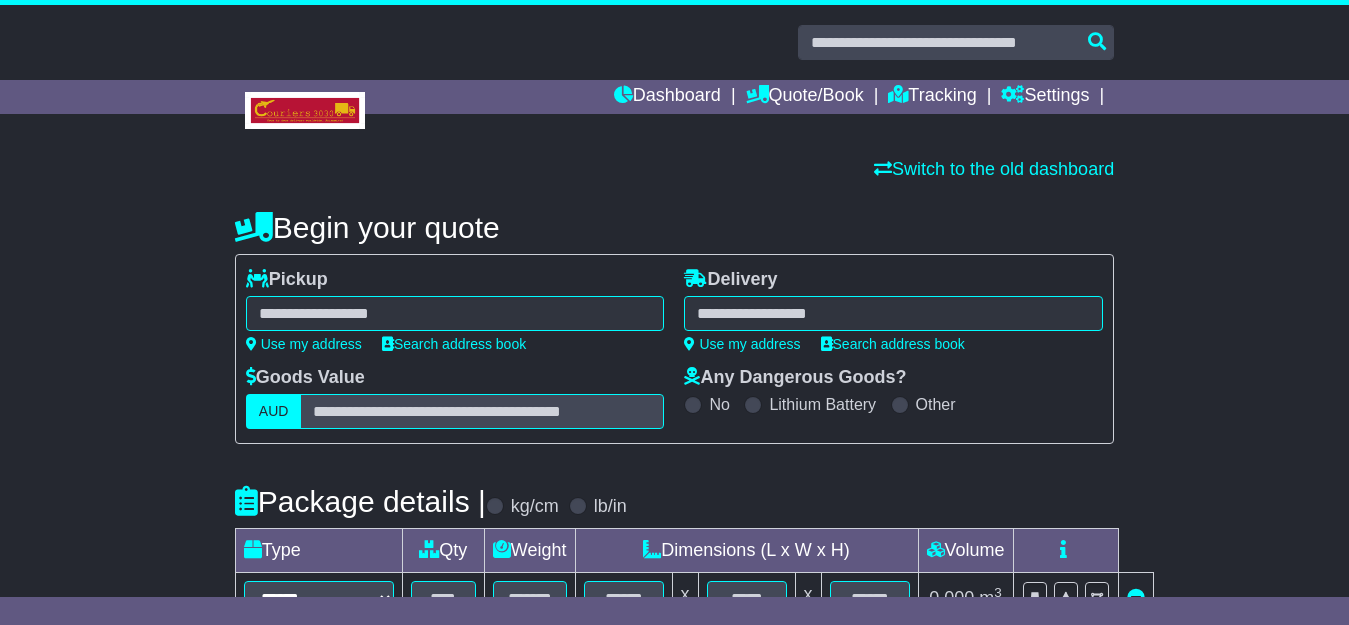 click at bounding box center (455, 313) 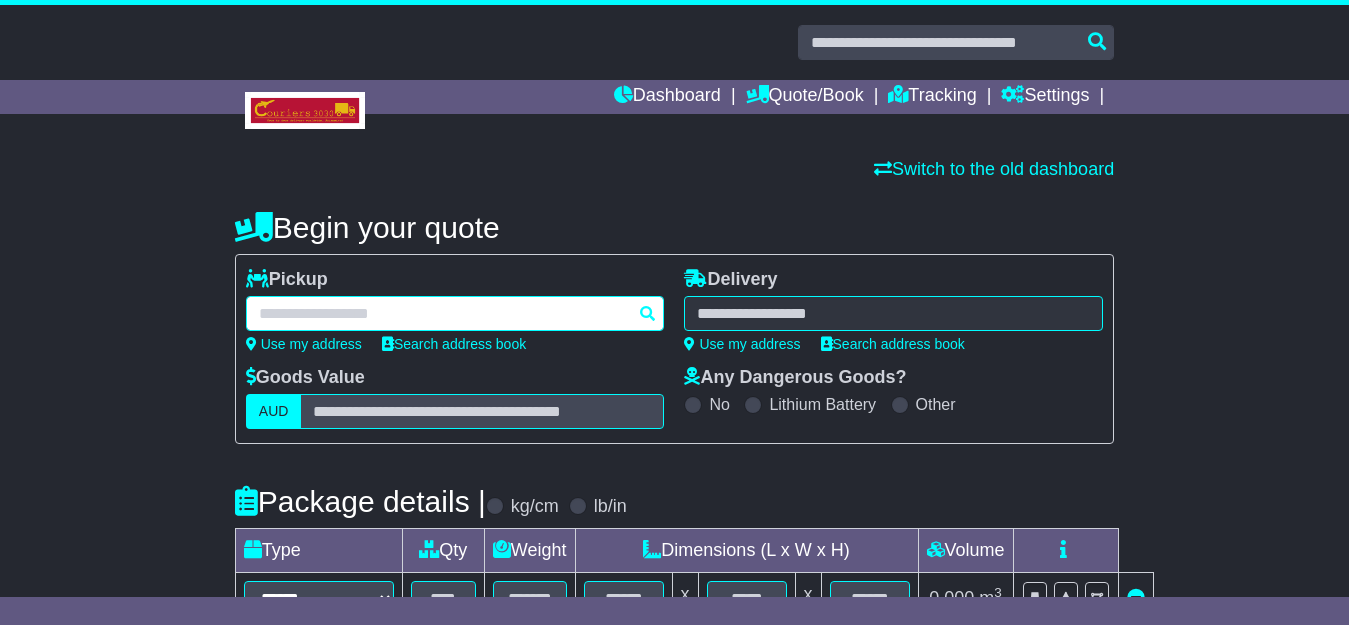 paste on "********" 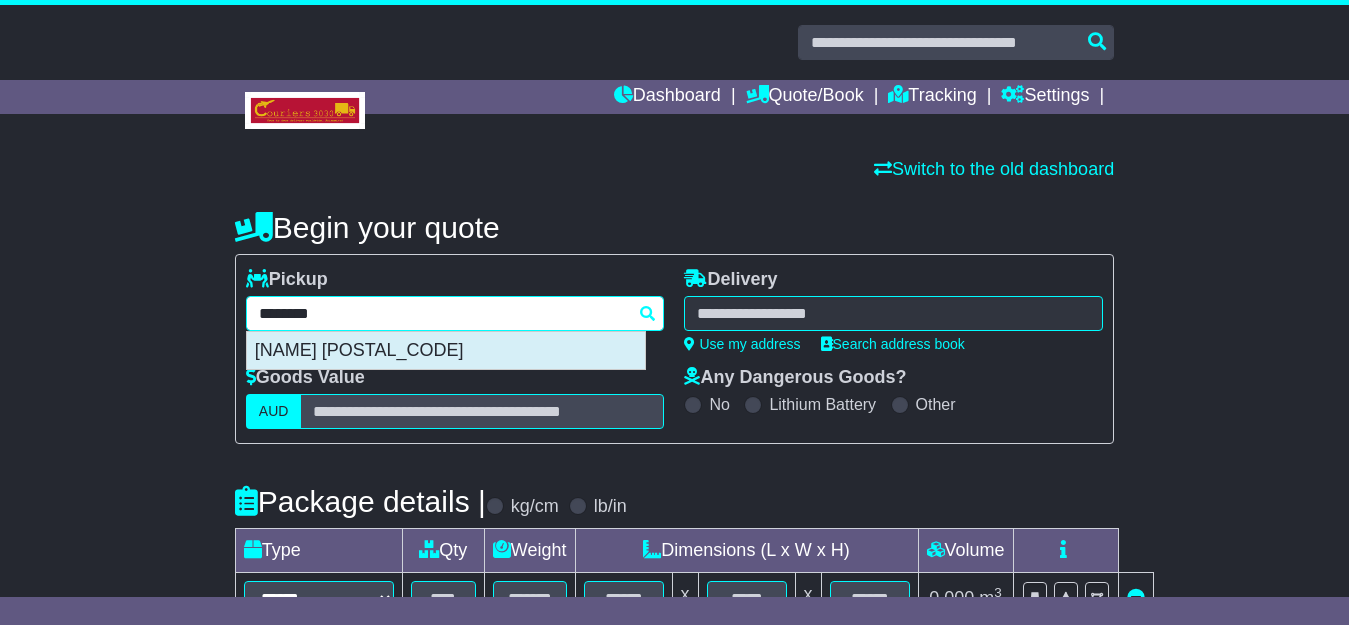 click on "[NAME] [POSTAL_CODE]" at bounding box center (446, 351) 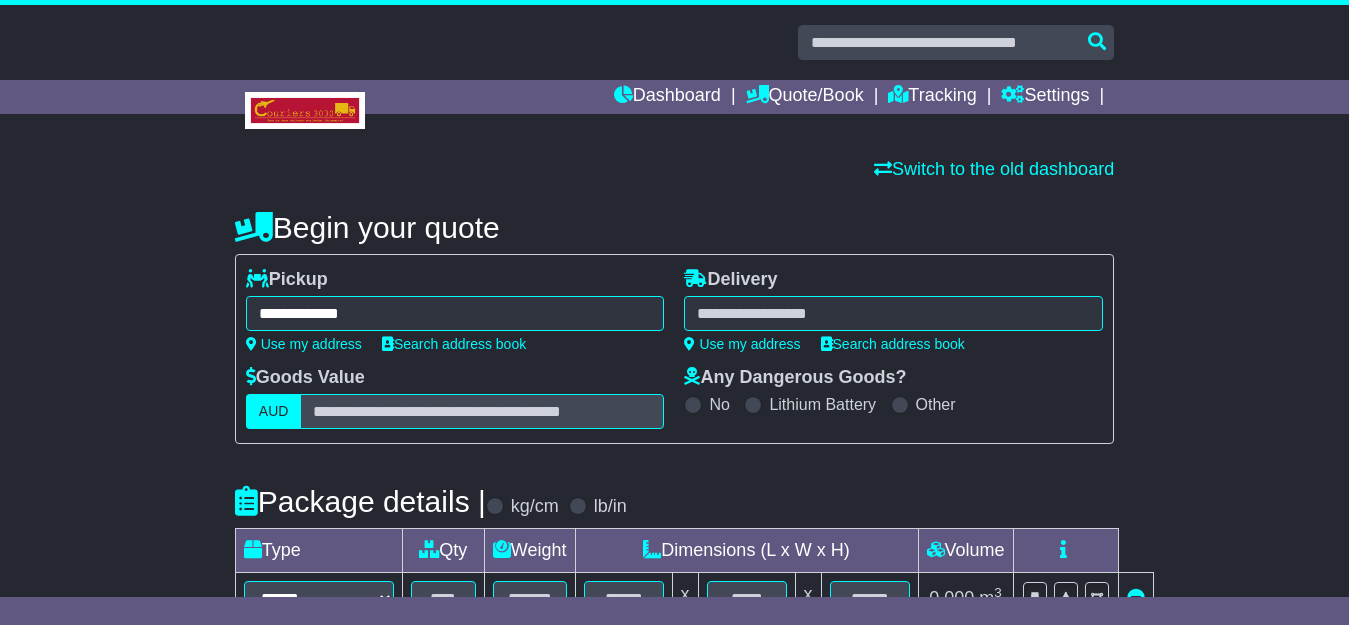 type on "**********" 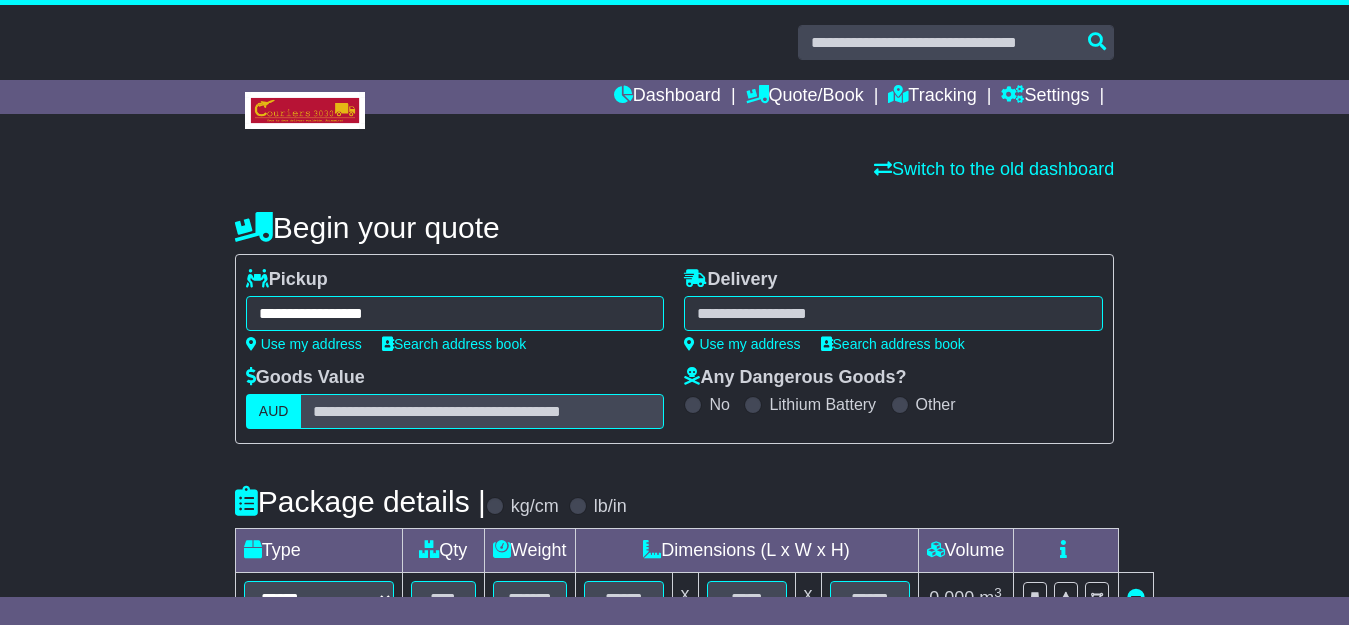 click at bounding box center [893, 313] 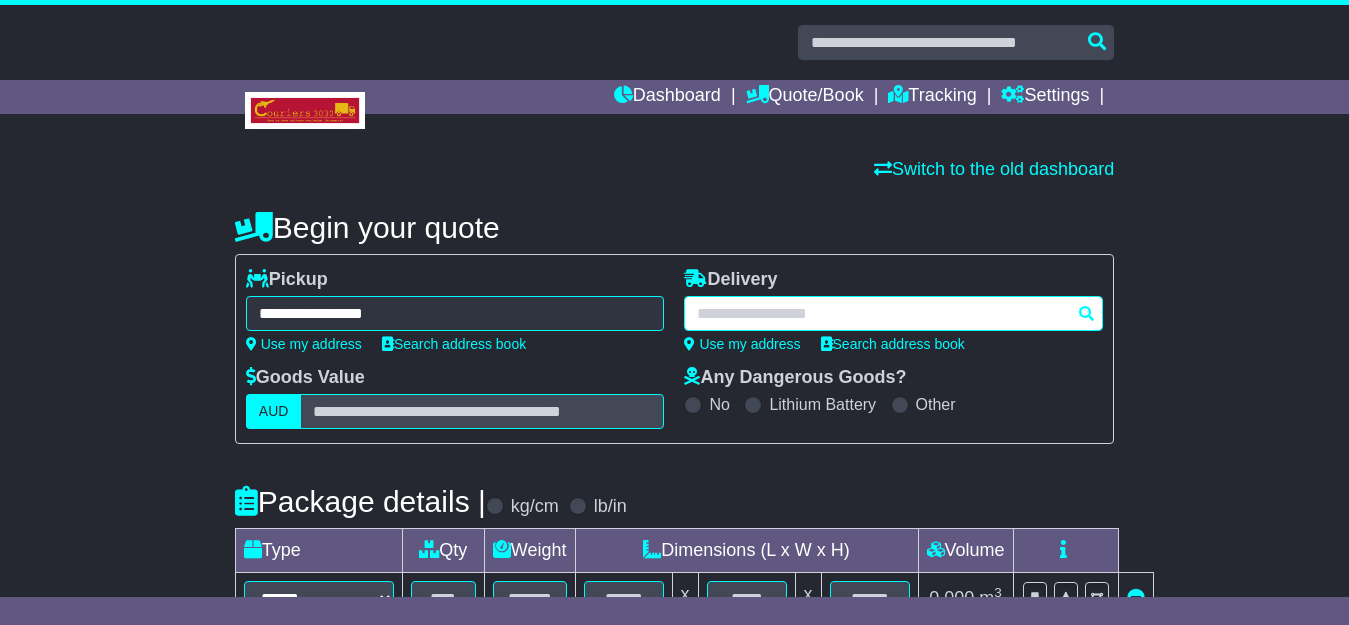 paste on "*****" 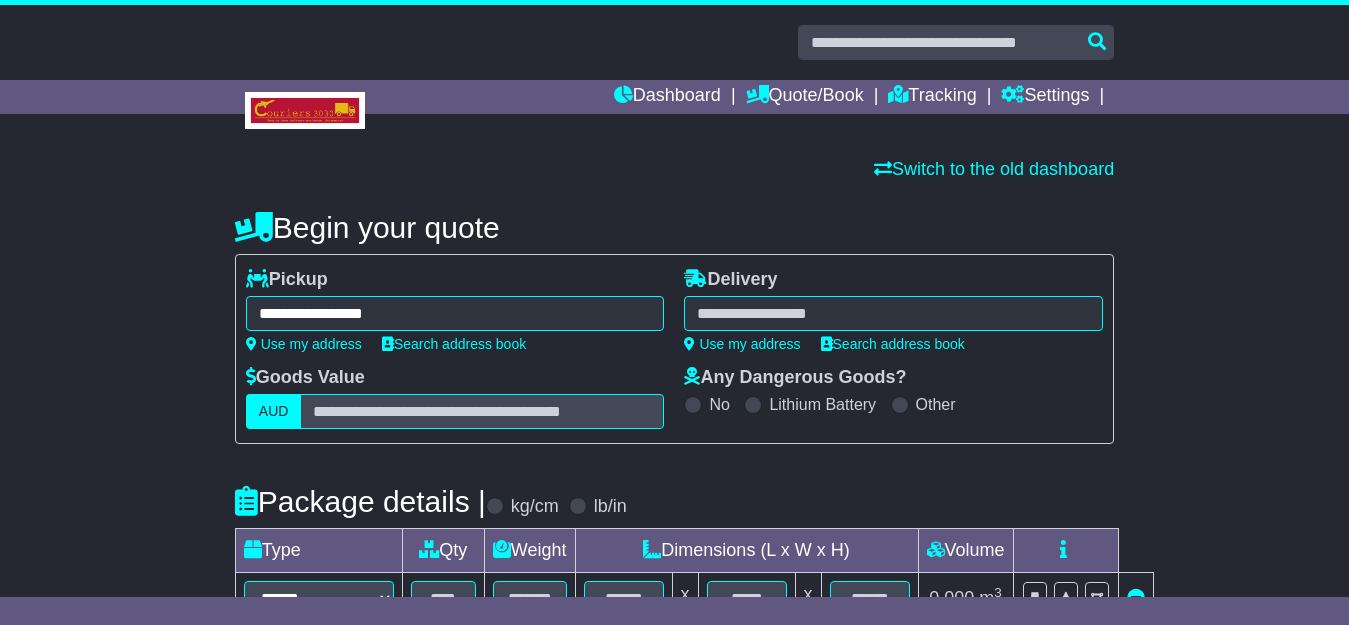 type on "**********" 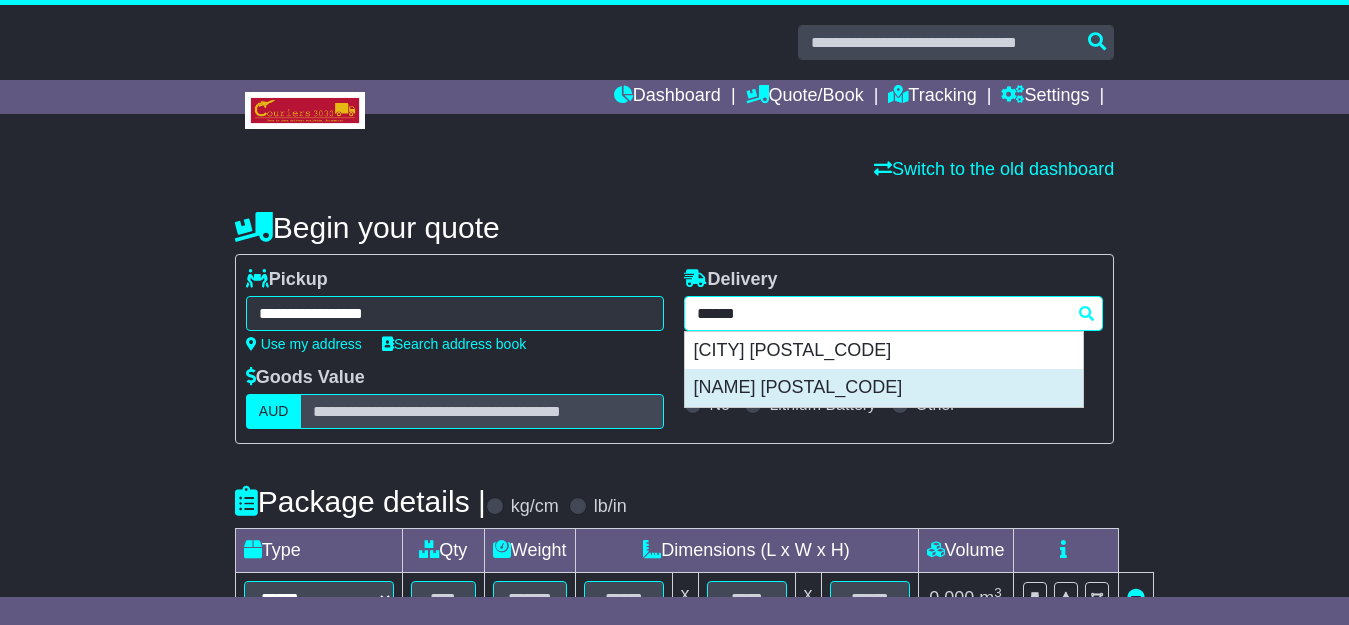click on "DAISY HILL 3465" at bounding box center (884, 388) 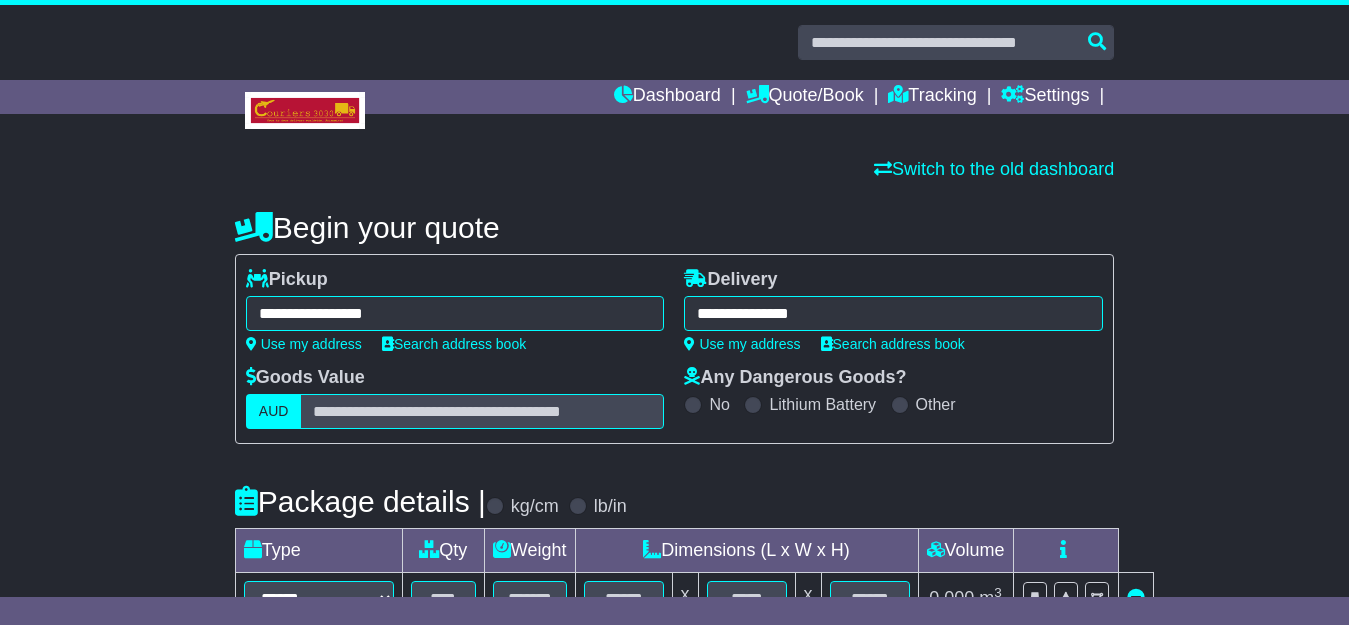 type on "**********" 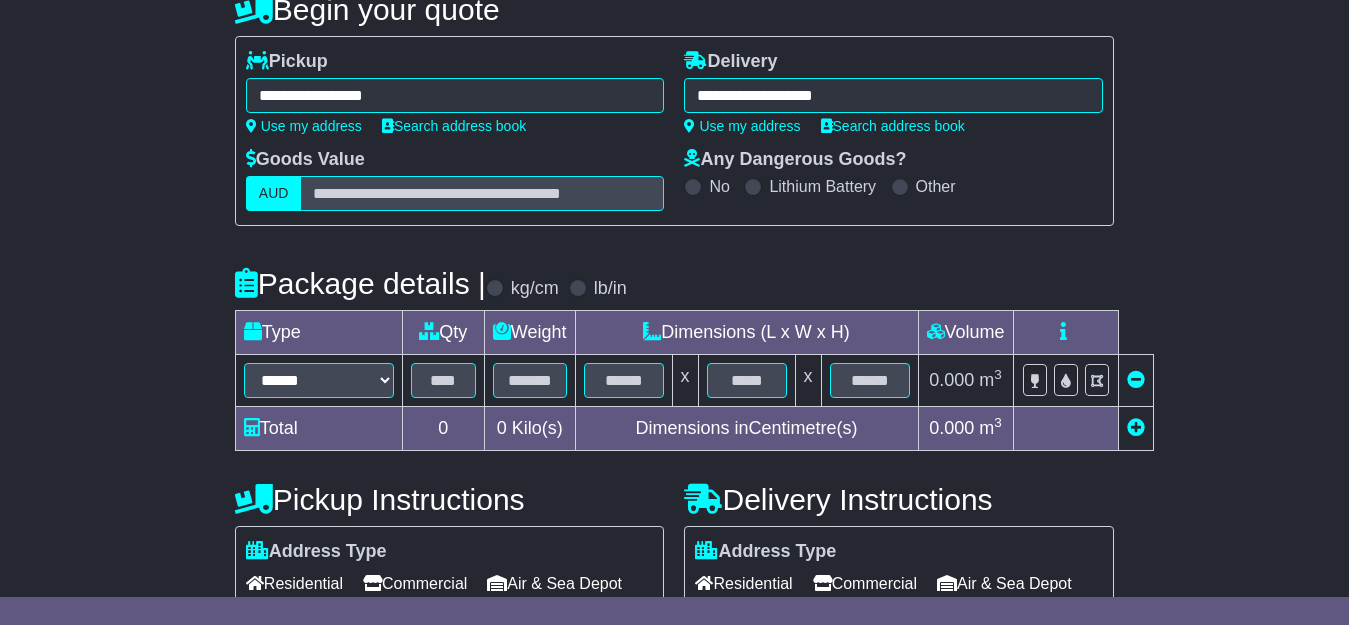 scroll, scrollTop: 227, scrollLeft: 0, axis: vertical 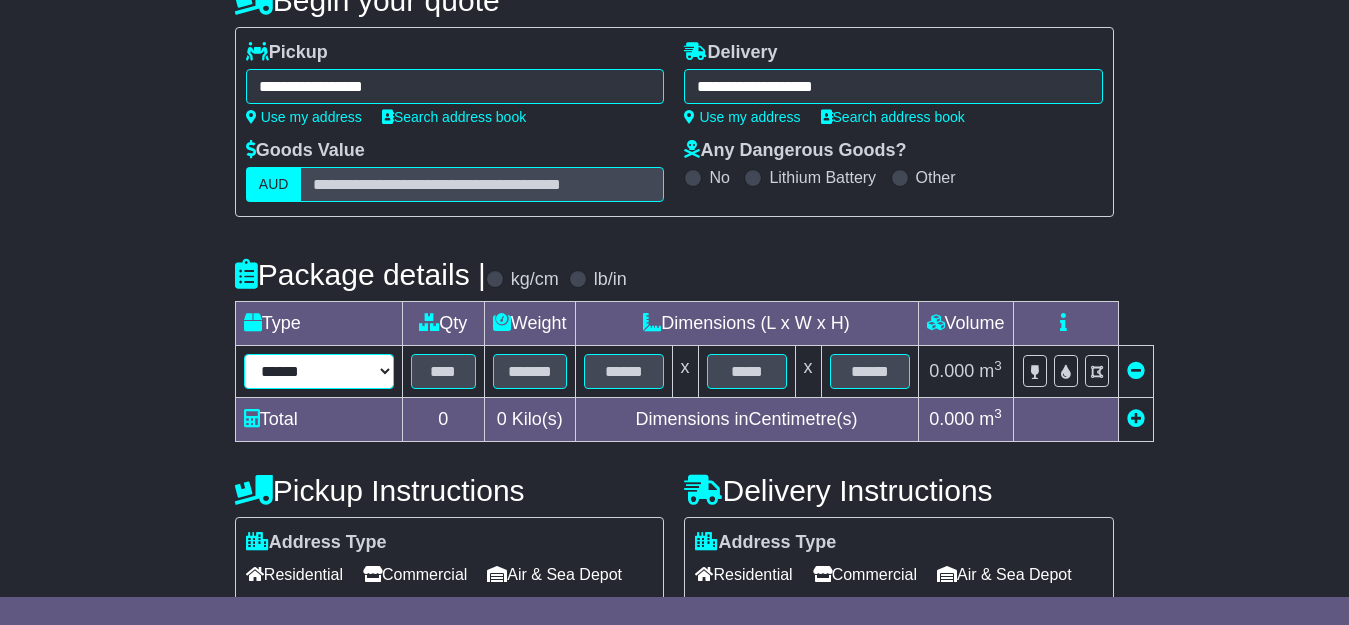 click on "****** ****** *** ******** ***** **** **** ****** *** *******" at bounding box center (319, 371) 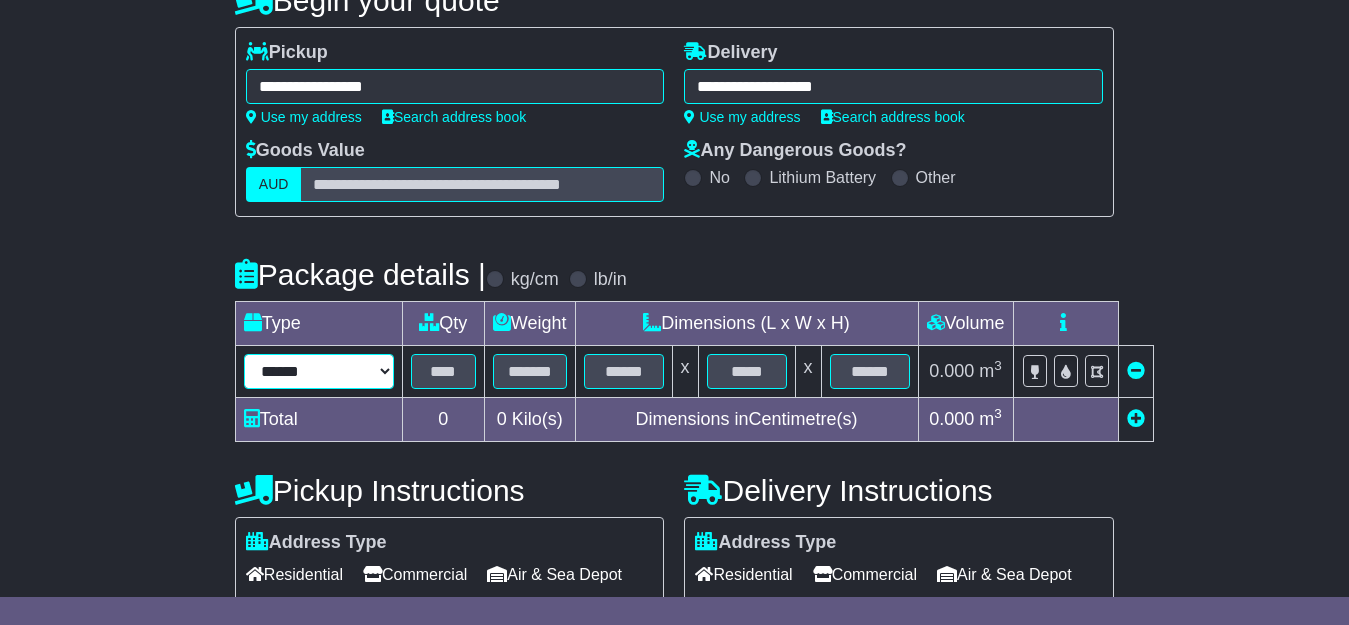 select on "*****" 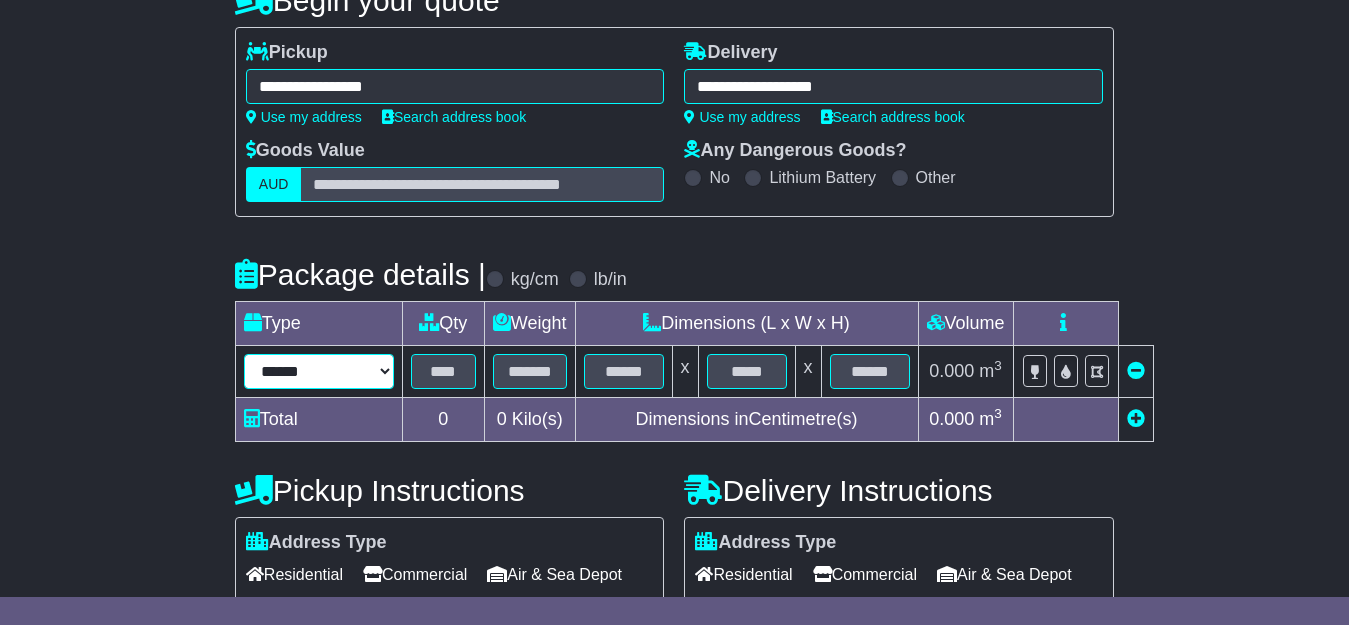 click on "****** ****** *** ******** ***** **** **** ****** *** *******" at bounding box center (319, 371) 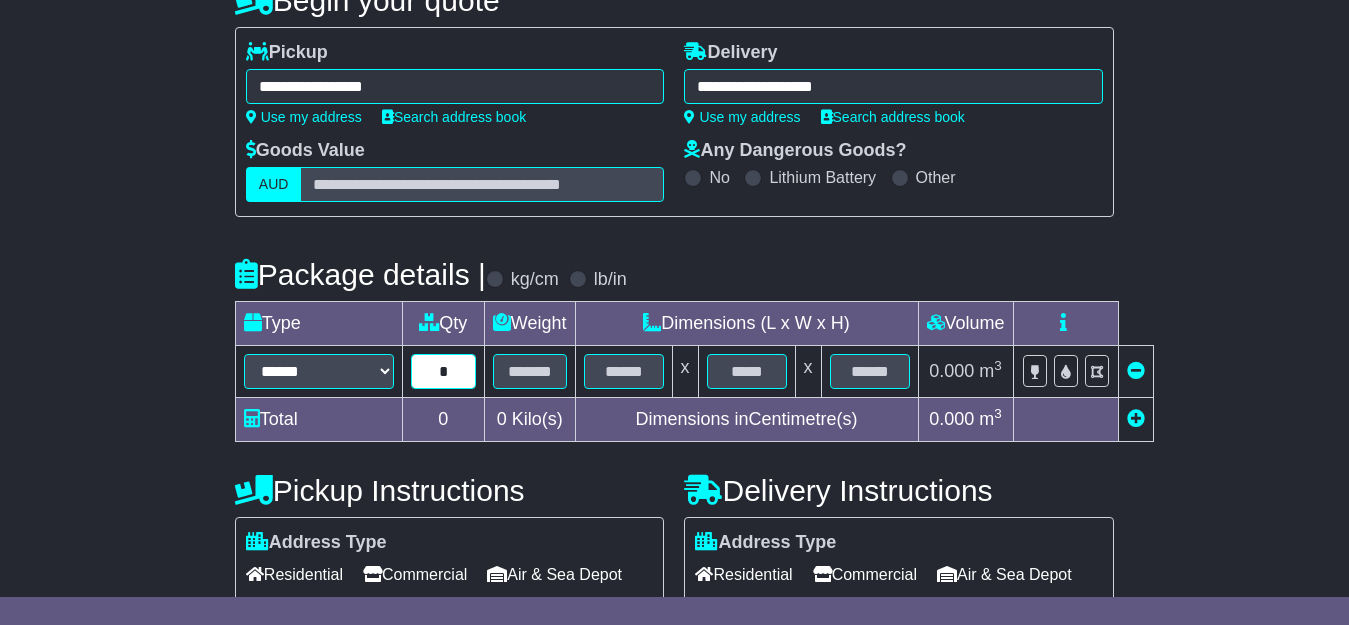 type on "*" 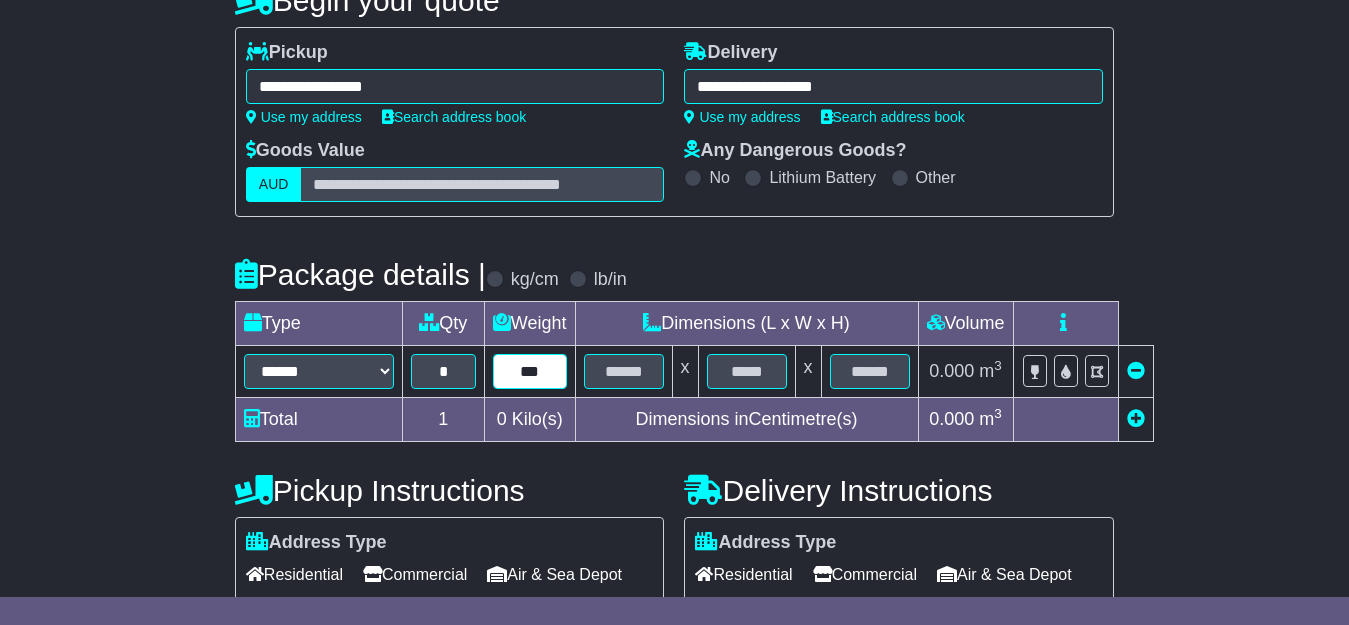 type on "***" 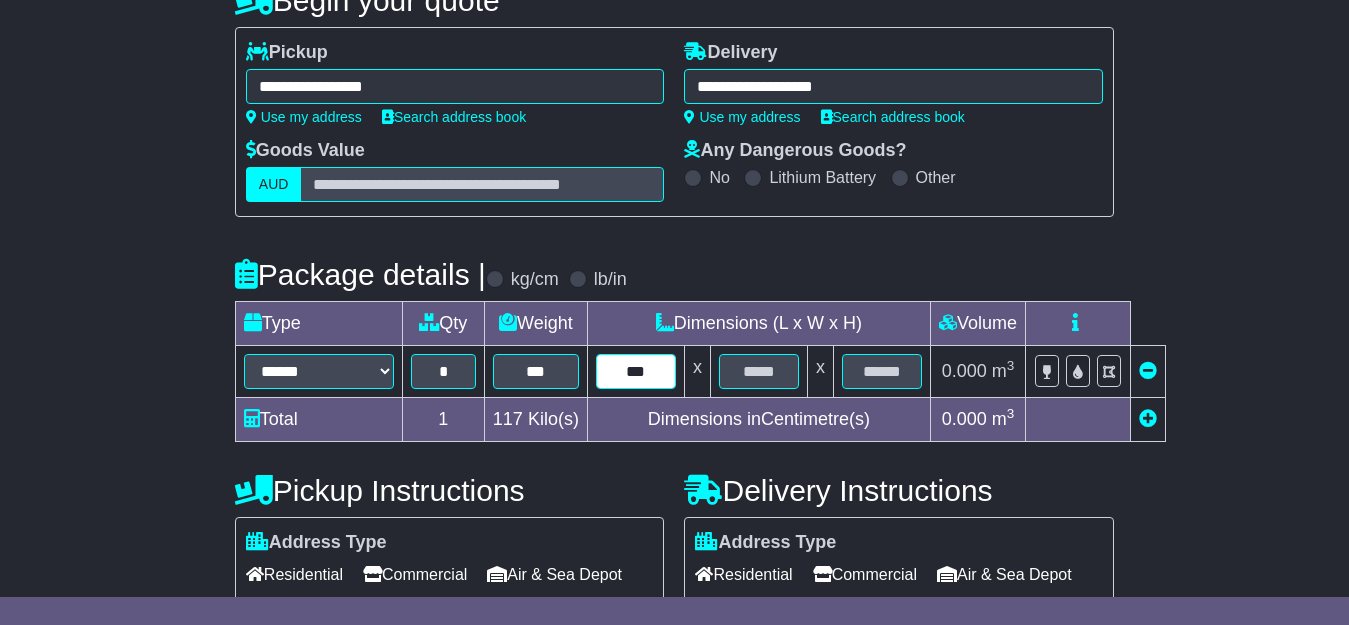 type on "***" 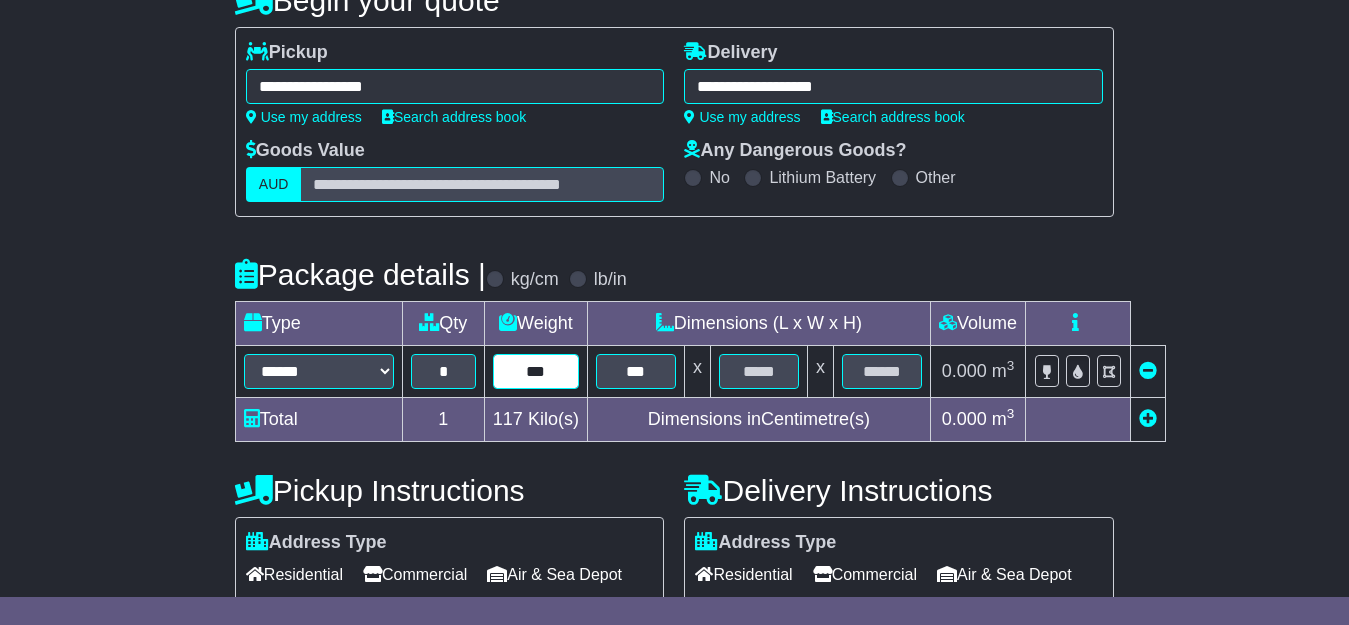 click on "***" at bounding box center [536, 371] 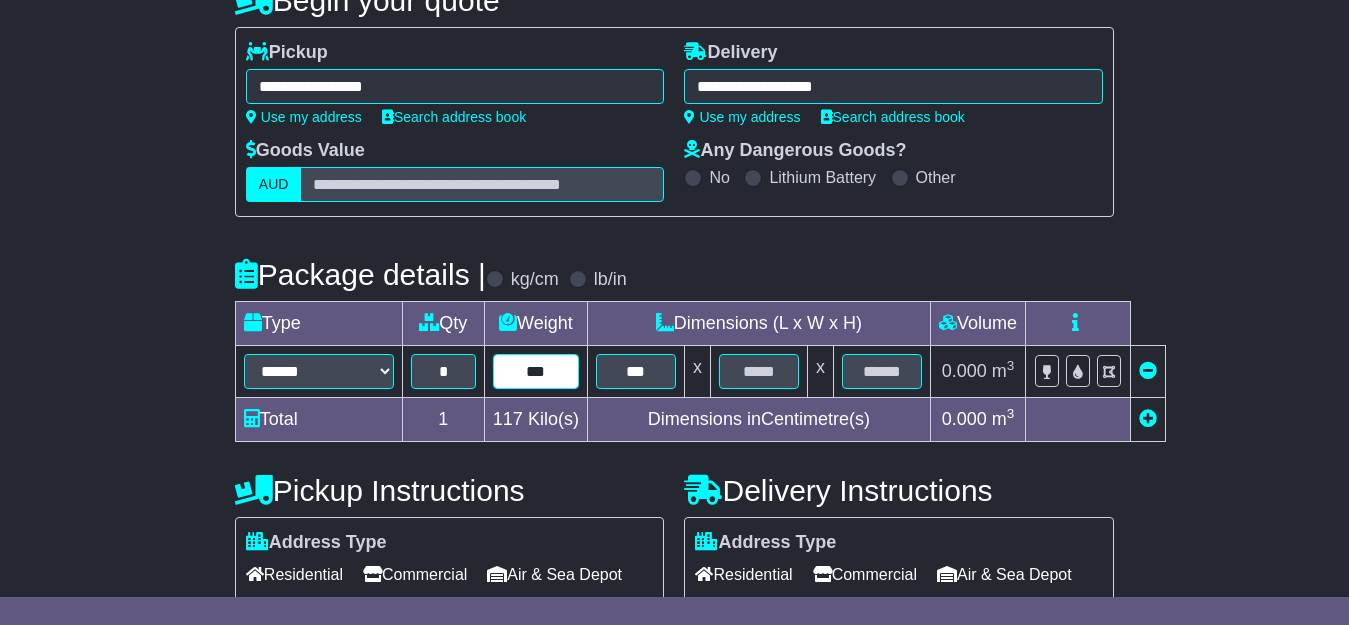 type on "***" 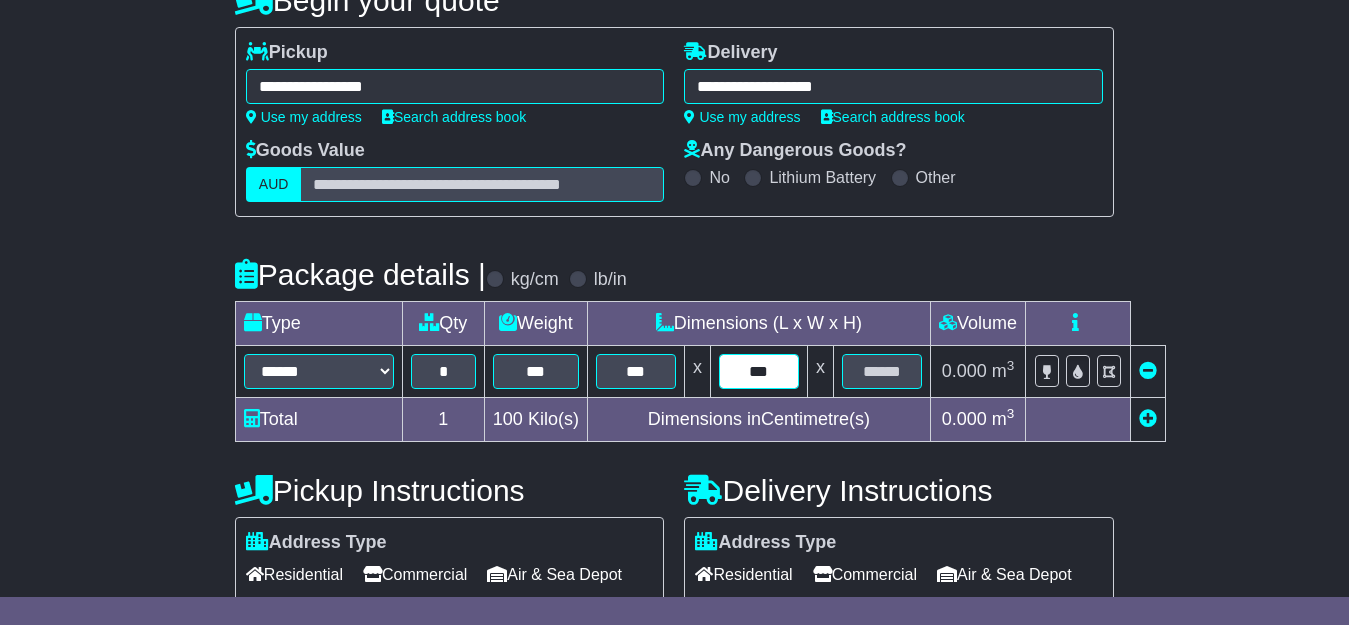 type on "***" 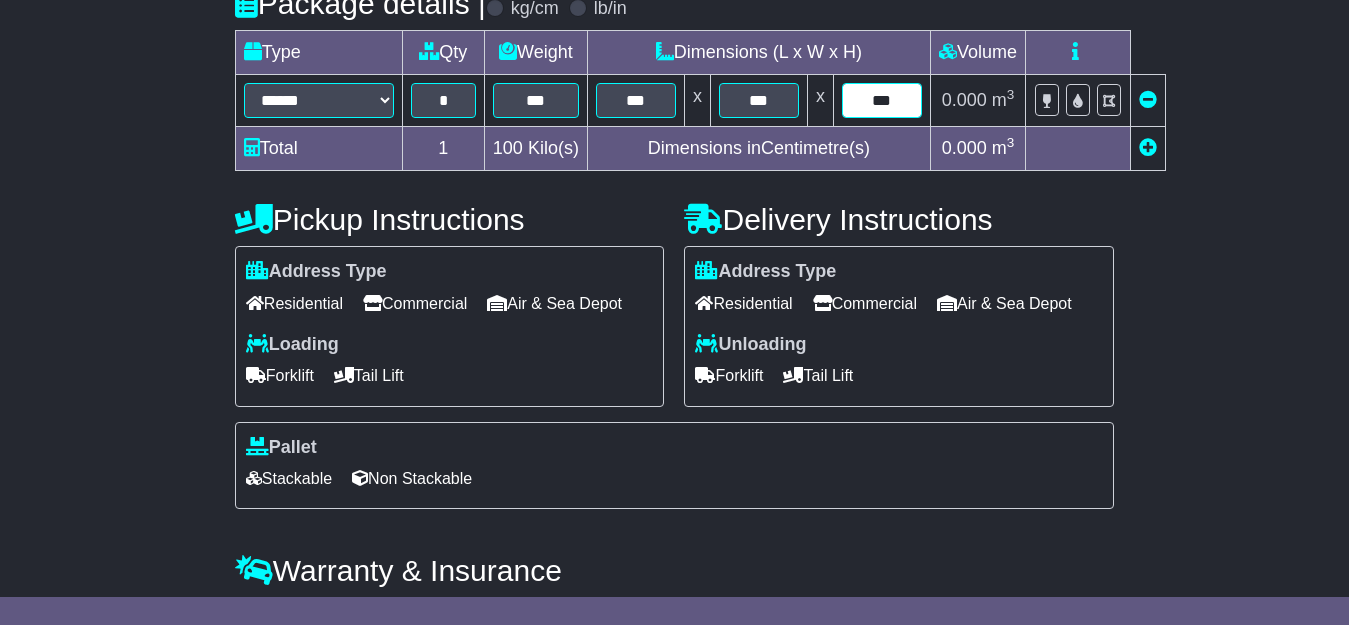 scroll, scrollTop: 521, scrollLeft: 0, axis: vertical 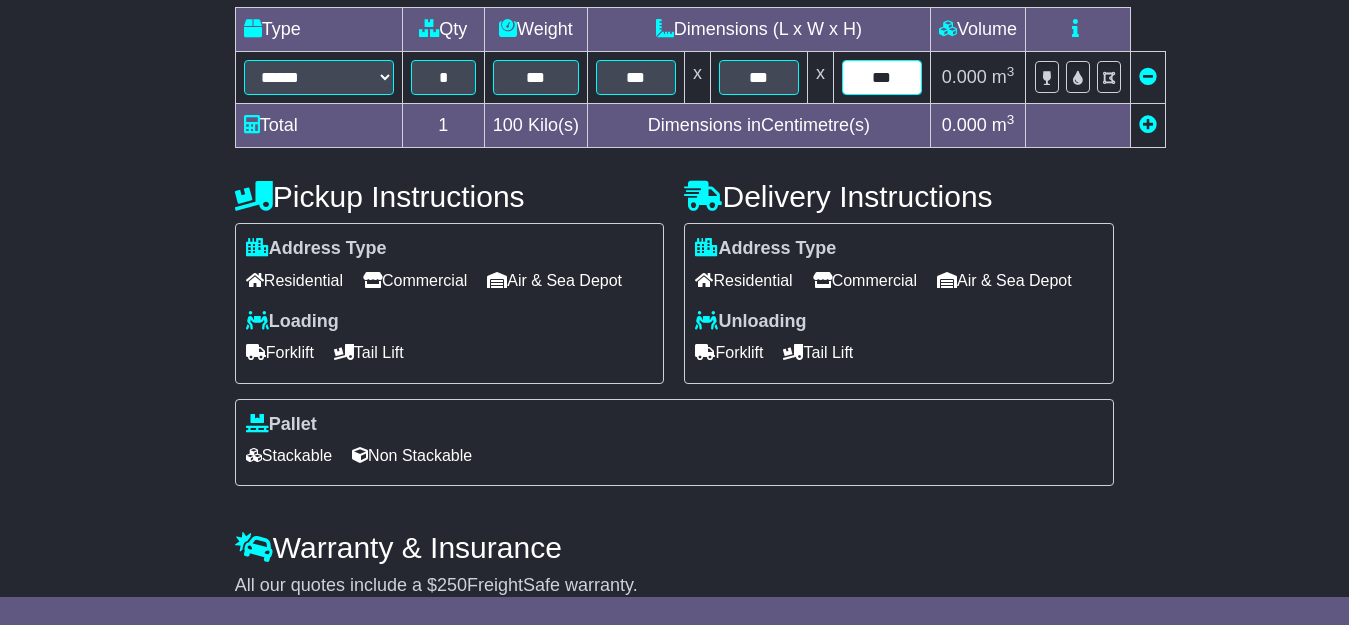 type on "***" 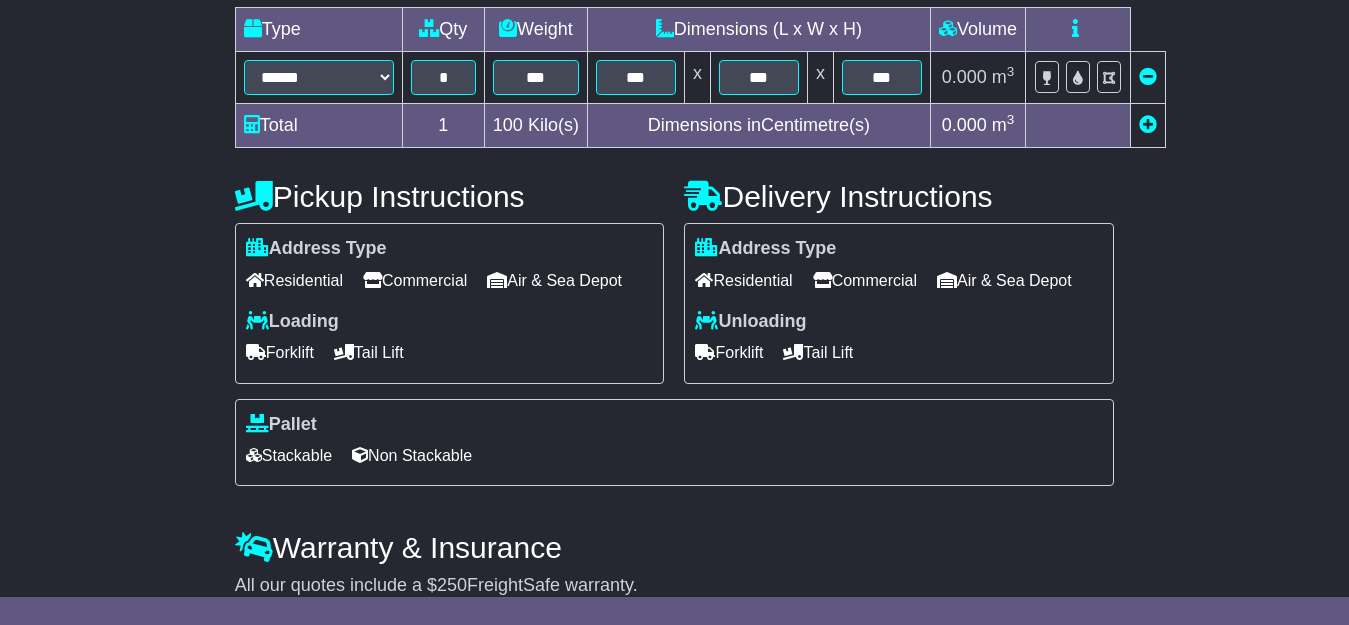 click on "Commercial" at bounding box center [415, 280] 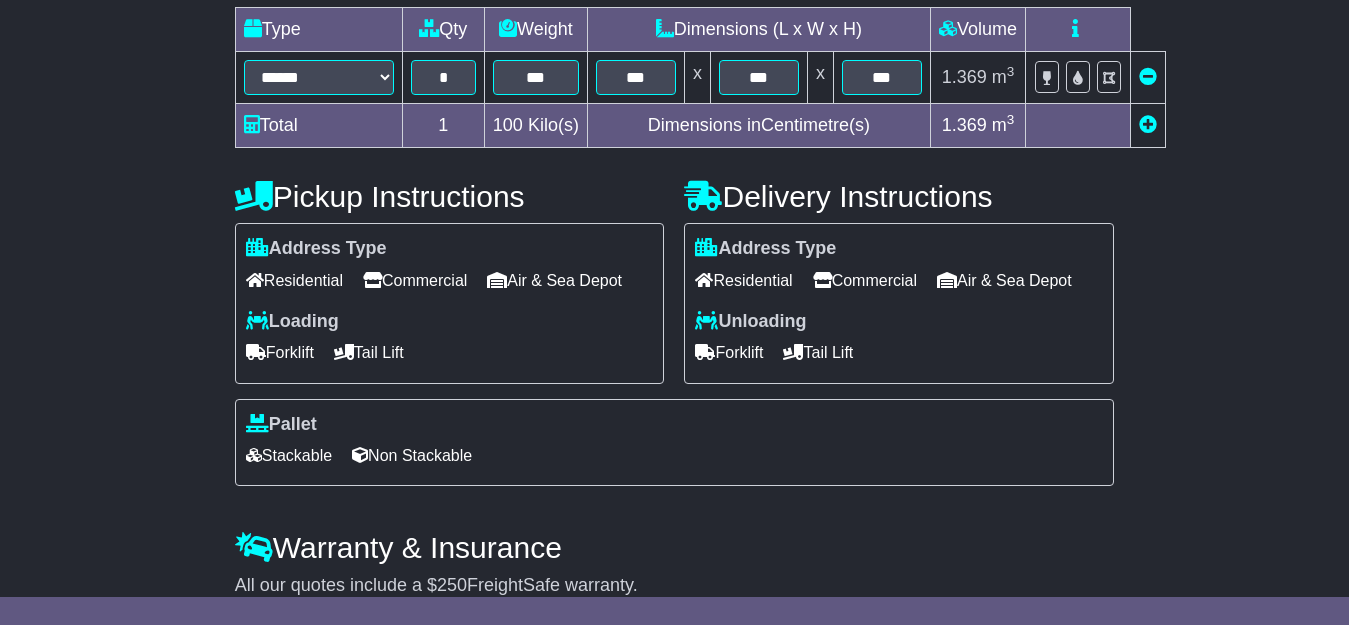 click on "Forklift" at bounding box center (280, 352) 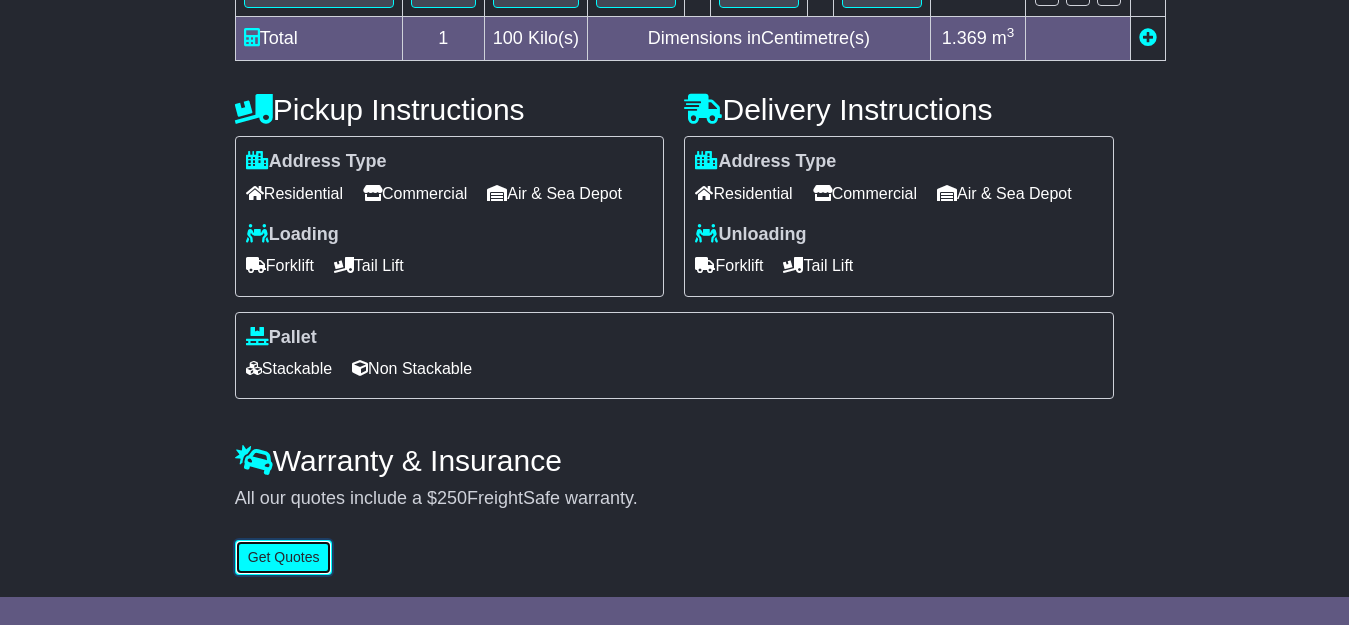 type 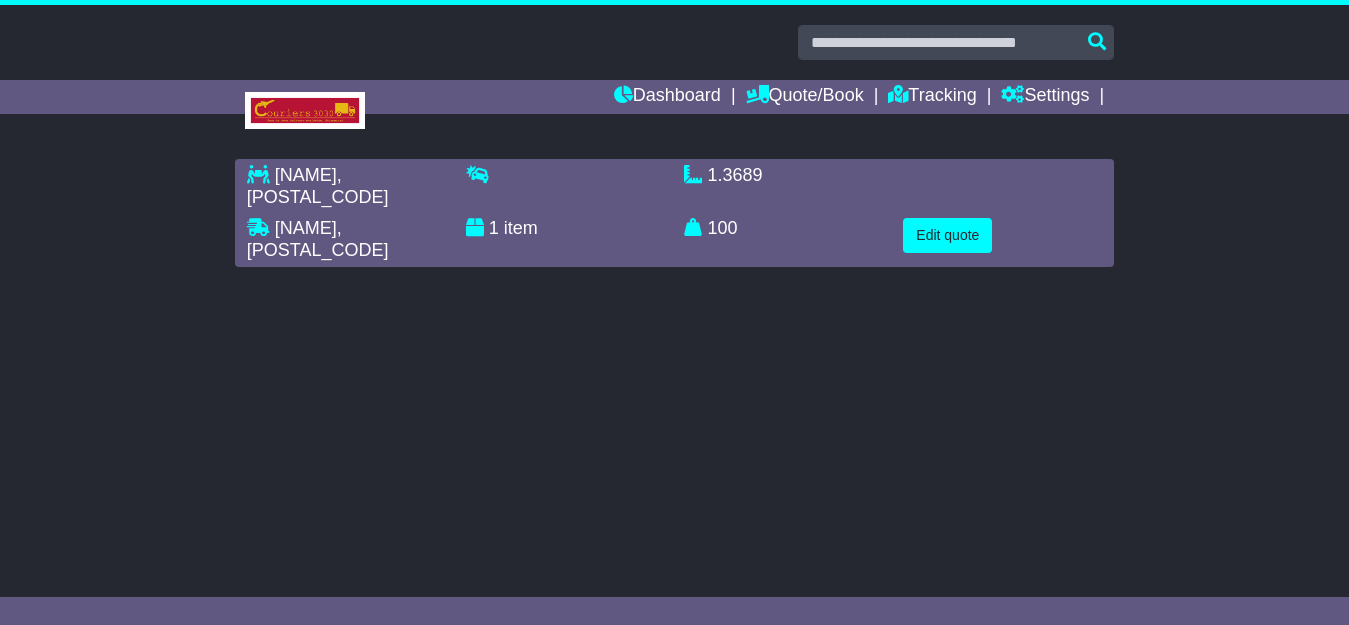 scroll, scrollTop: 0, scrollLeft: 0, axis: both 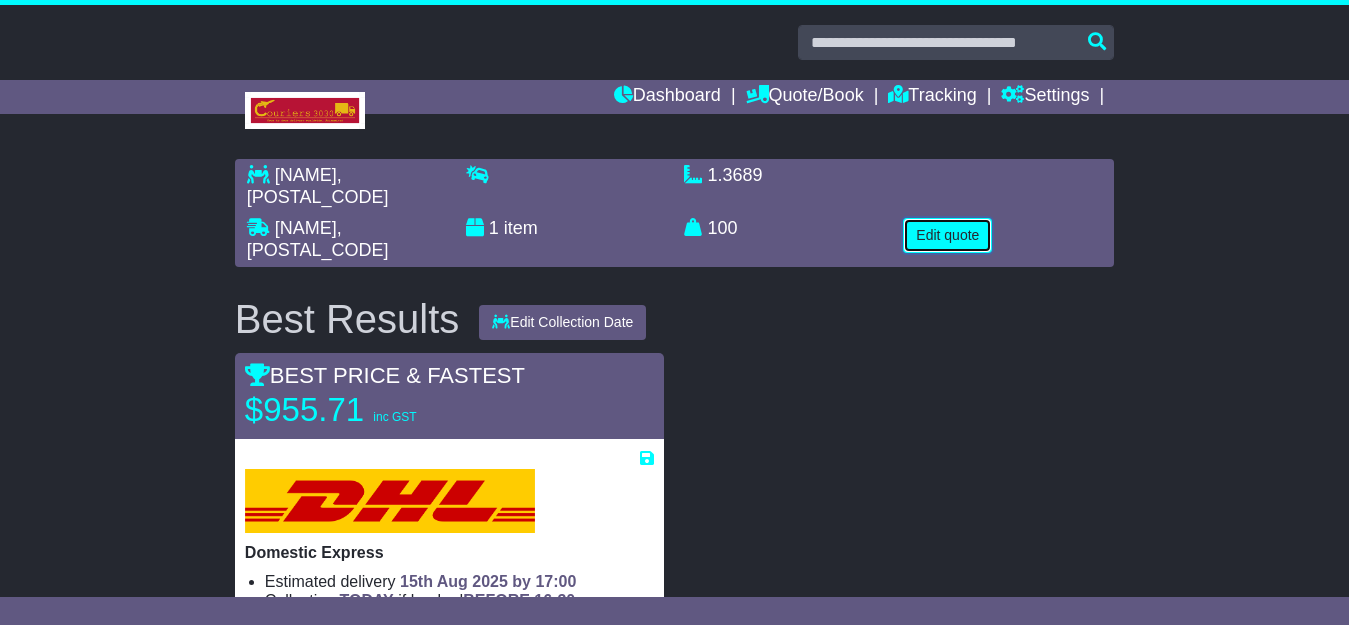 click on "Edit quote" at bounding box center [947, 235] 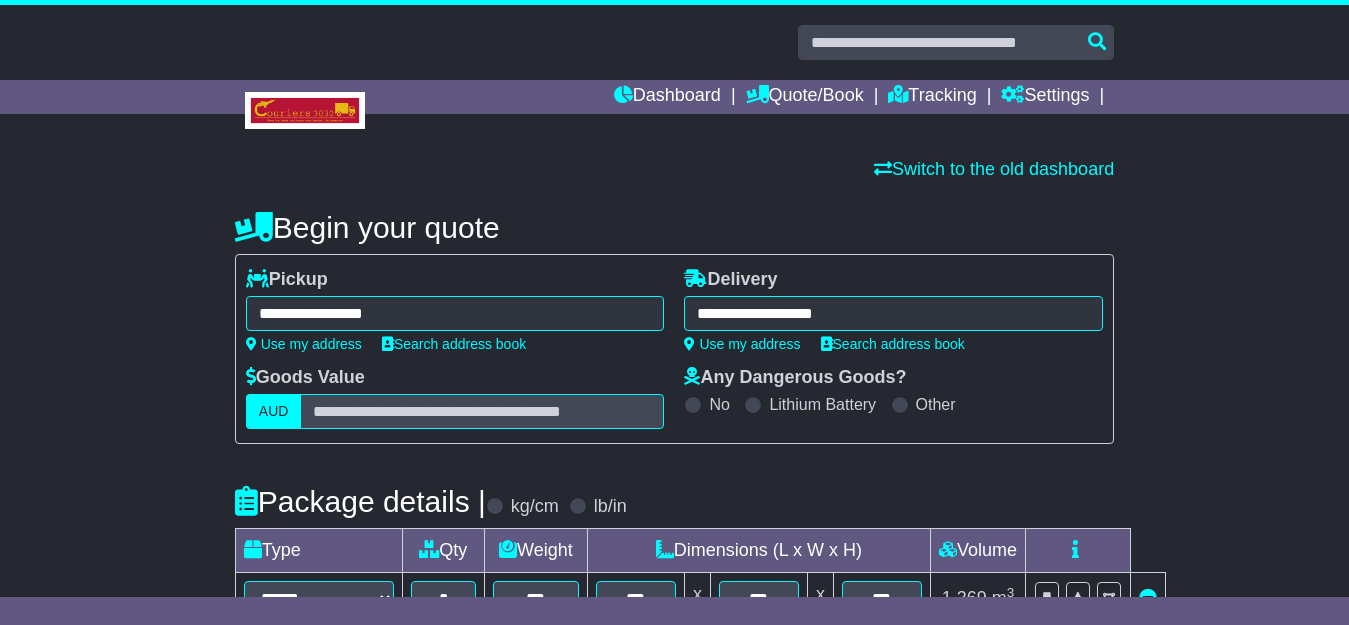 click on "**********" at bounding box center [455, 313] 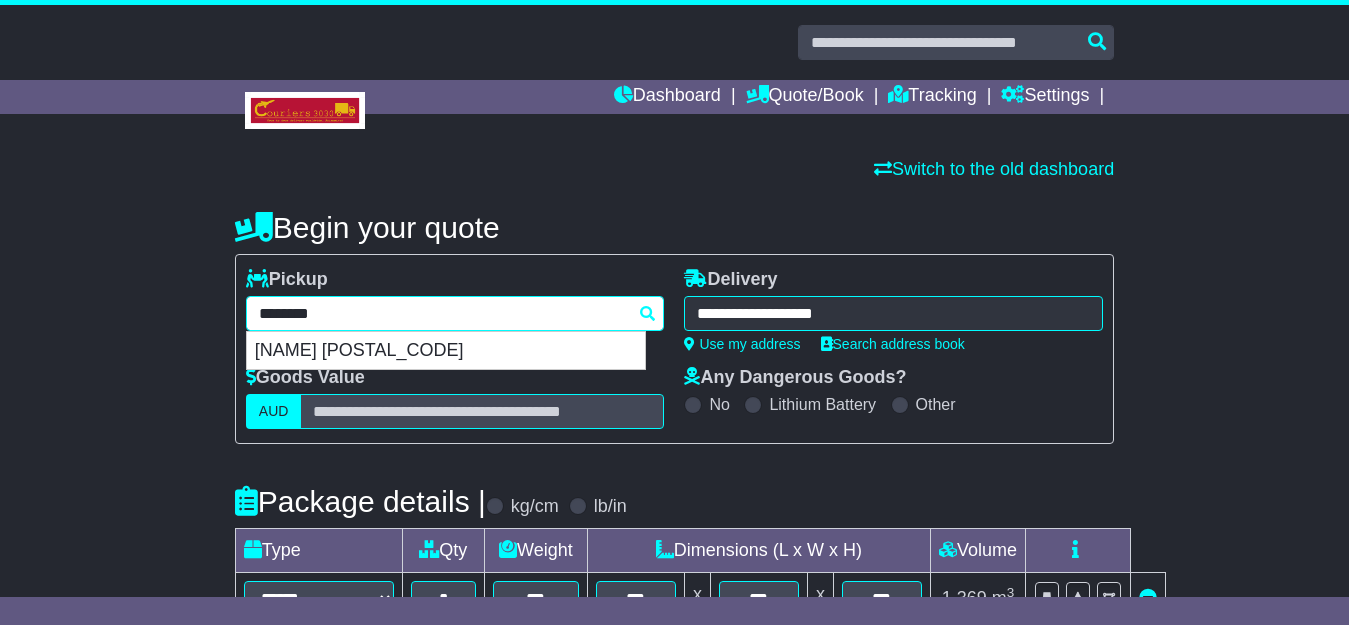click on "********" at bounding box center [455, 313] 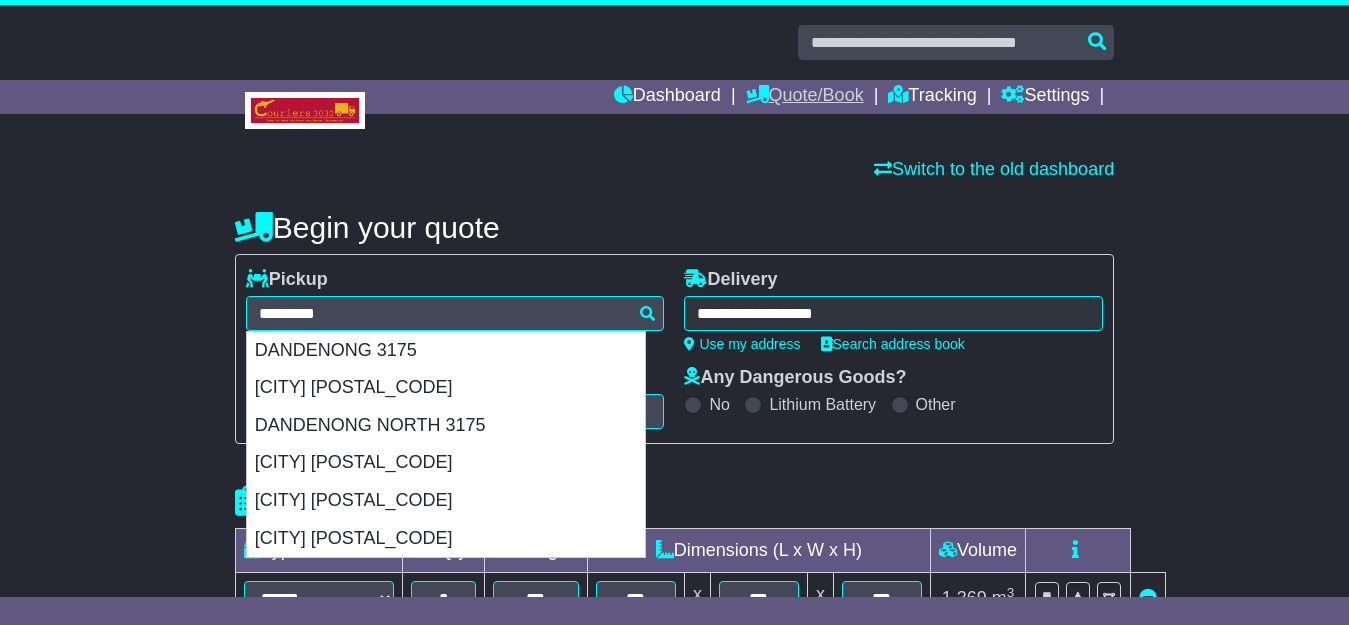 click on "Quote/Book" at bounding box center [805, 97] 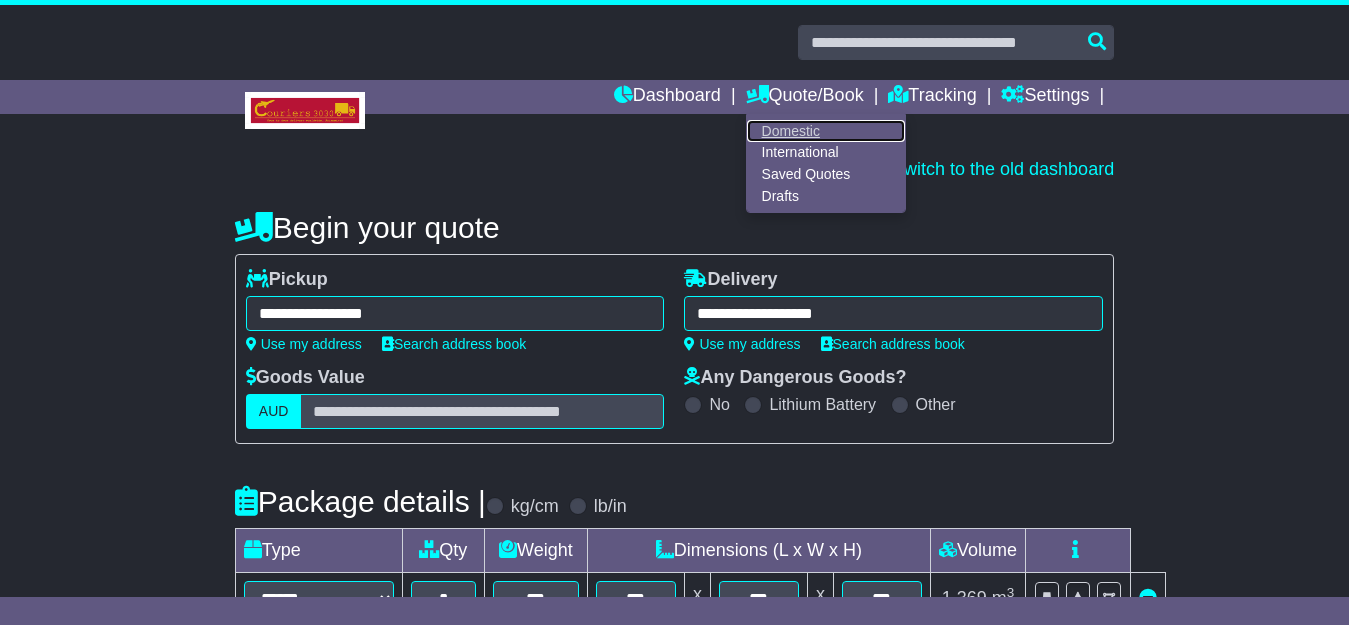 click on "Domestic" at bounding box center [826, 131] 